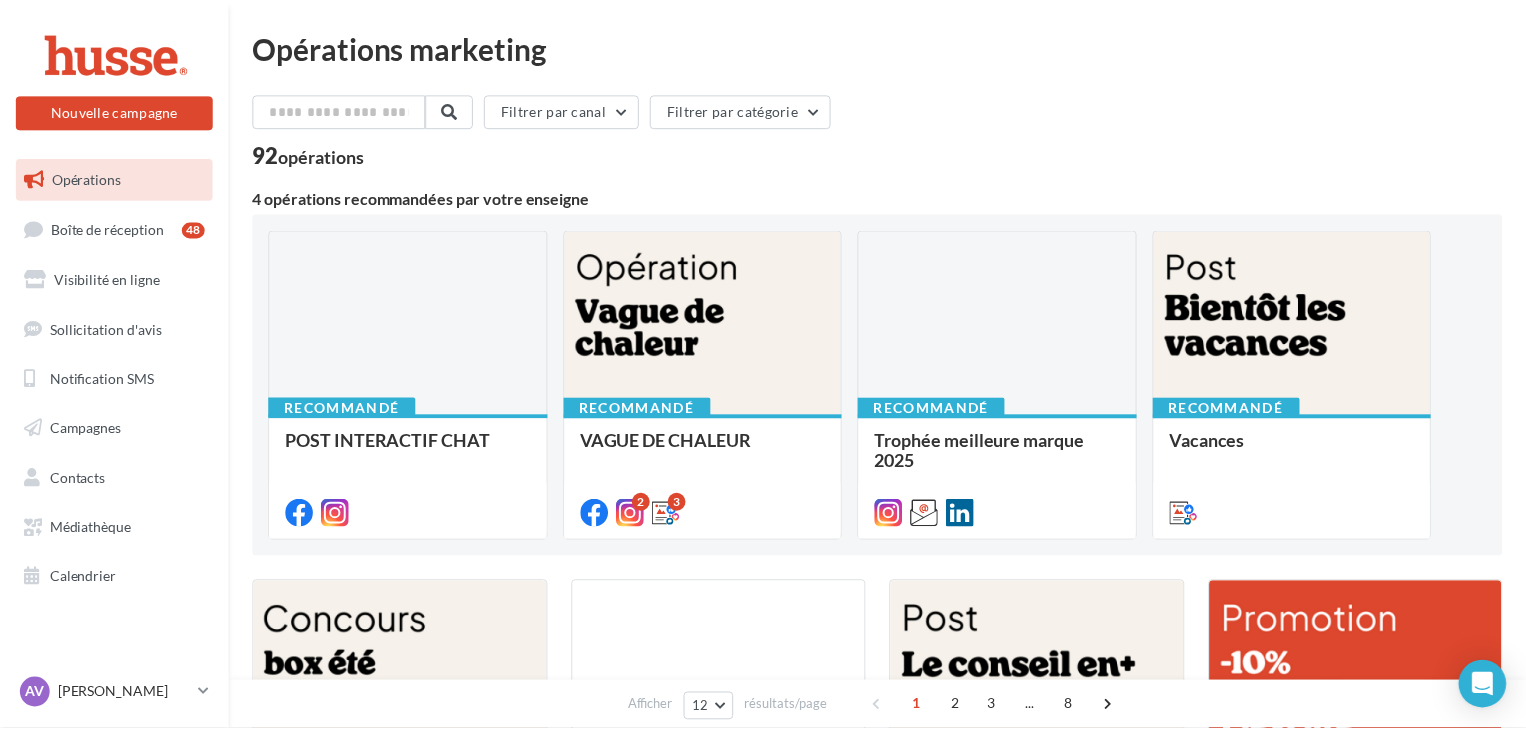 scroll, scrollTop: 0, scrollLeft: 0, axis: both 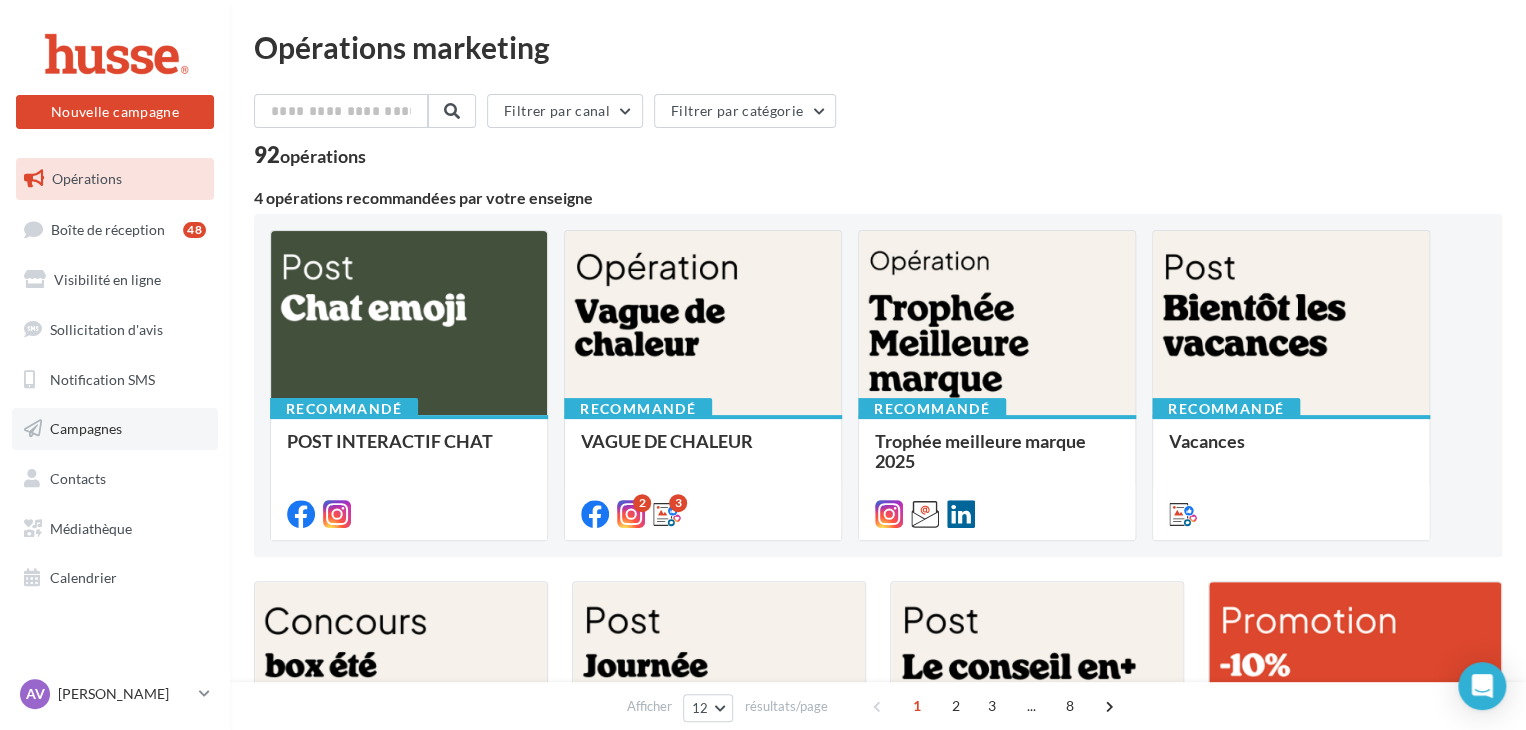click on "Campagnes" at bounding box center [115, 429] 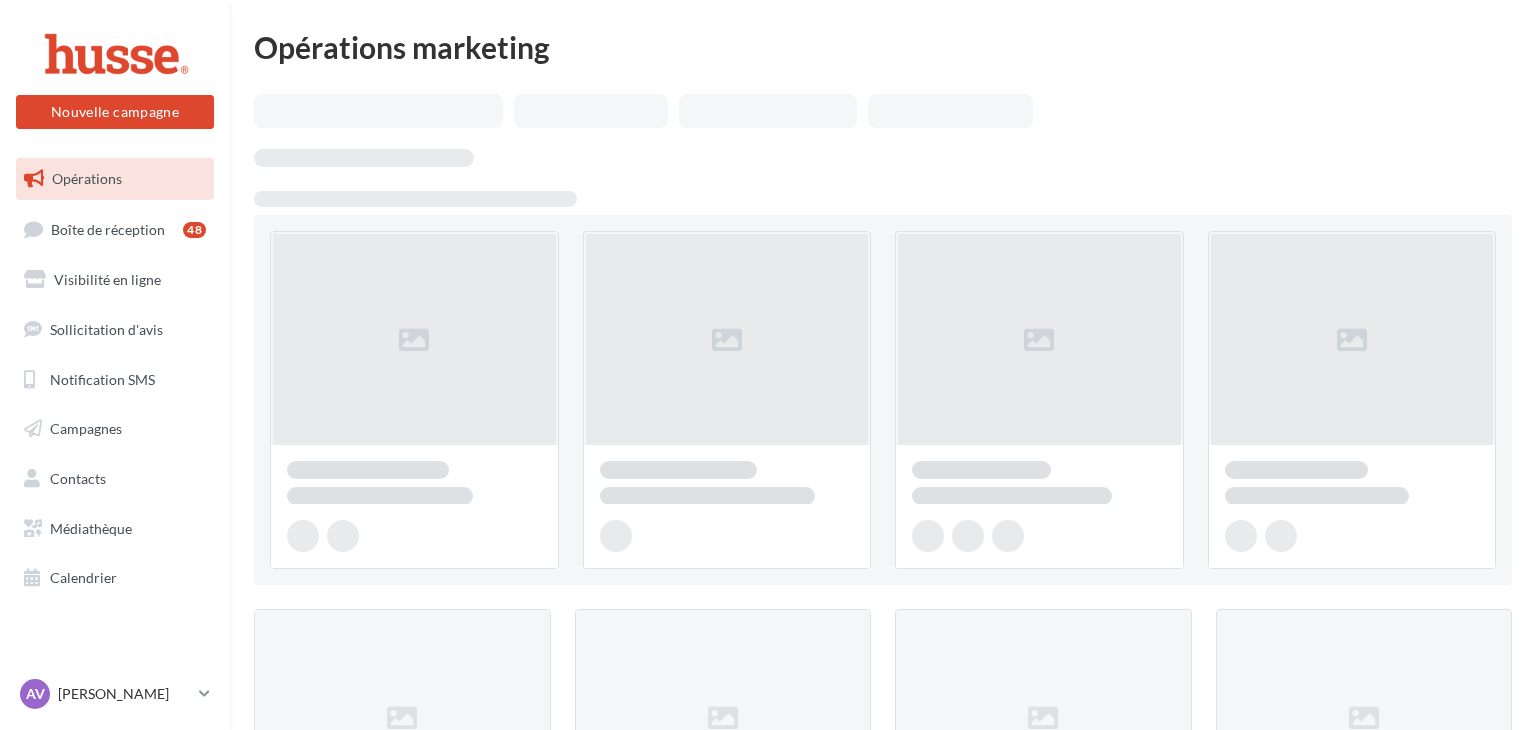 scroll, scrollTop: 0, scrollLeft: 0, axis: both 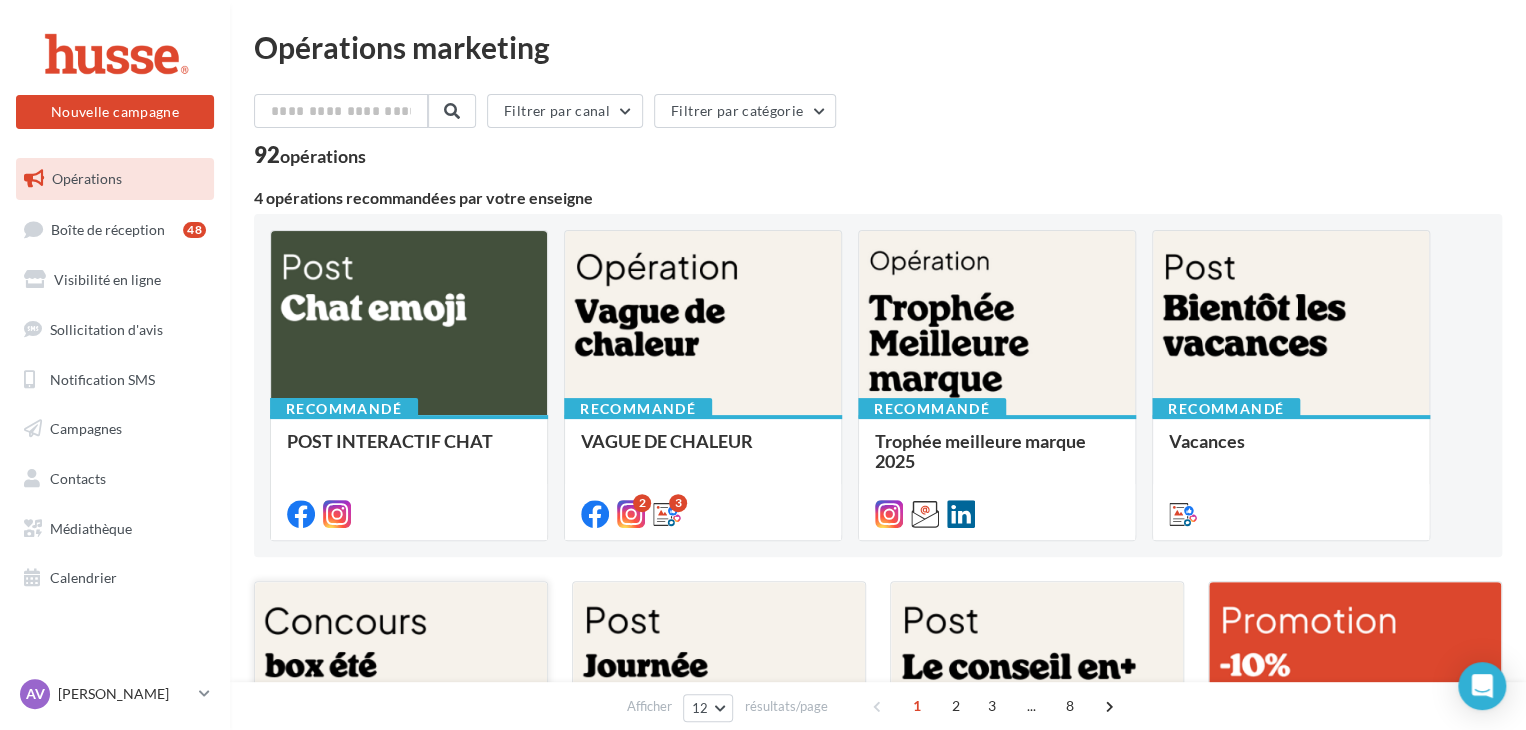 click at bounding box center [401, 680] 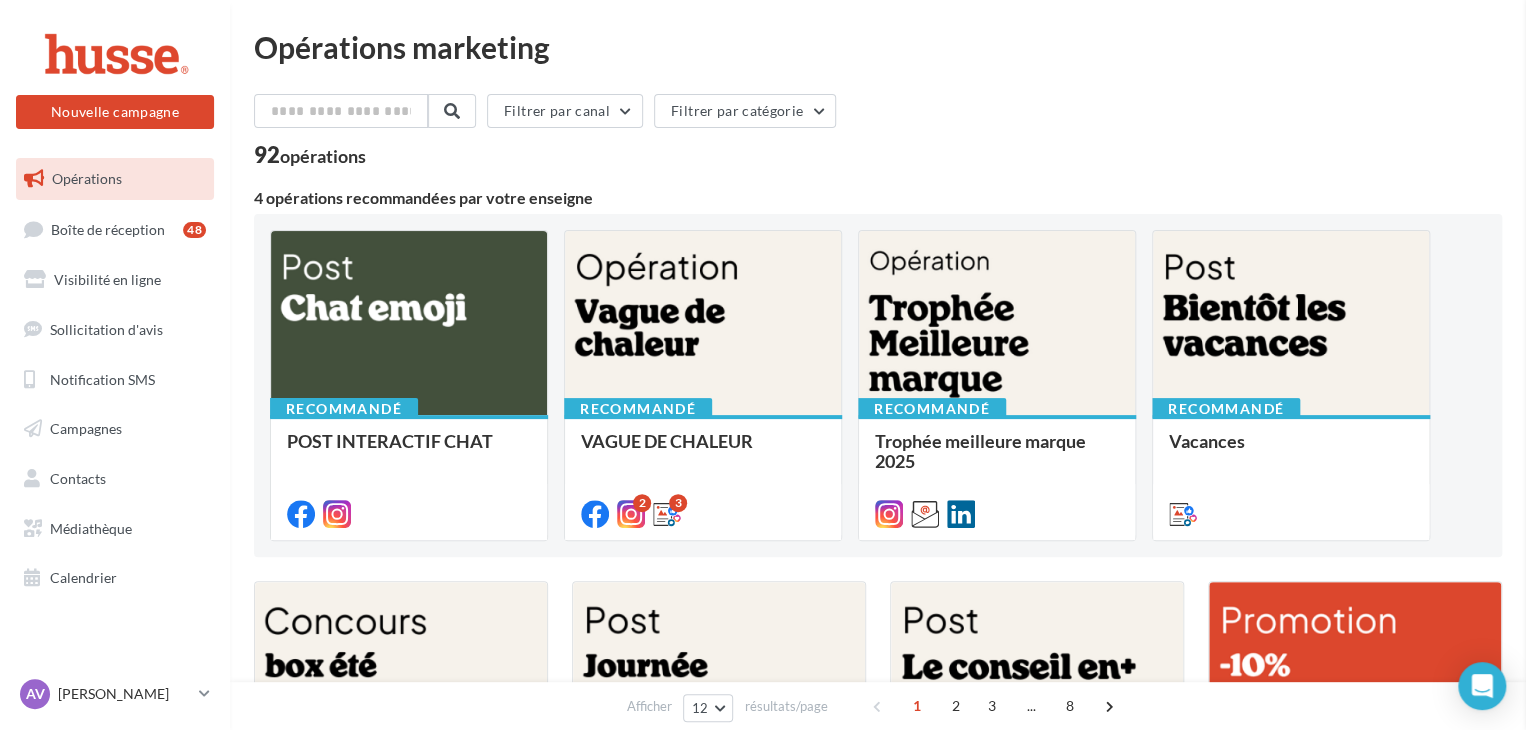 click at bounding box center (2289, 365) 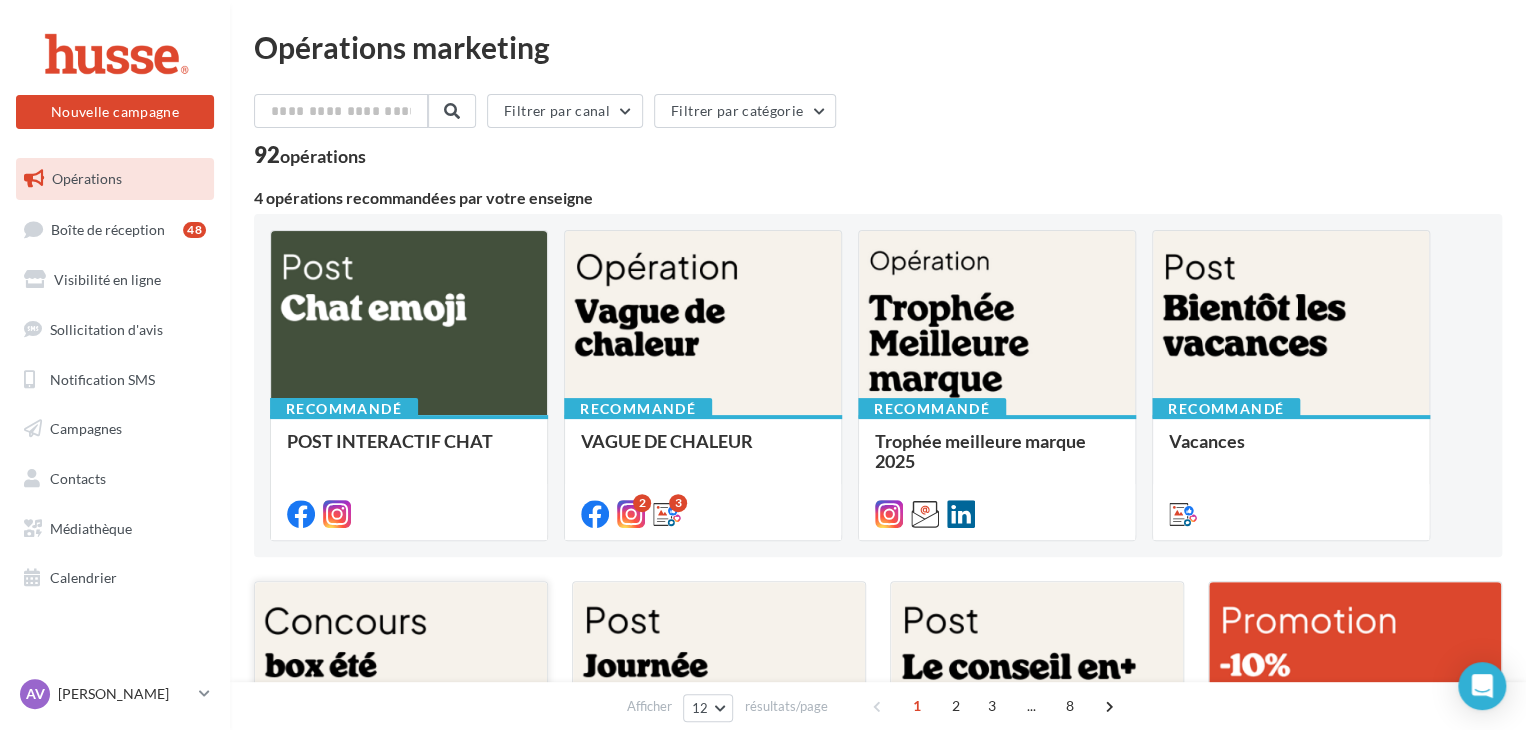 click at bounding box center [401, 680] 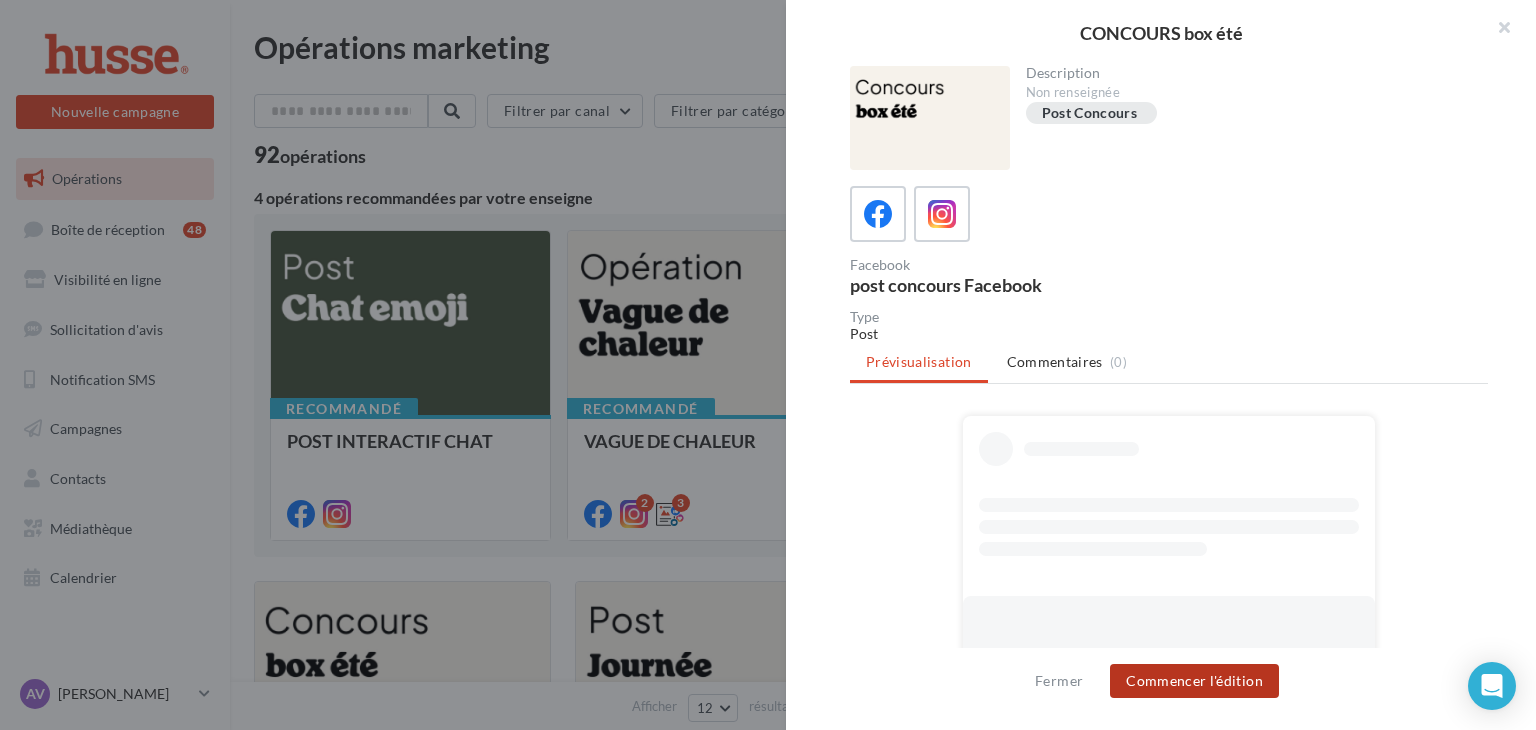 click on "Commencer l'édition" at bounding box center (1194, 681) 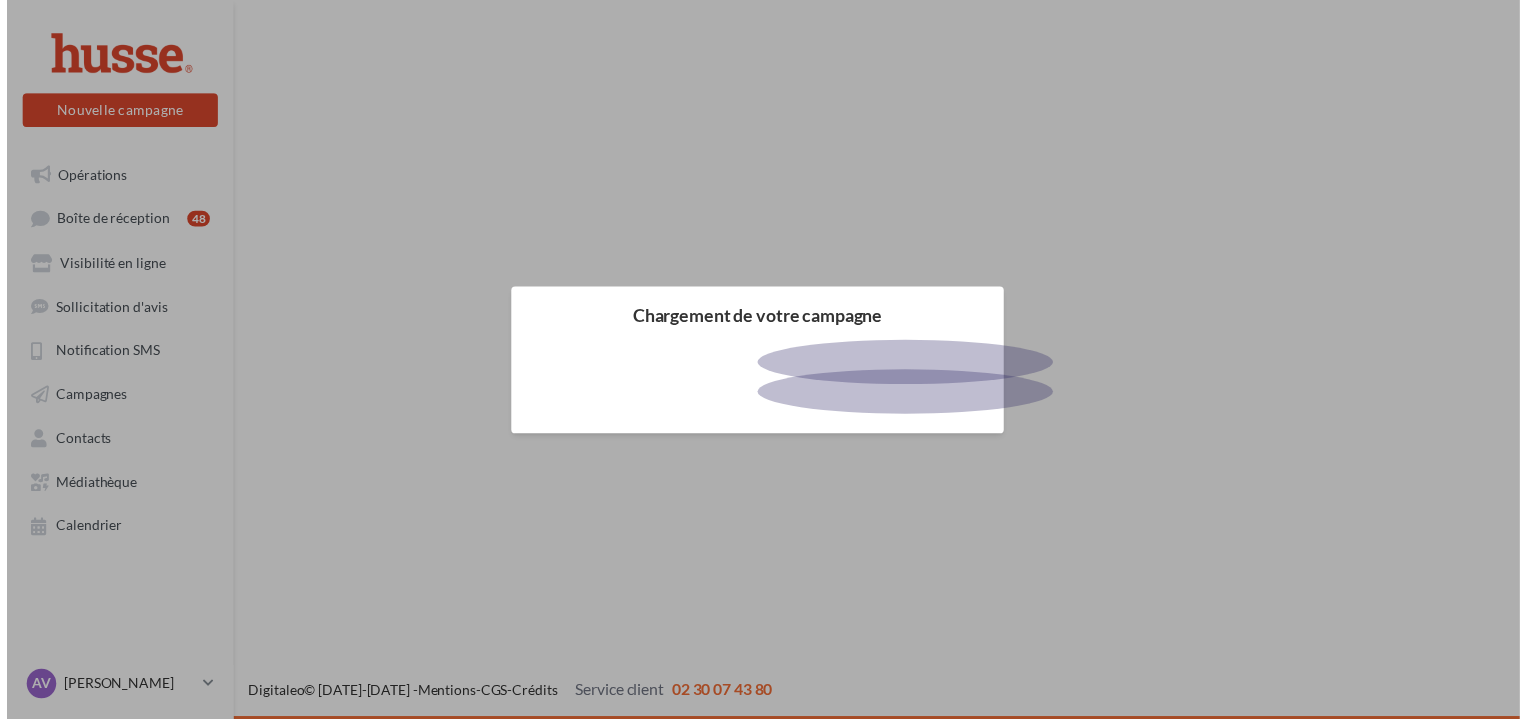 scroll, scrollTop: 0, scrollLeft: 0, axis: both 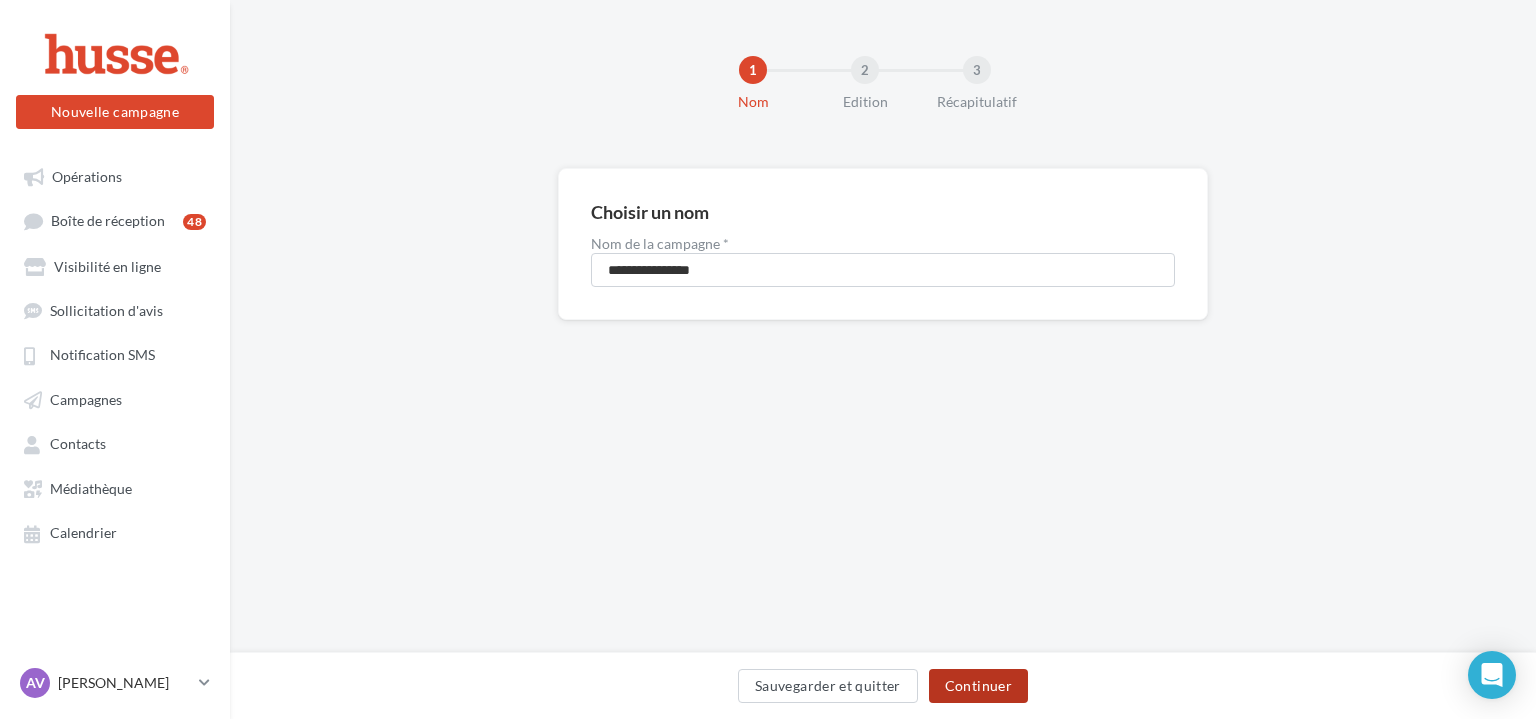 click on "Continuer" at bounding box center (978, 686) 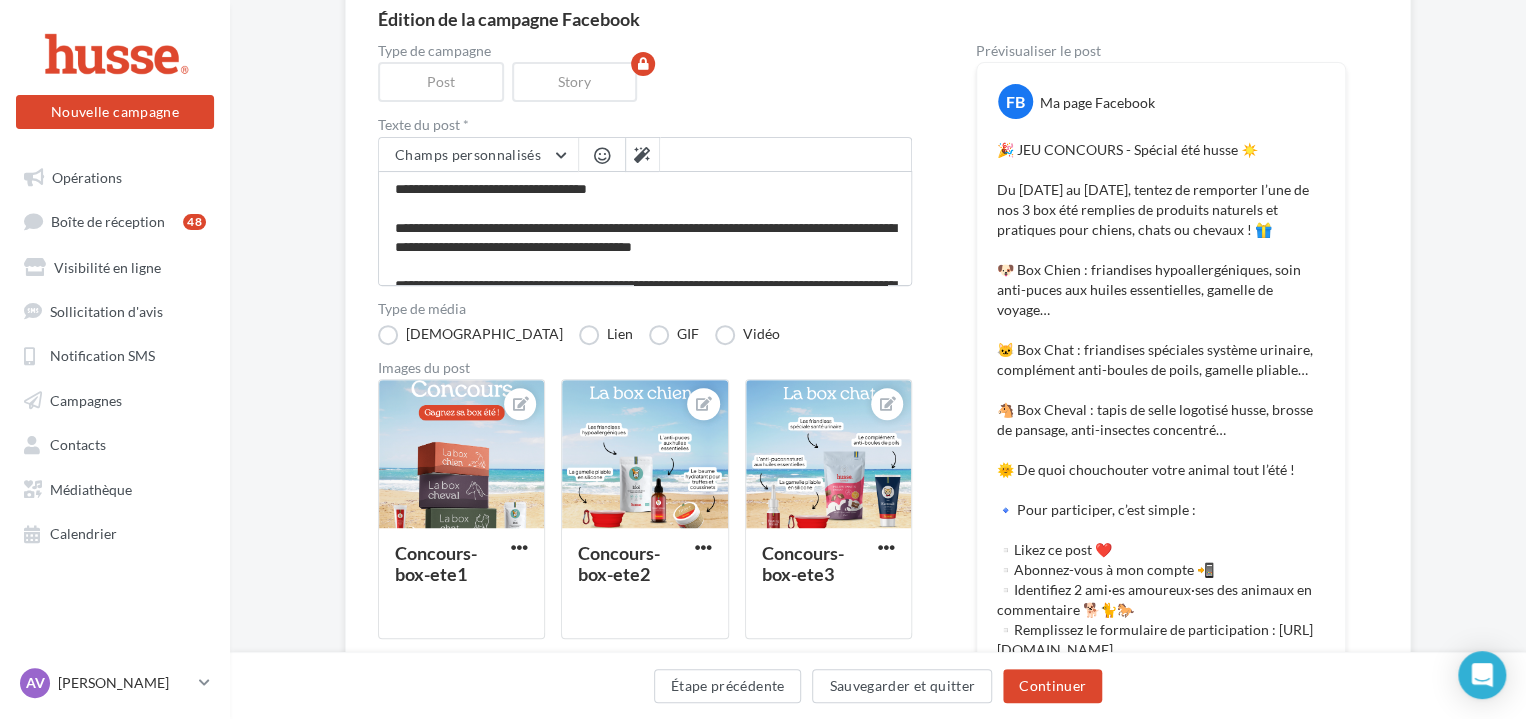 scroll, scrollTop: 216, scrollLeft: 0, axis: vertical 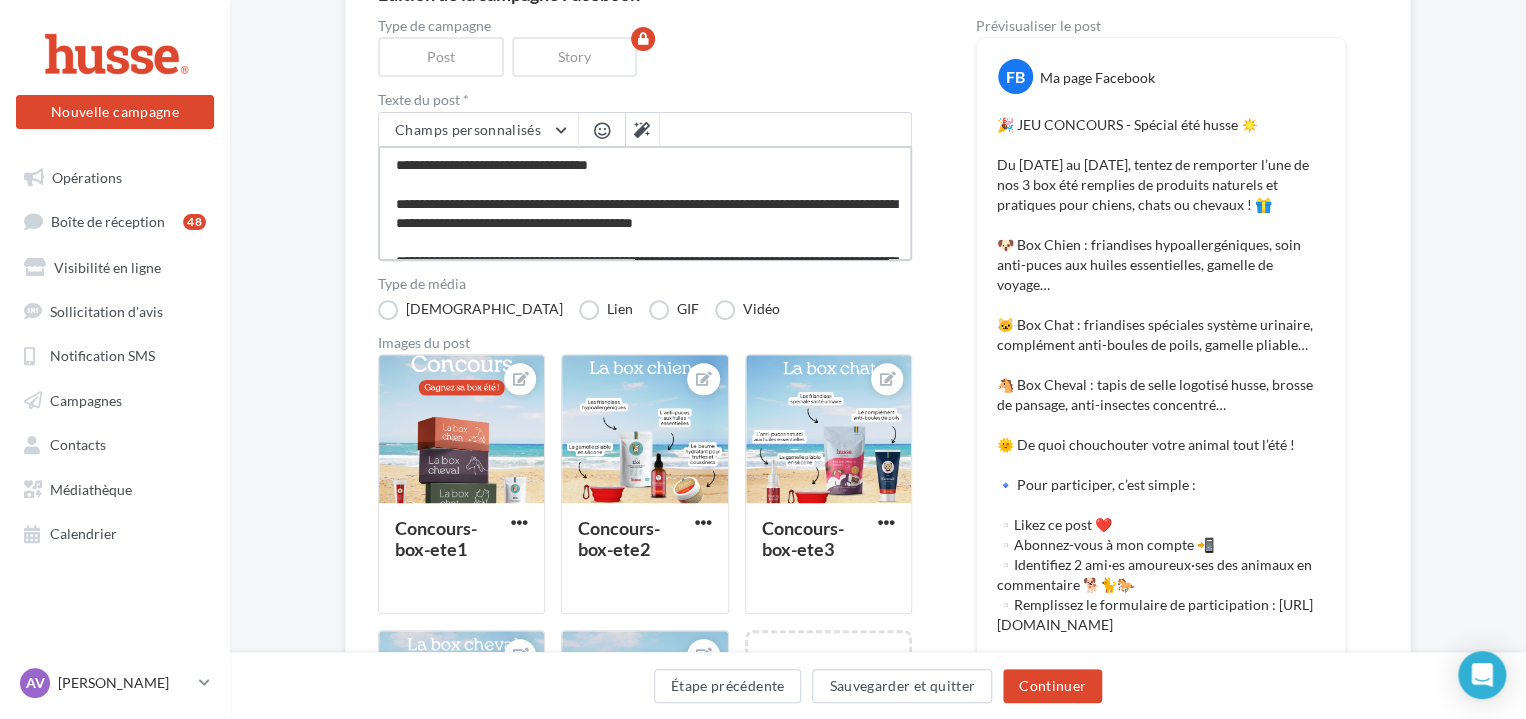 click at bounding box center (645, 203) 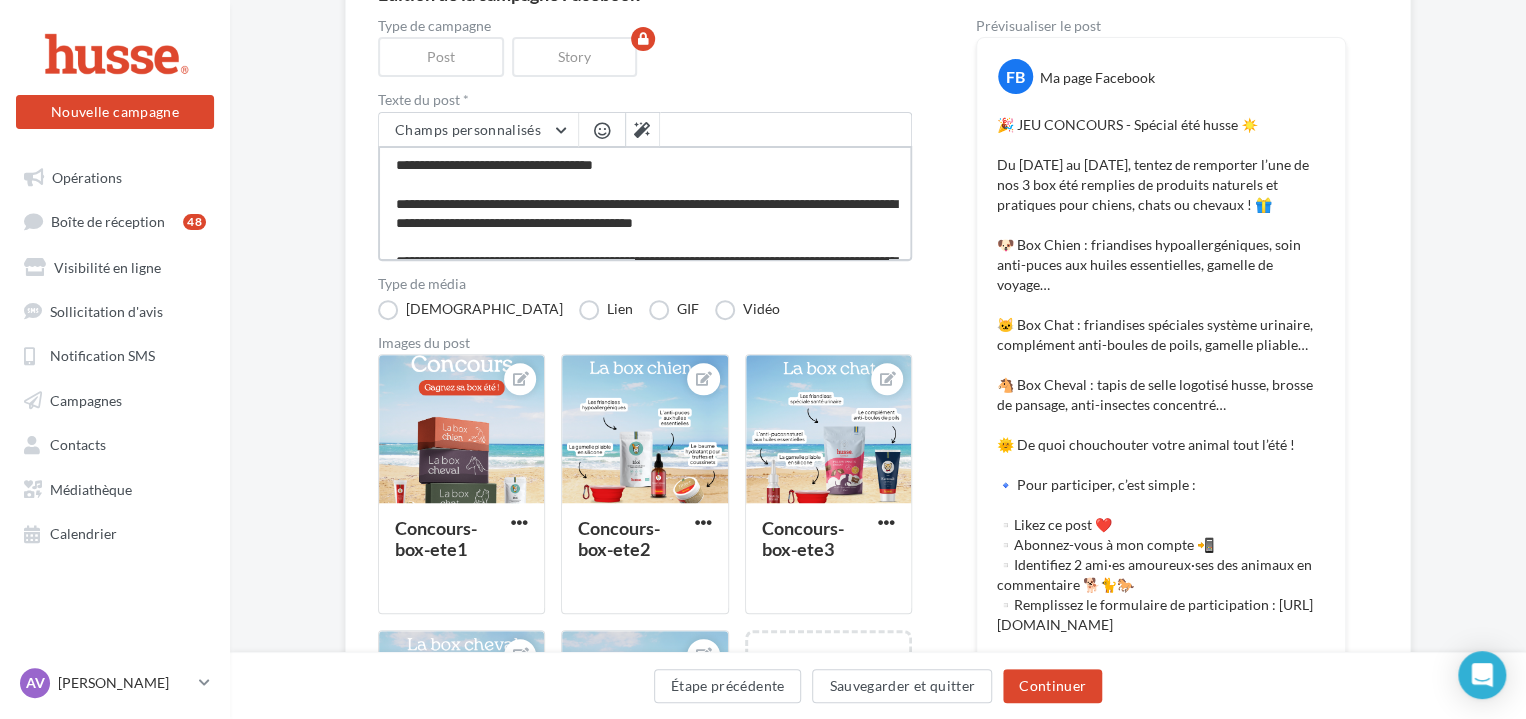 type on "**********" 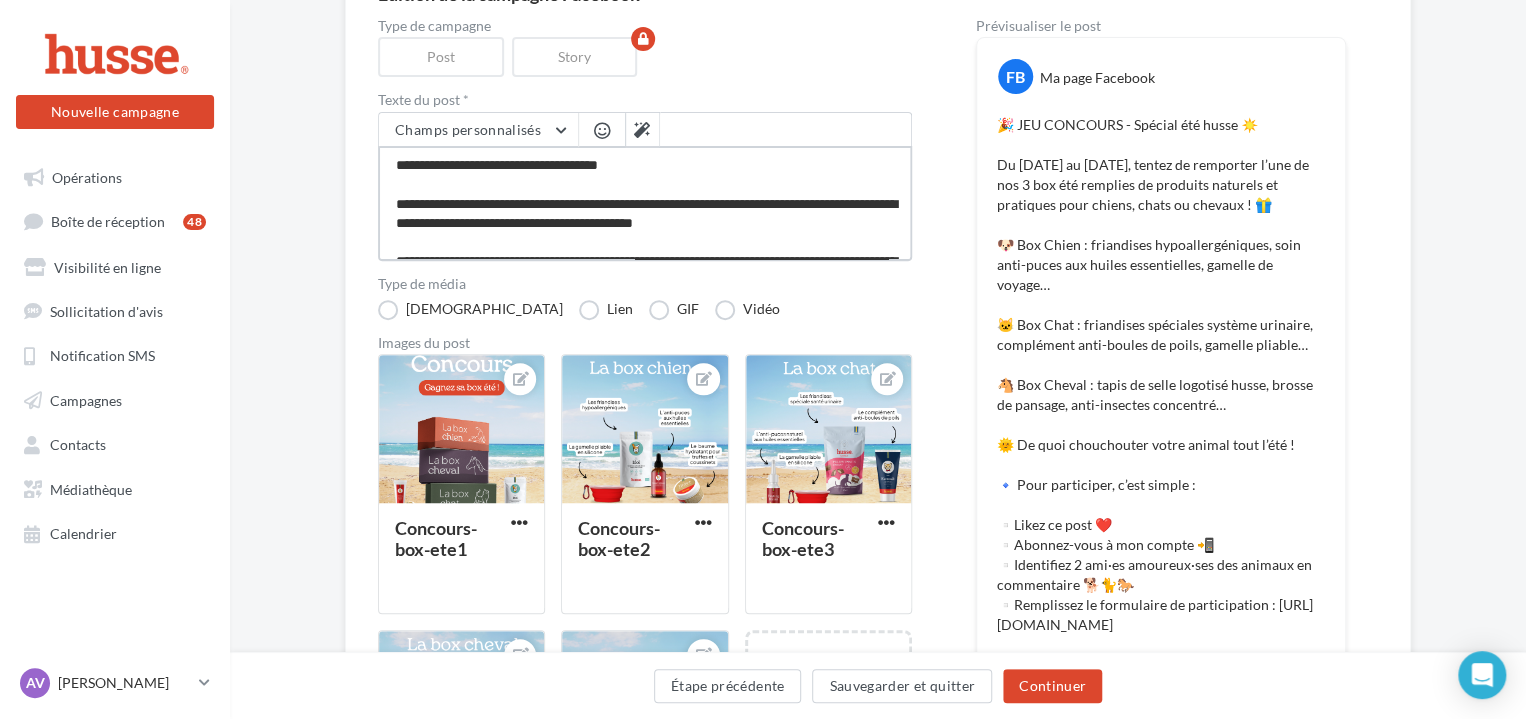 type on "**********" 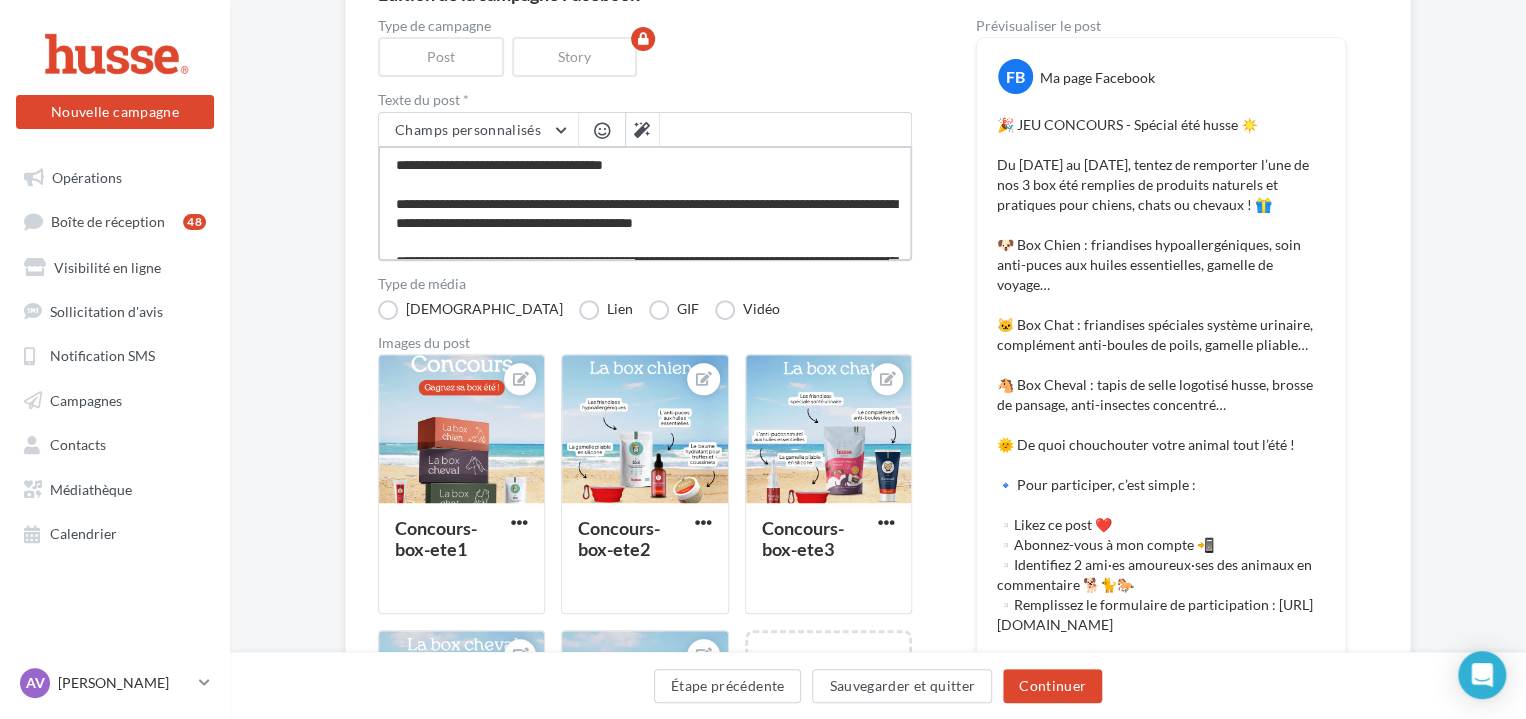 type on "**********" 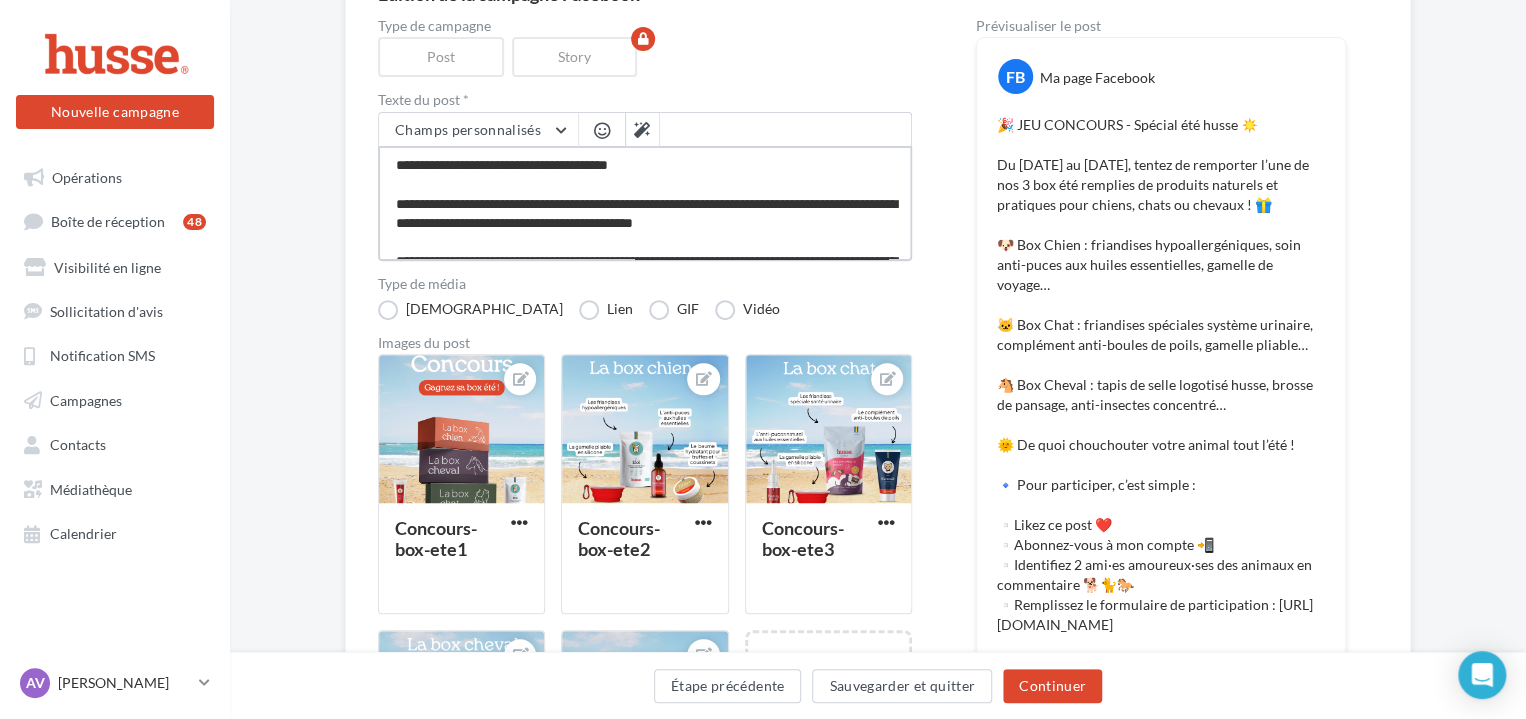 type on "**********" 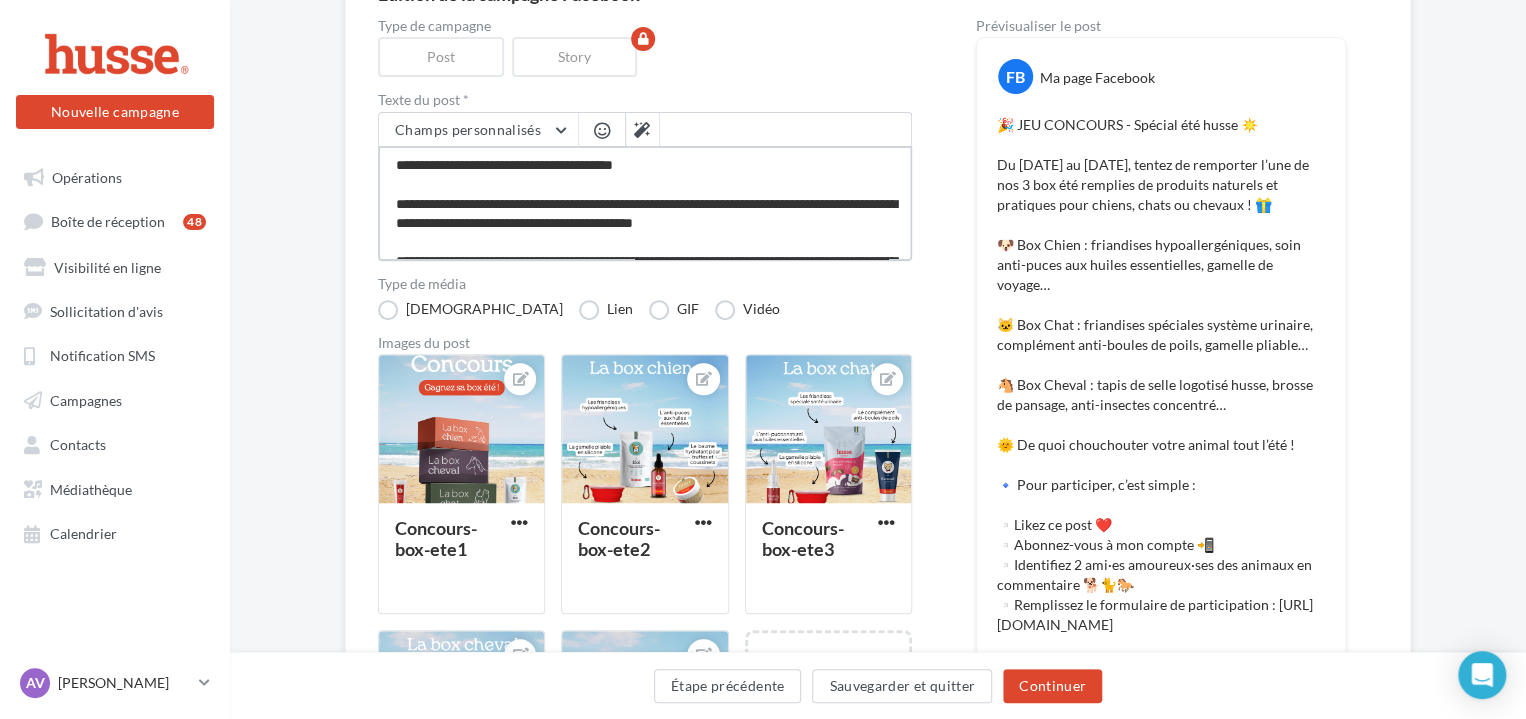 type on "**********" 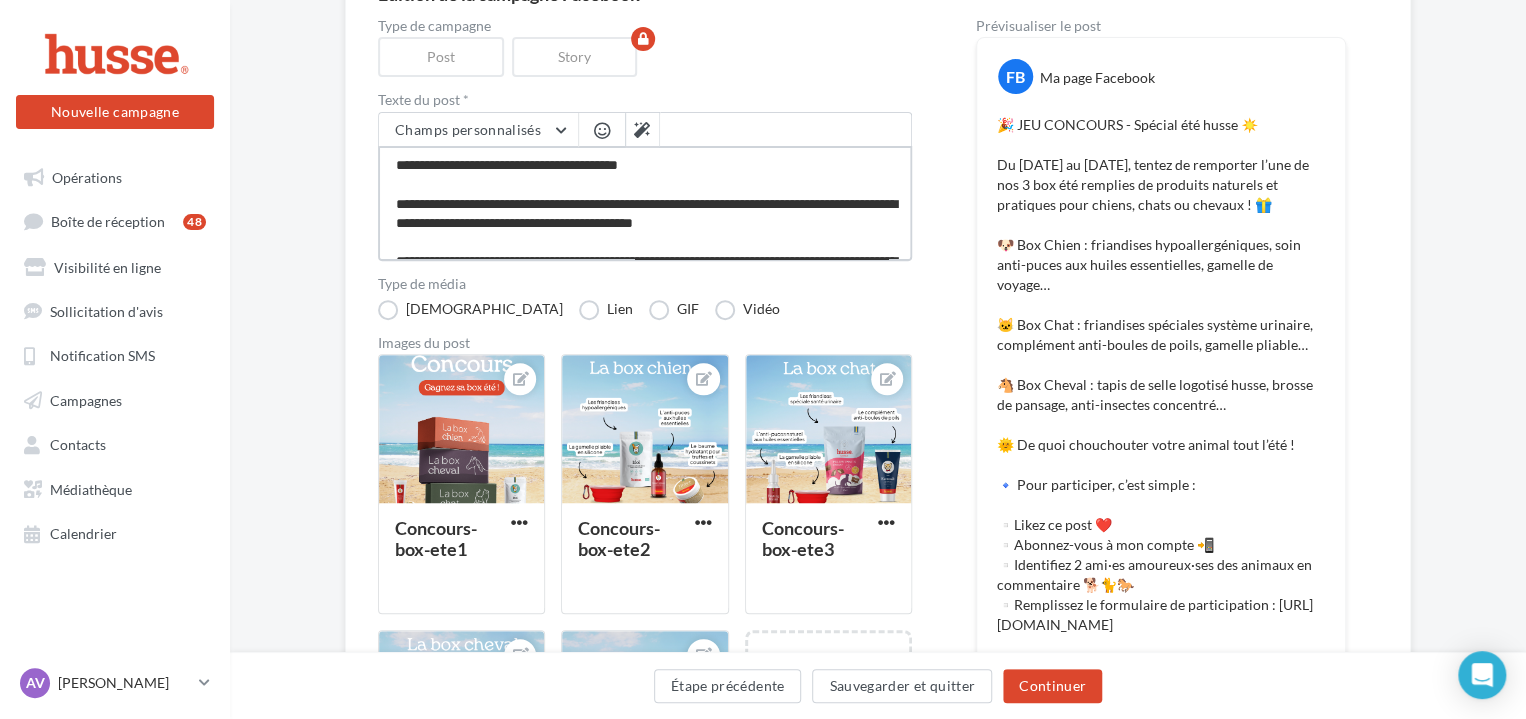 type on "**********" 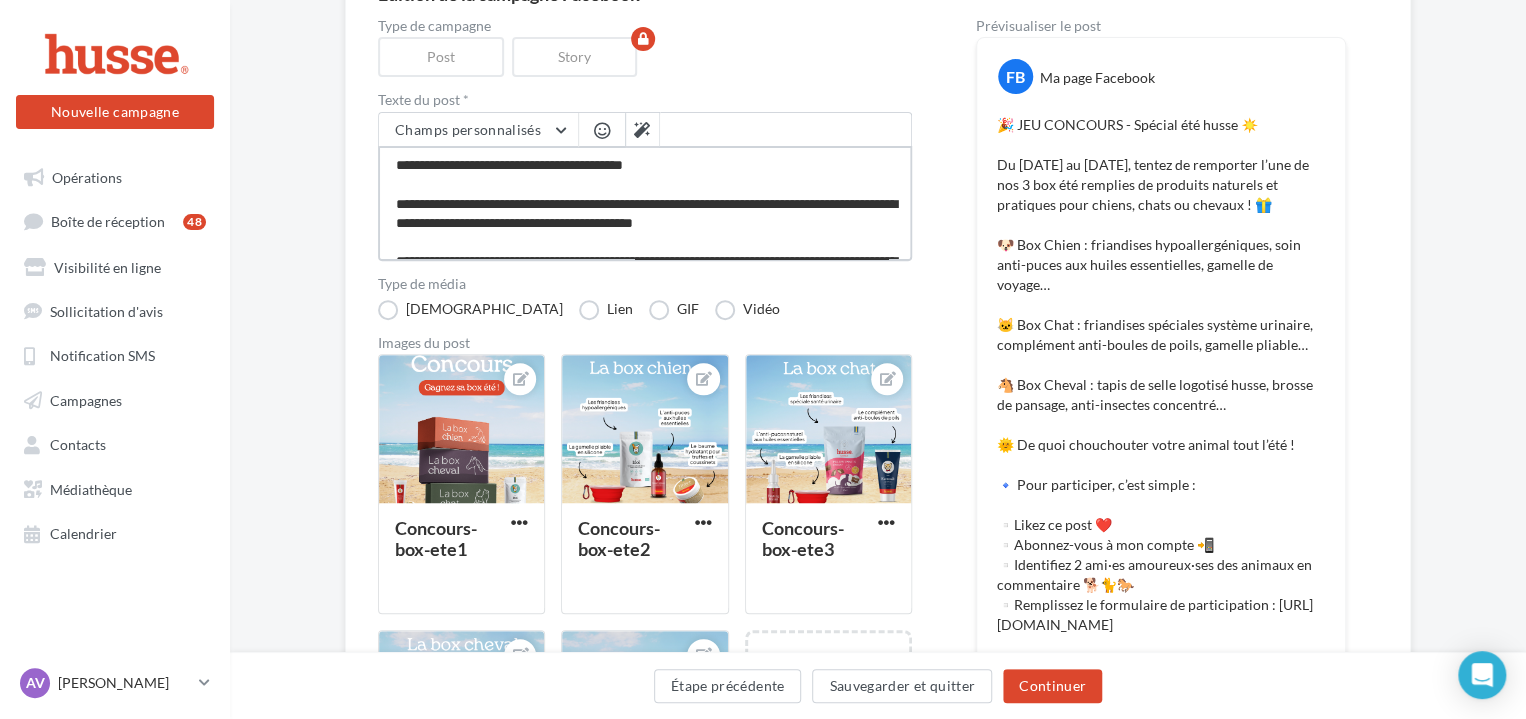 type on "**********" 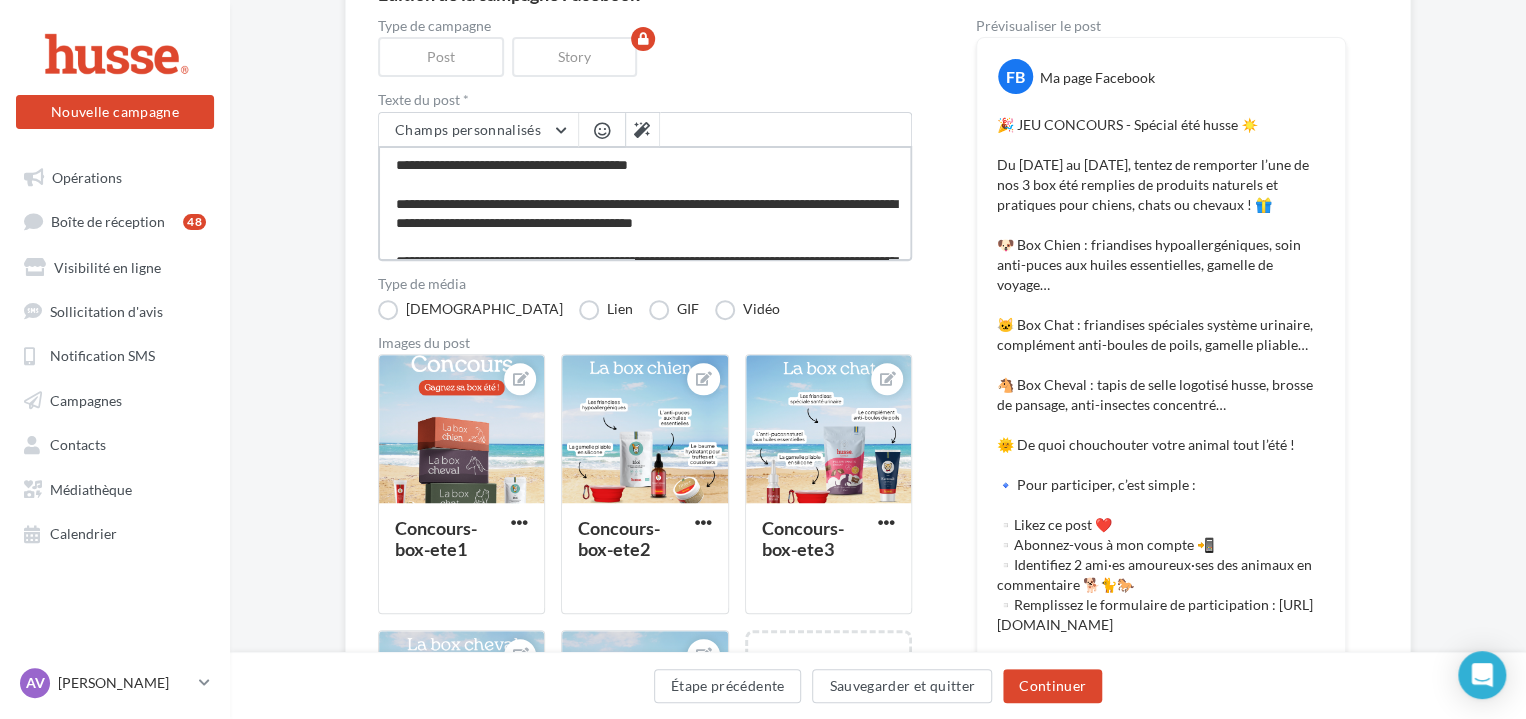 type on "**********" 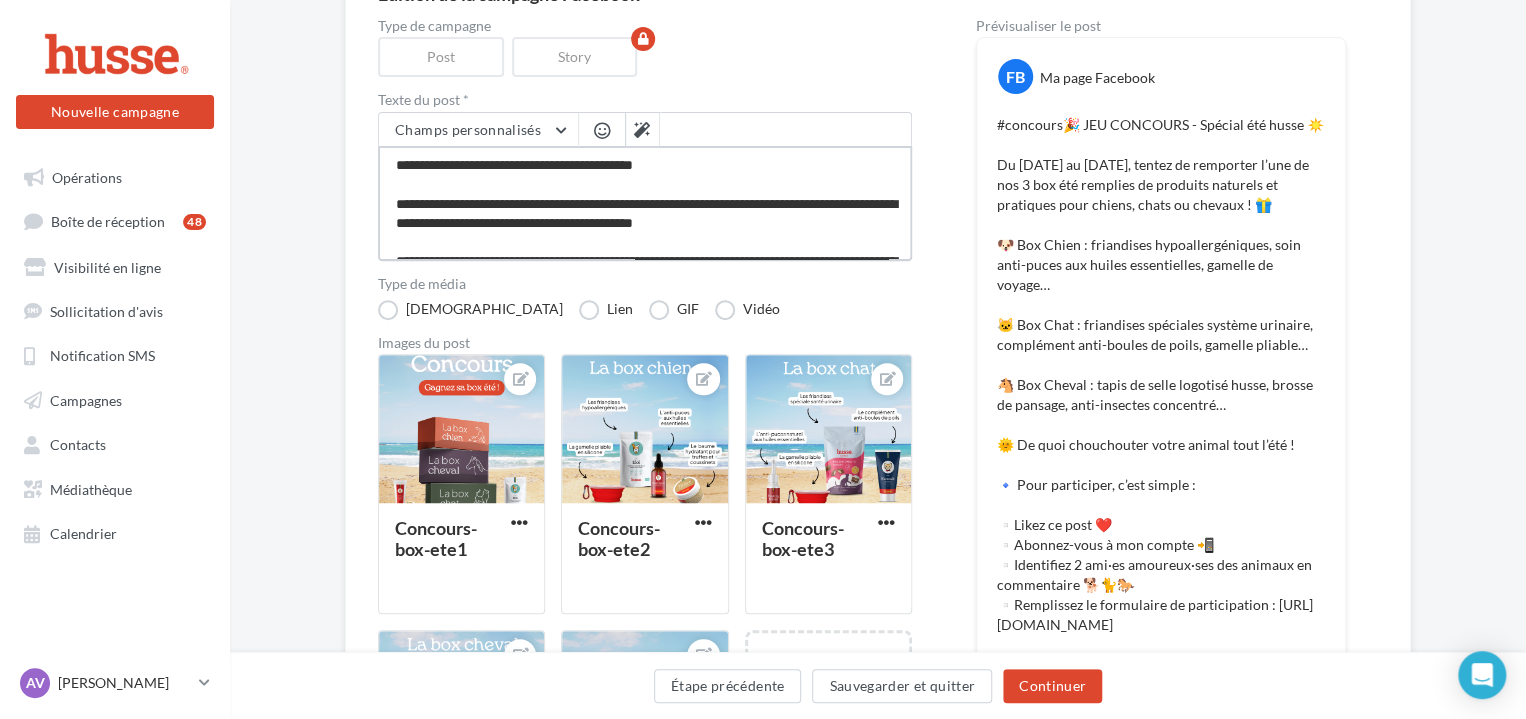 type on "**********" 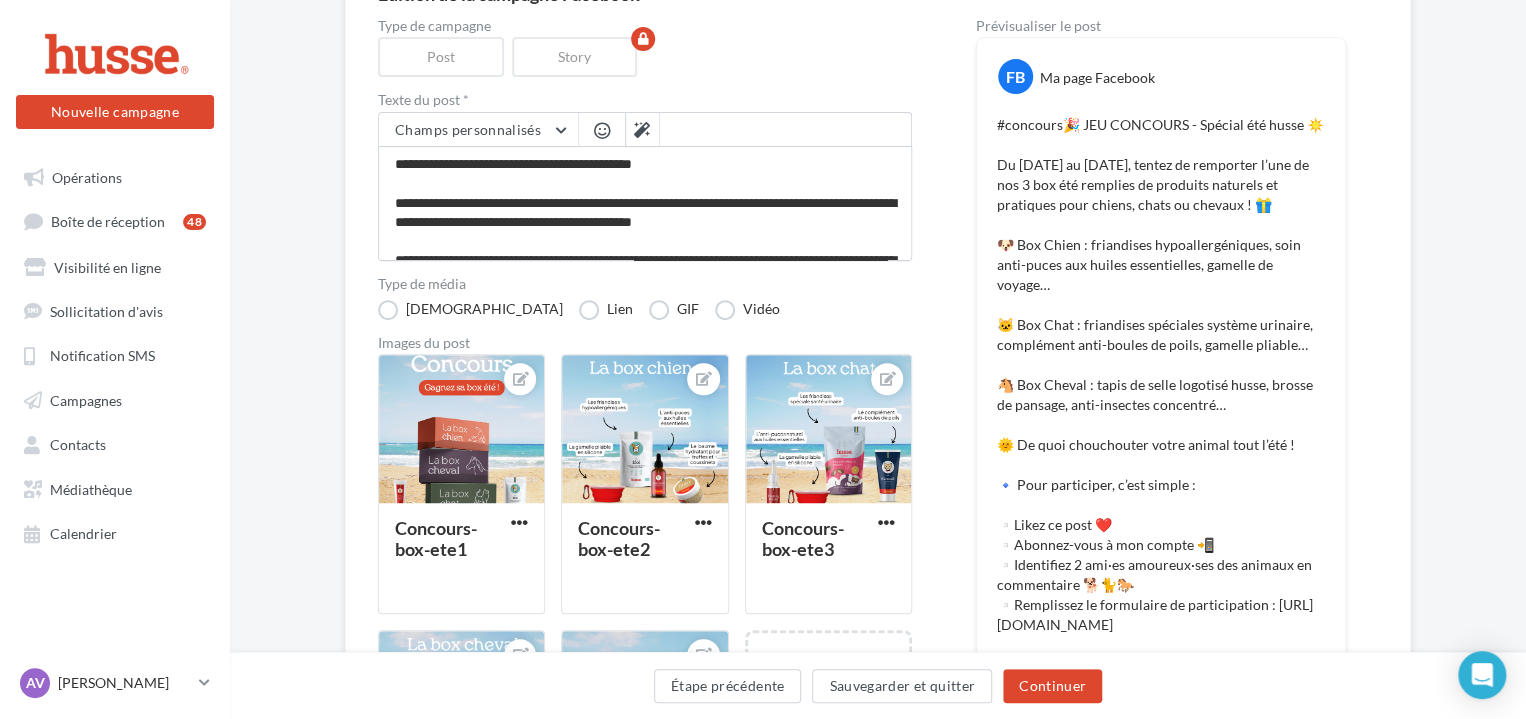 click at bounding box center (602, 130) 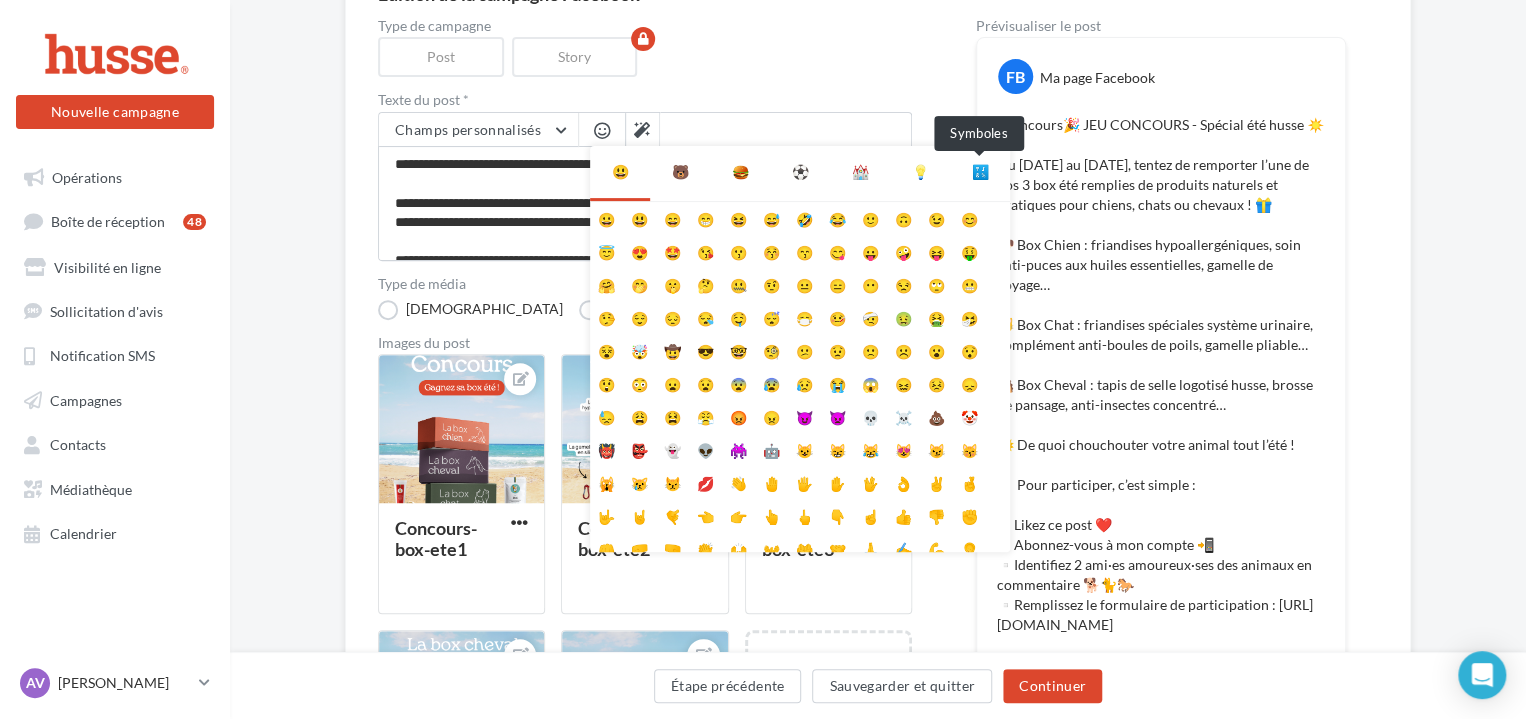 click on "🔣" at bounding box center (980, 172) 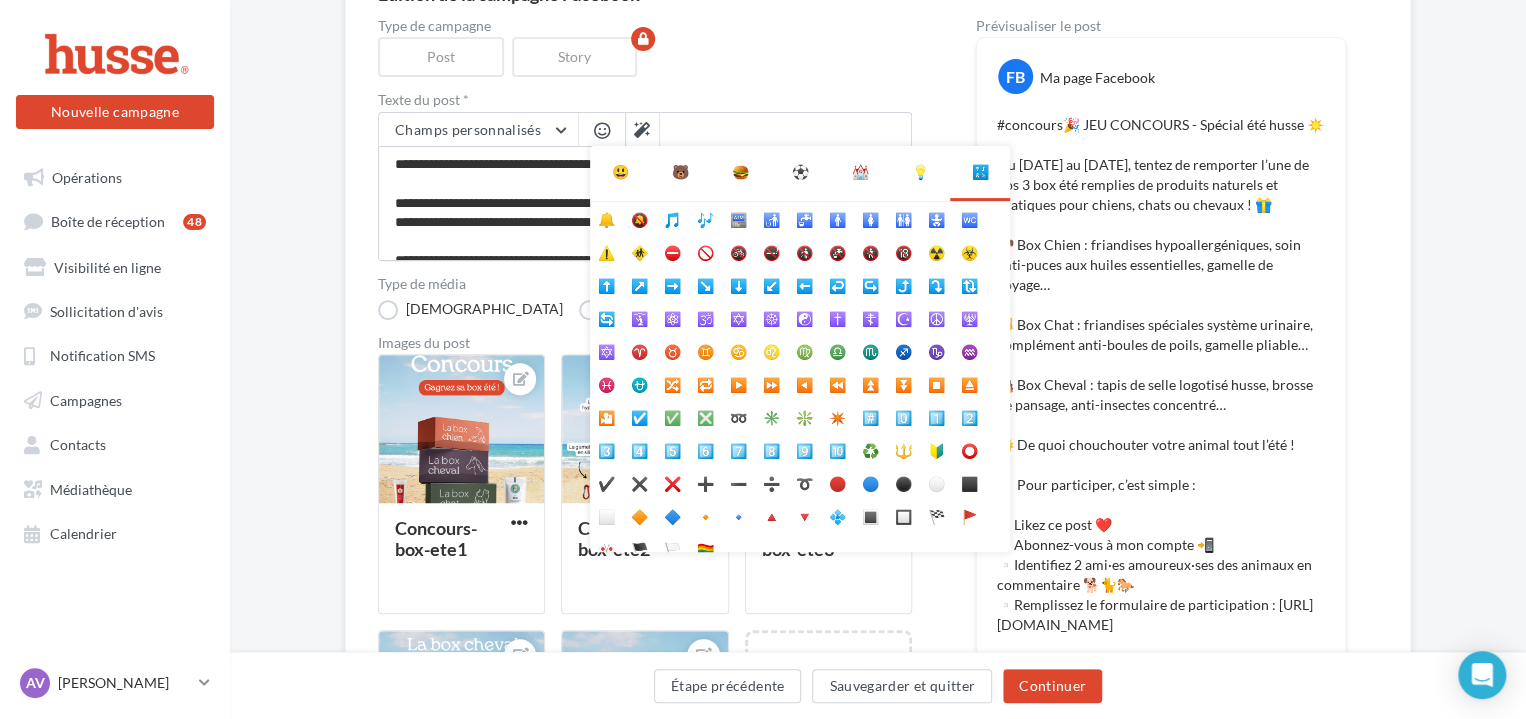 scroll, scrollTop: 112, scrollLeft: 0, axis: vertical 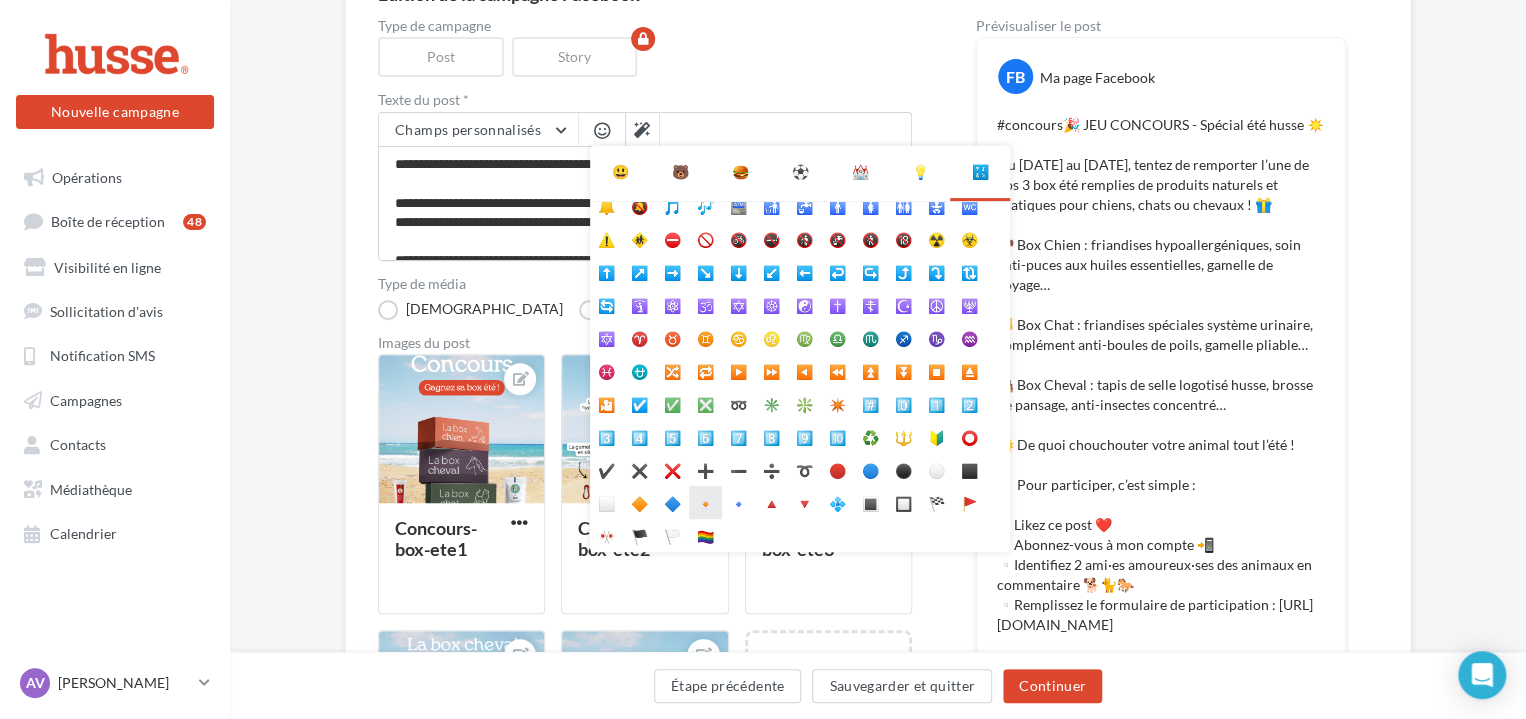 click on "🔸" at bounding box center [705, 502] 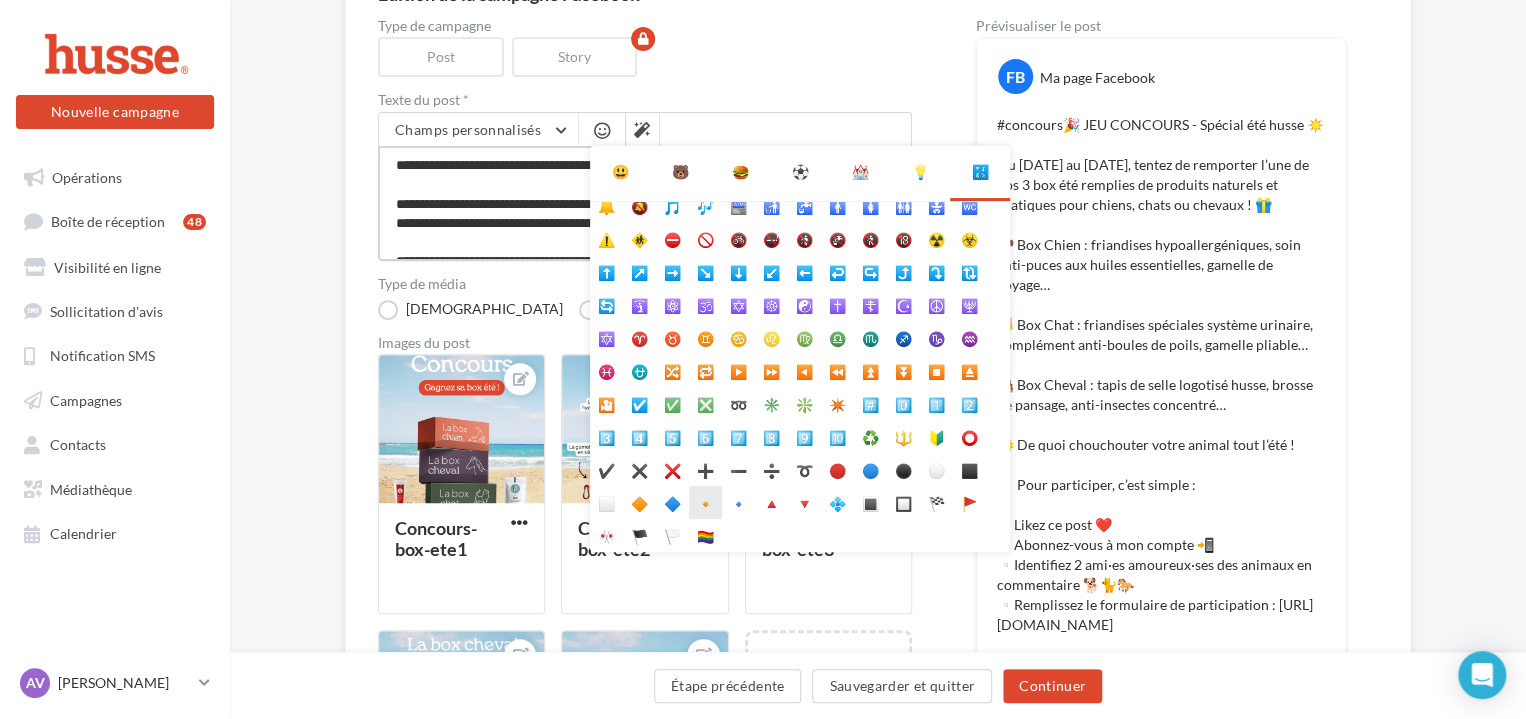 type on "**********" 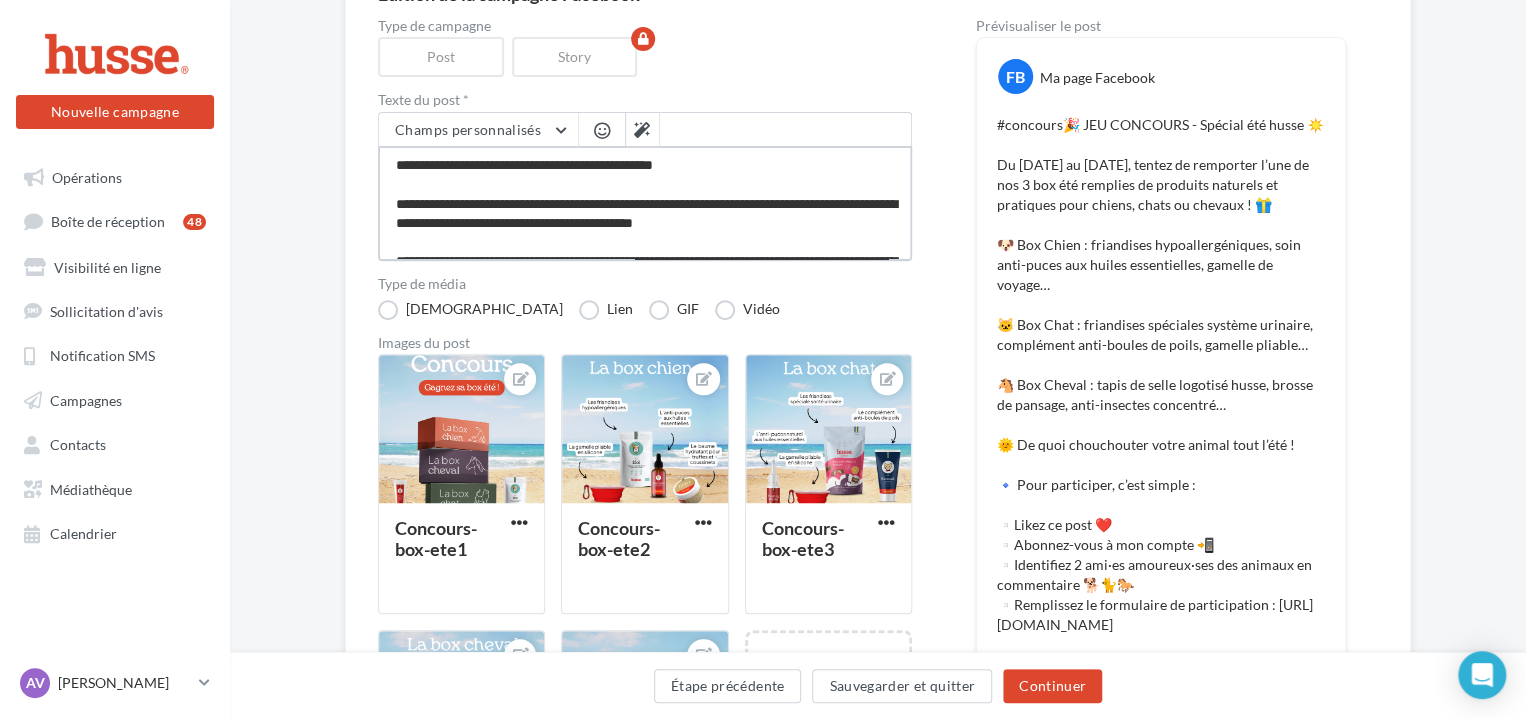 click at bounding box center (645, 203) 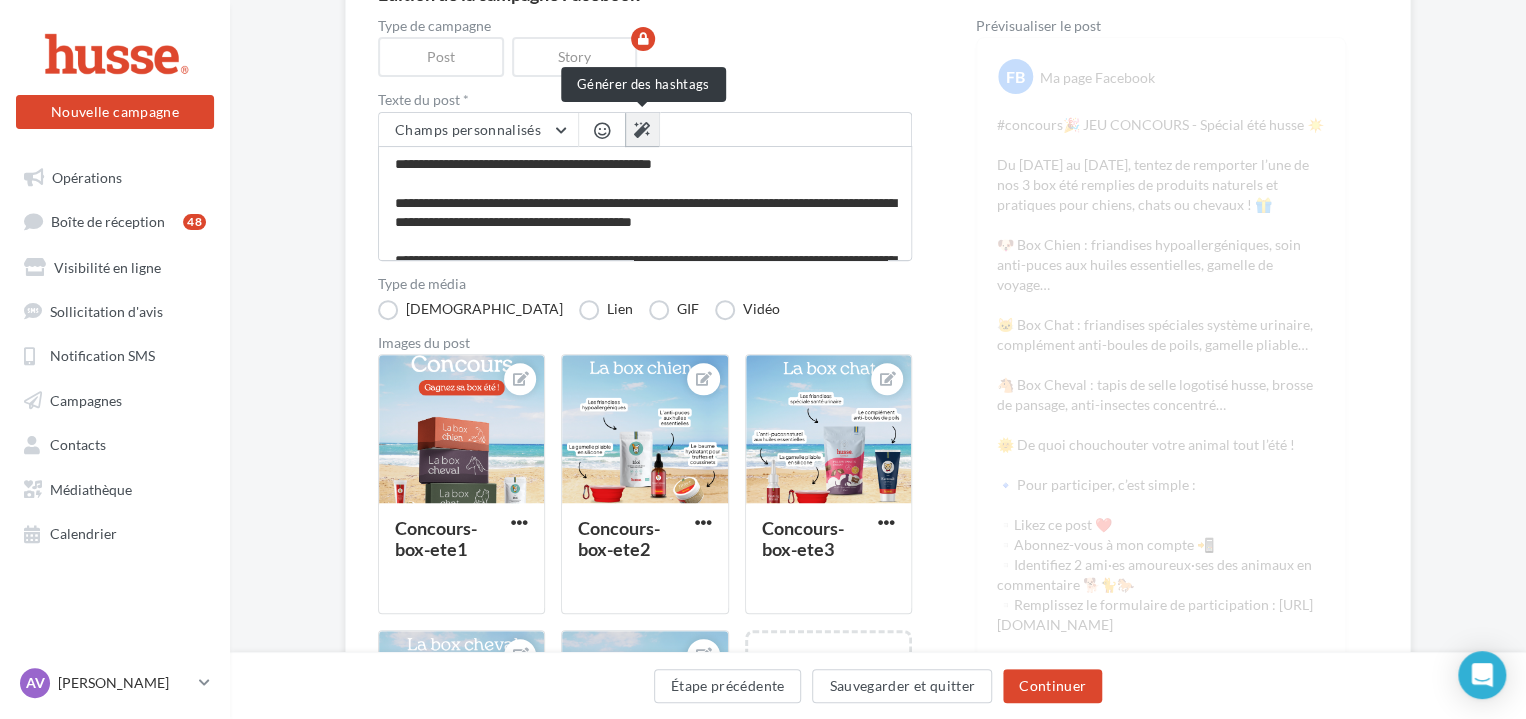 click at bounding box center [642, 130] 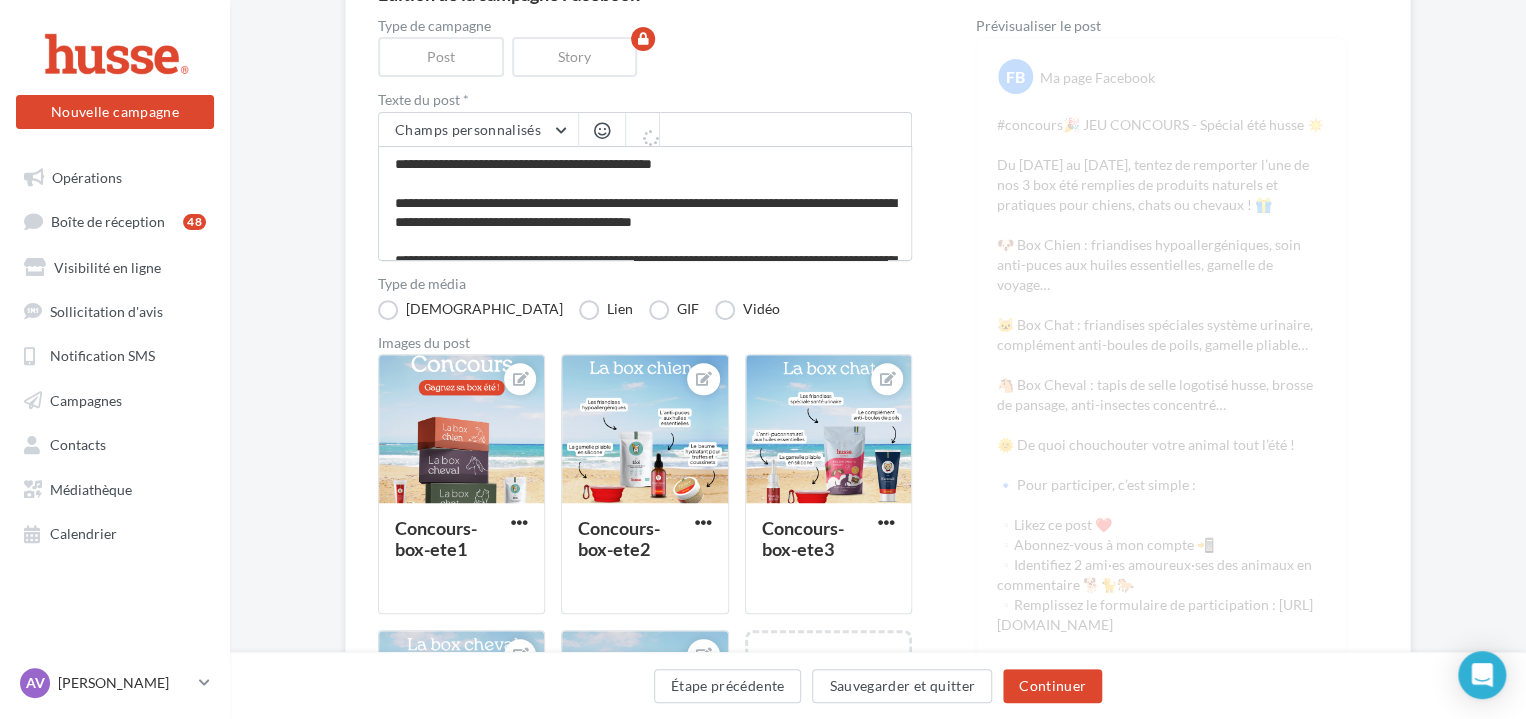 click at bounding box center (602, 130) 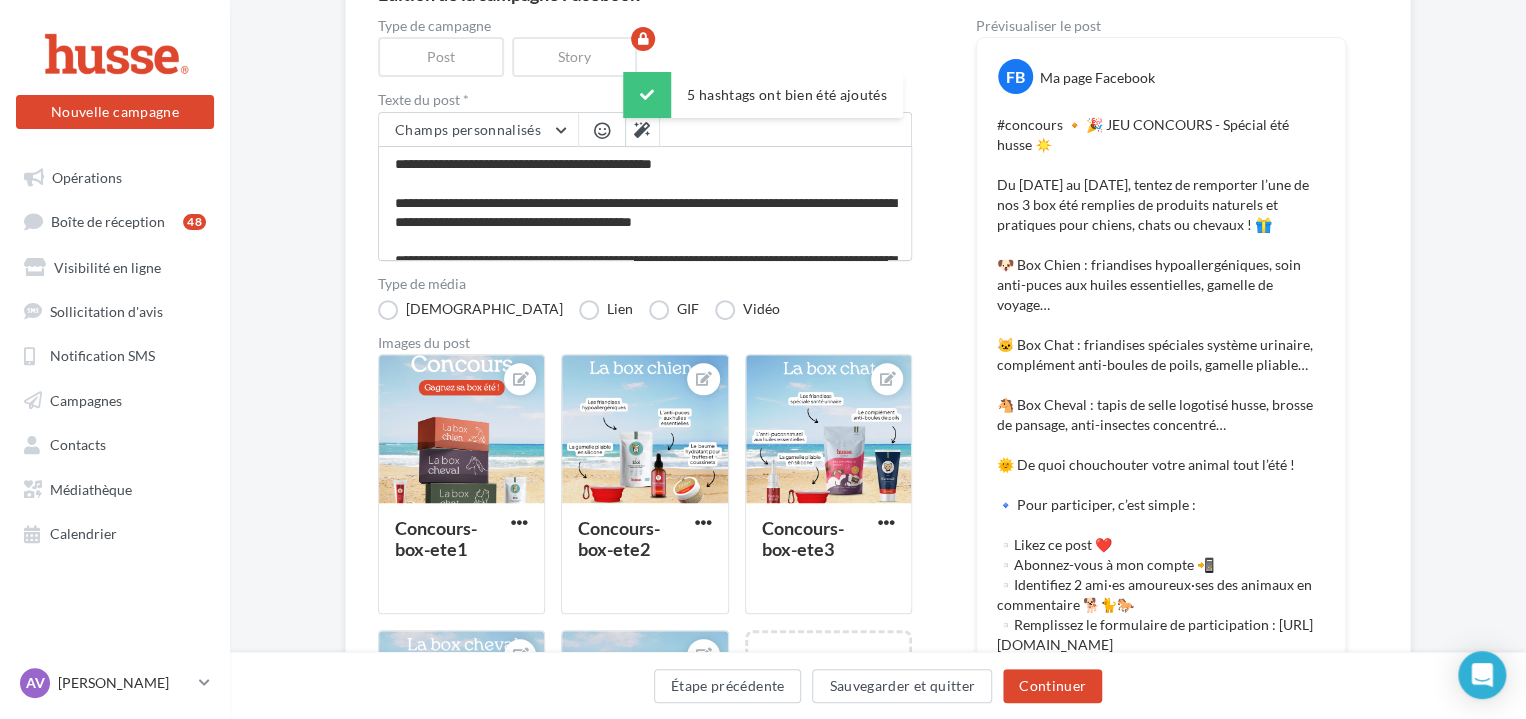 click at bounding box center (602, 130) 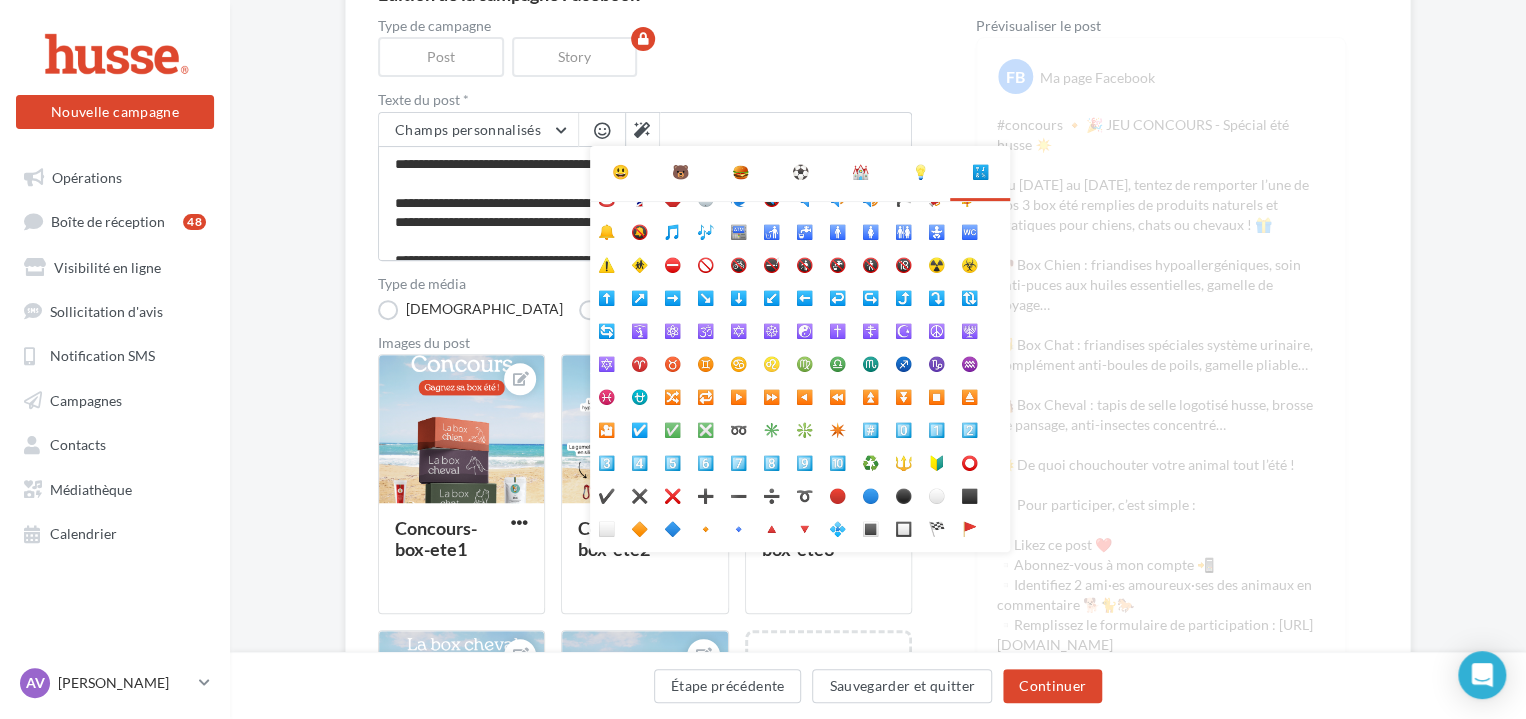 scroll, scrollTop: 112, scrollLeft: 0, axis: vertical 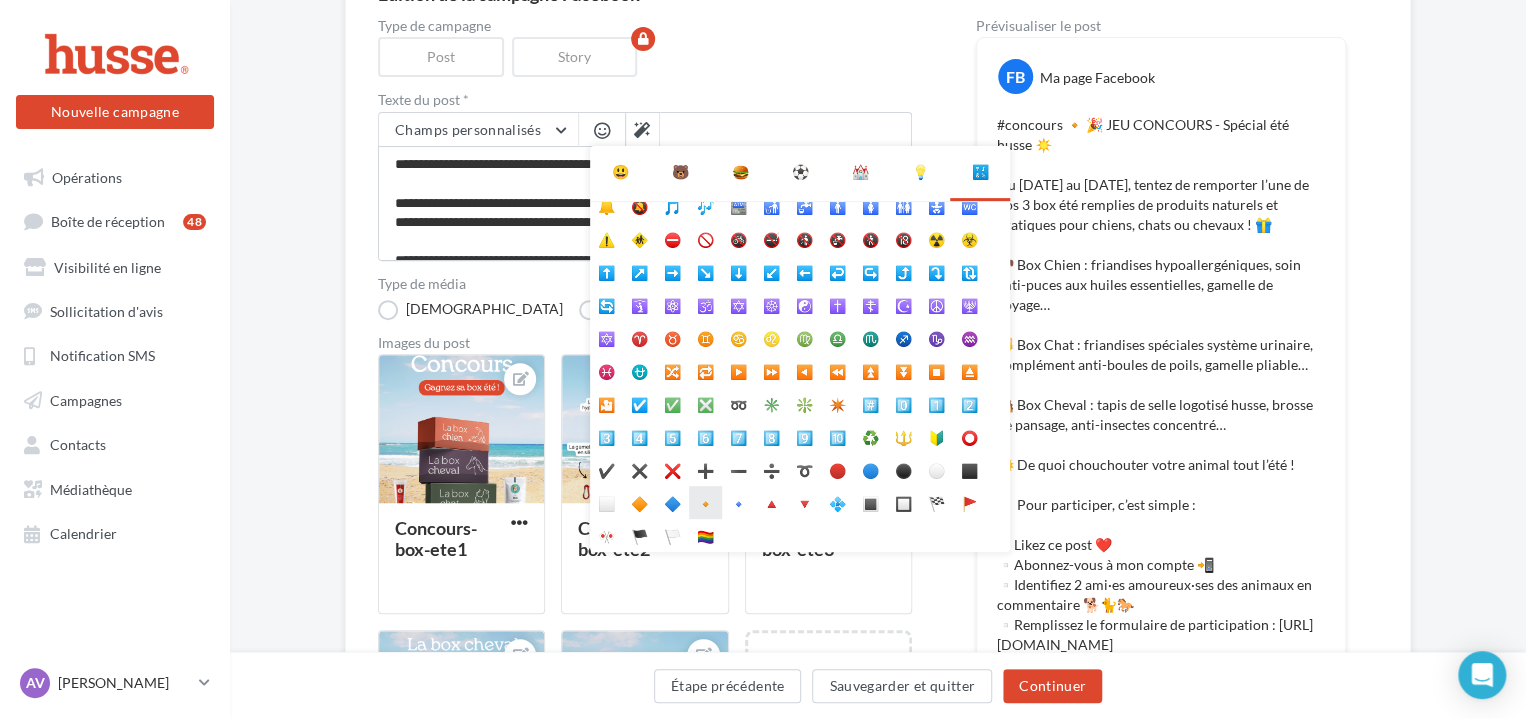click on "🔸" at bounding box center [705, 502] 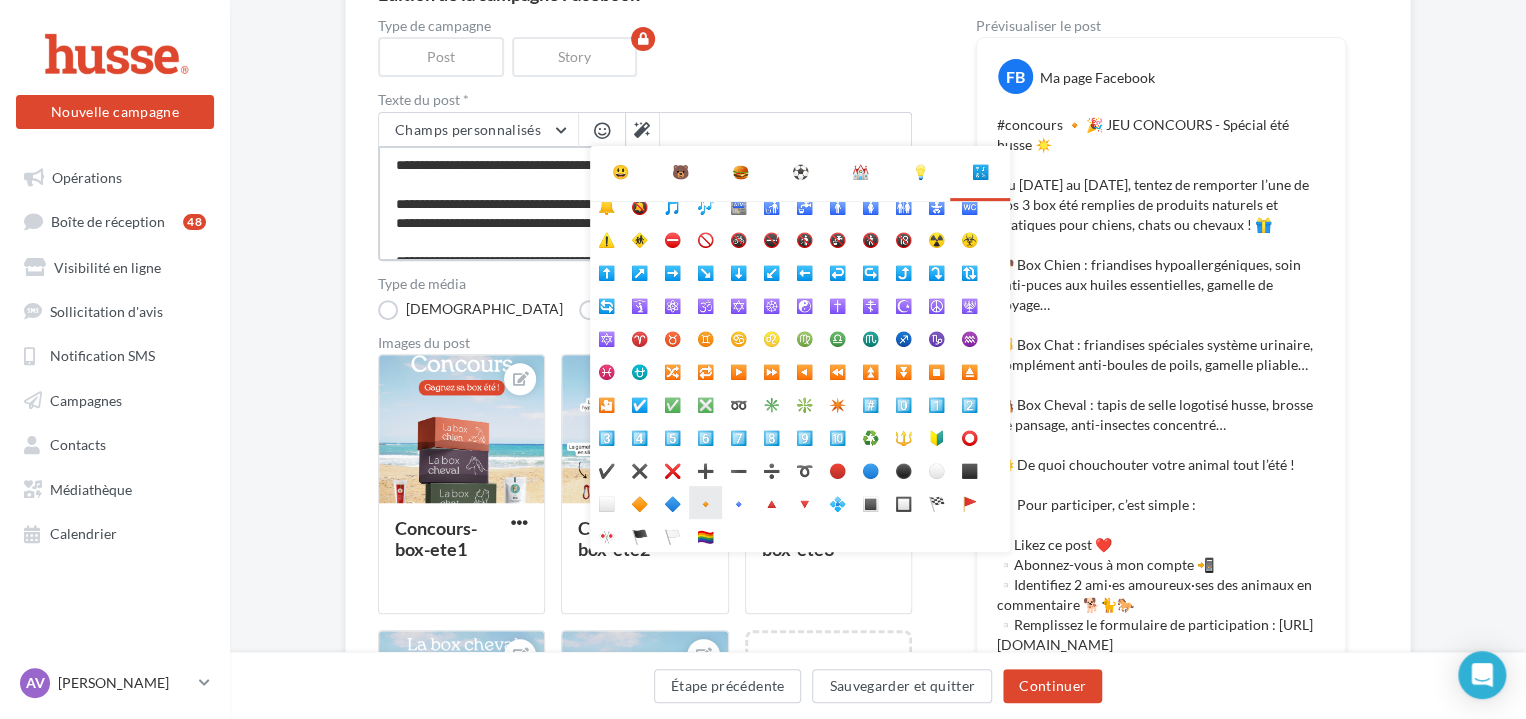 type on "**********" 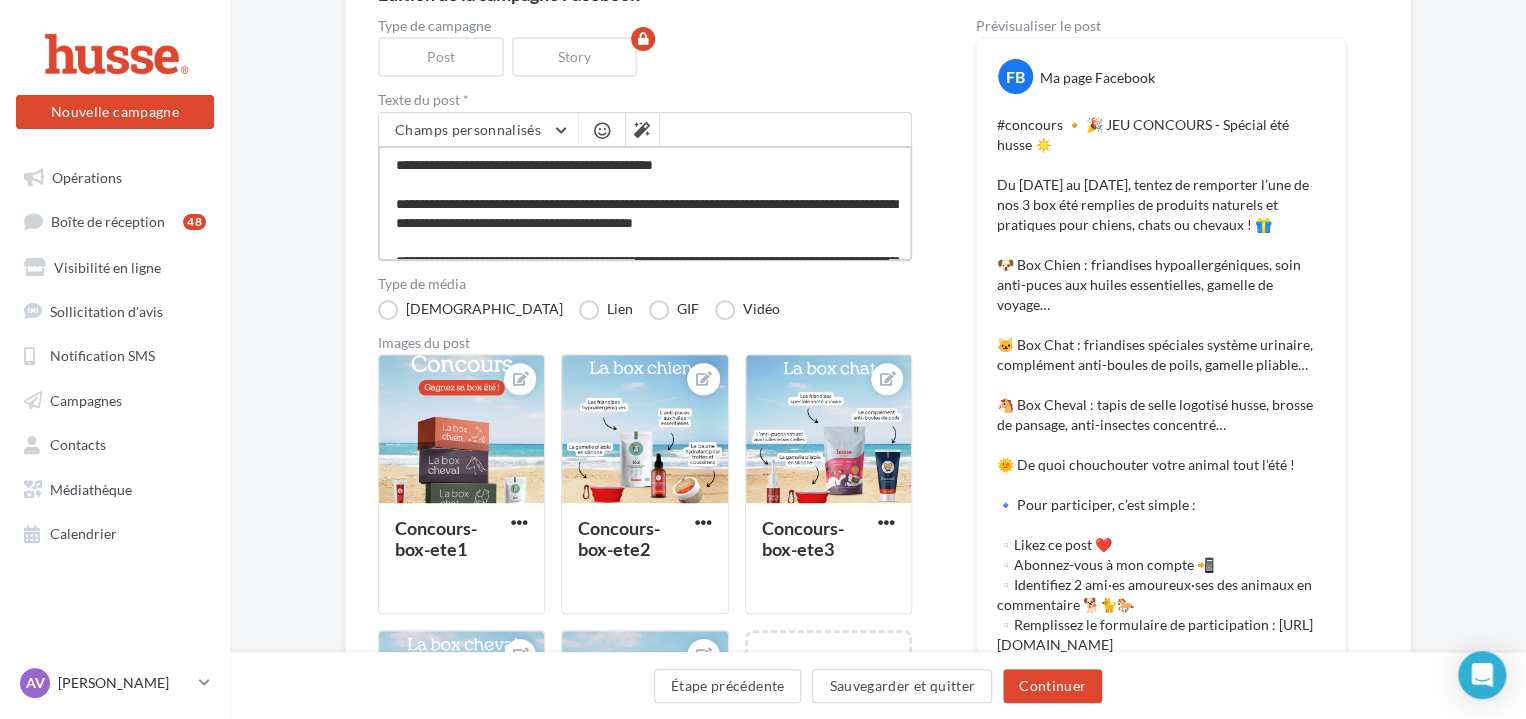 scroll, scrollTop: 539, scrollLeft: 0, axis: vertical 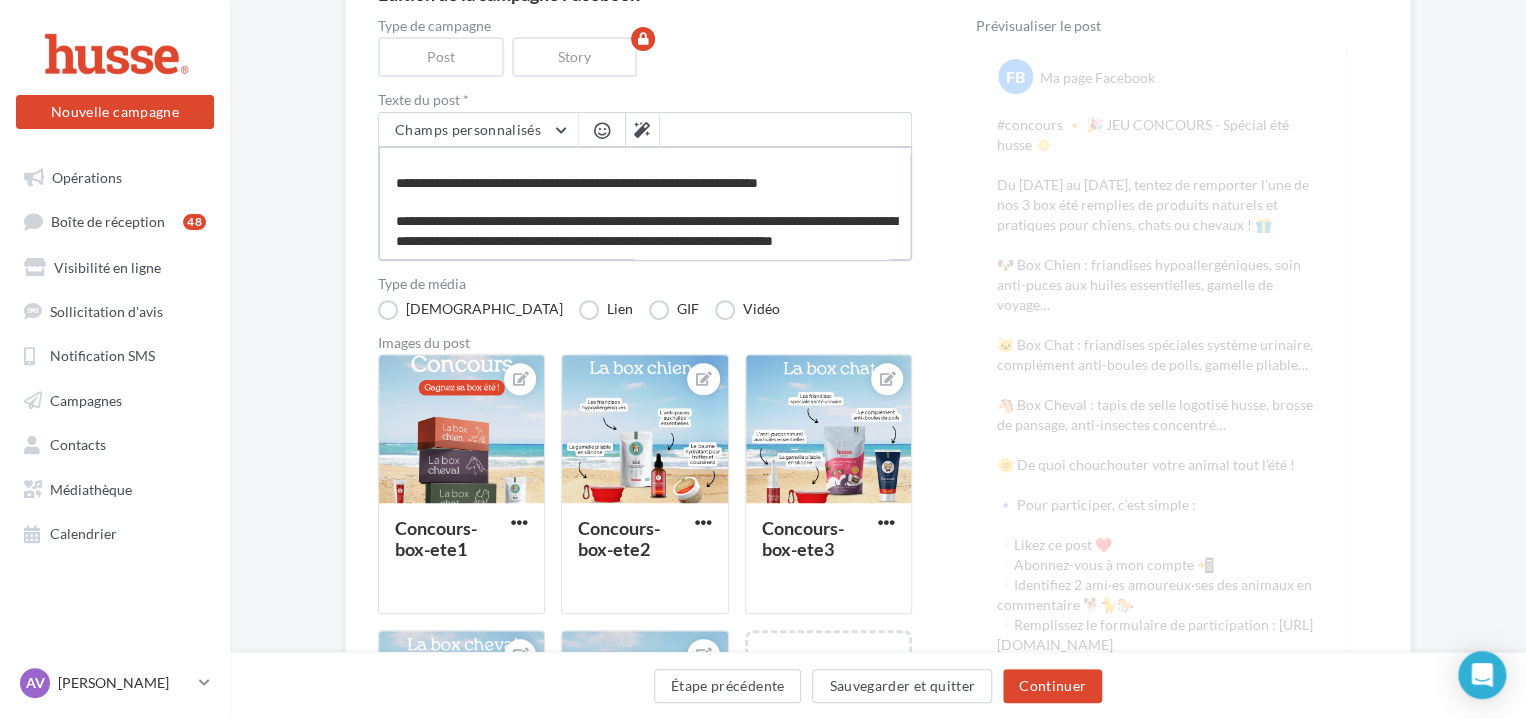 type on "**********" 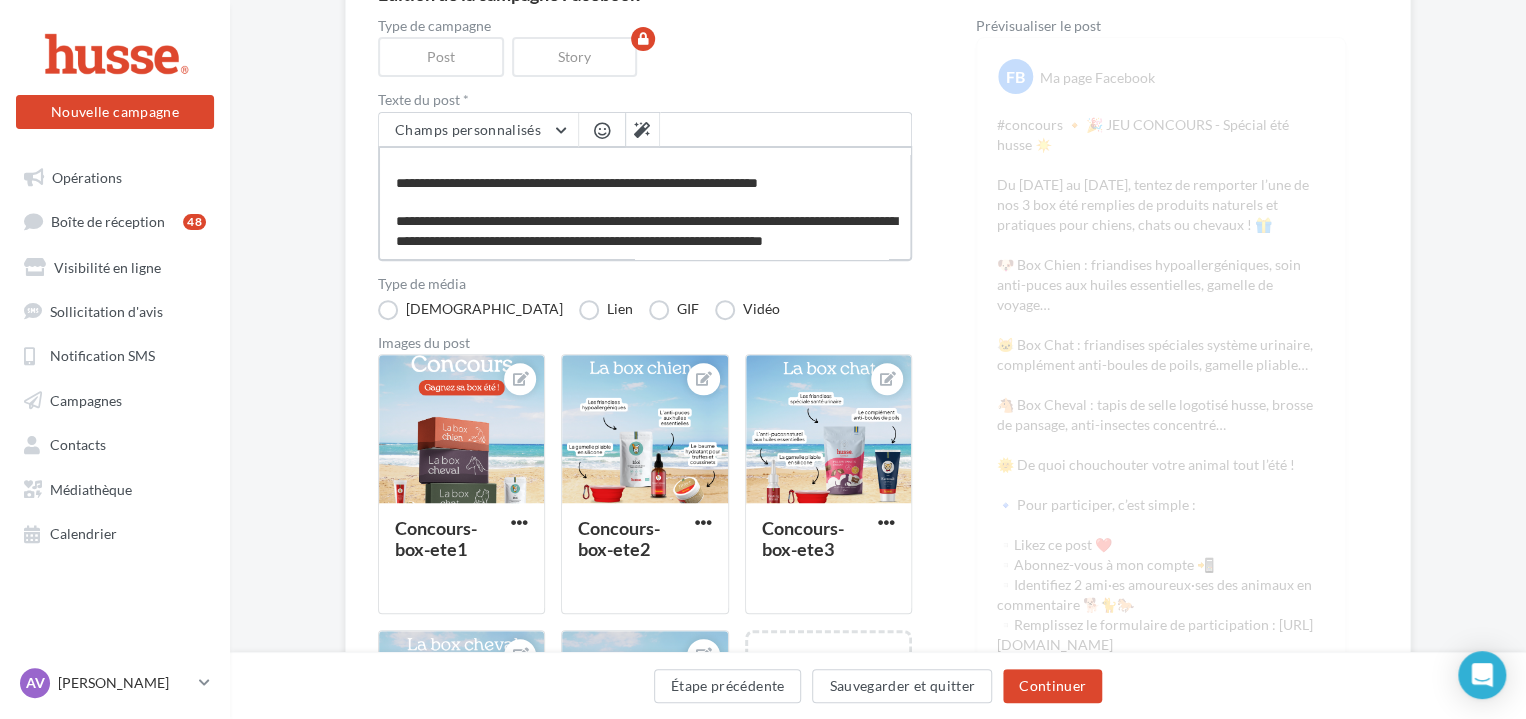 scroll, scrollTop: 0, scrollLeft: 0, axis: both 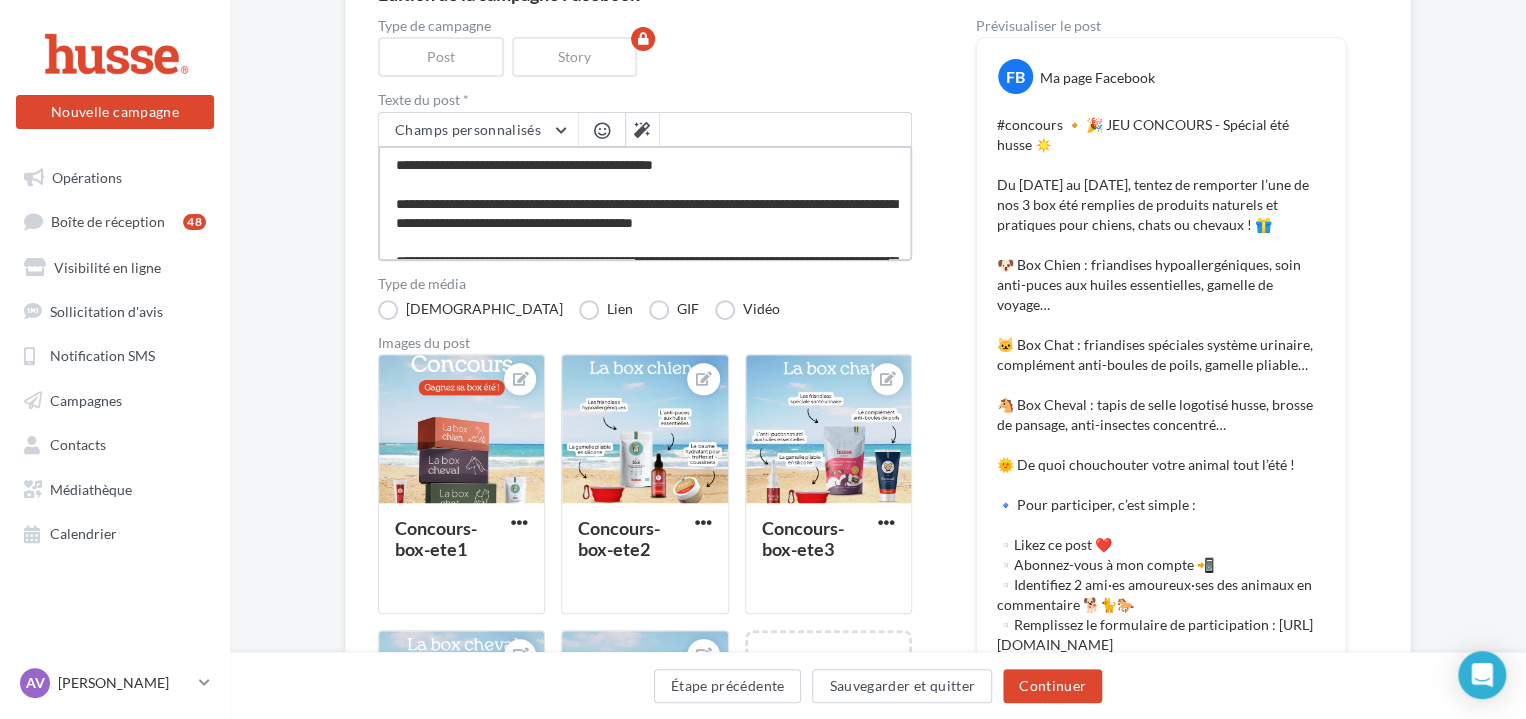 click at bounding box center [645, 203] 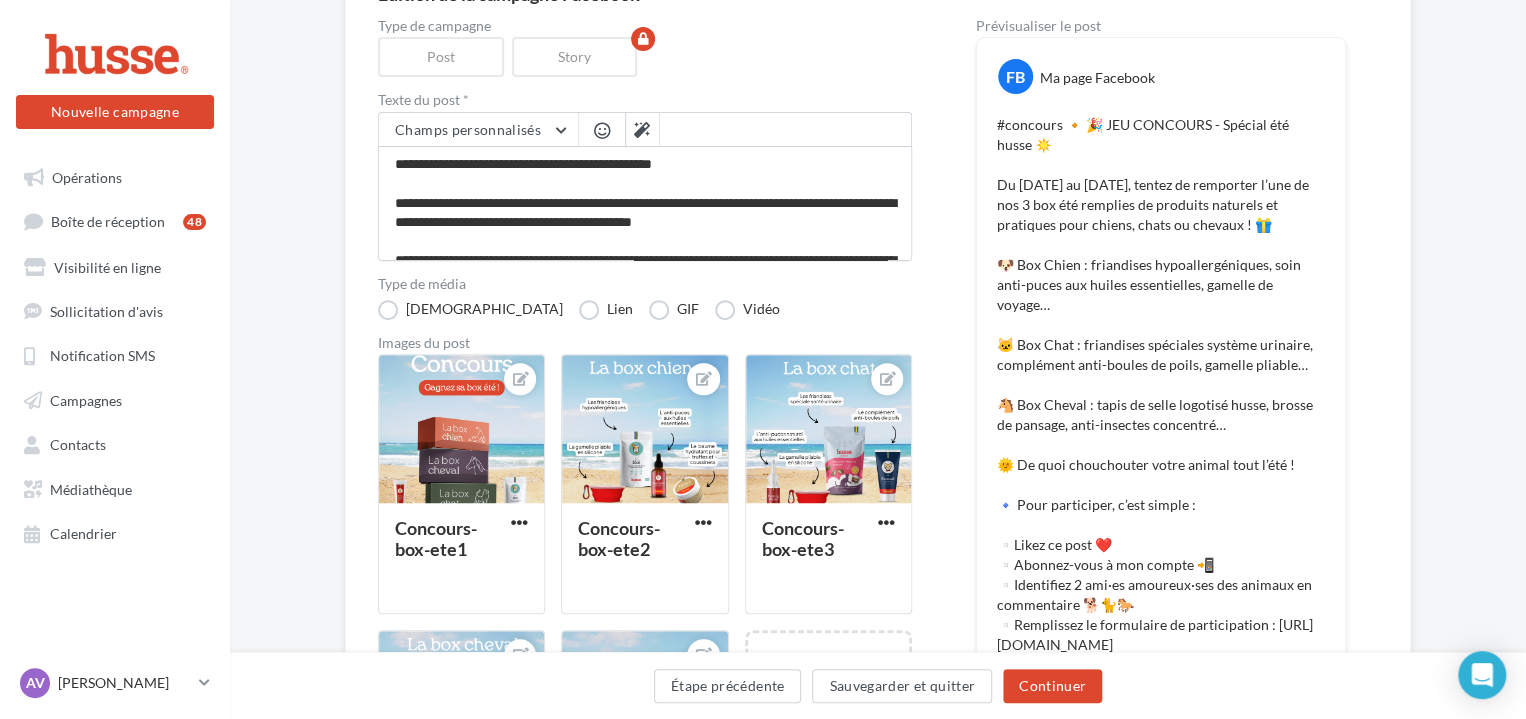 click at bounding box center [602, 130] 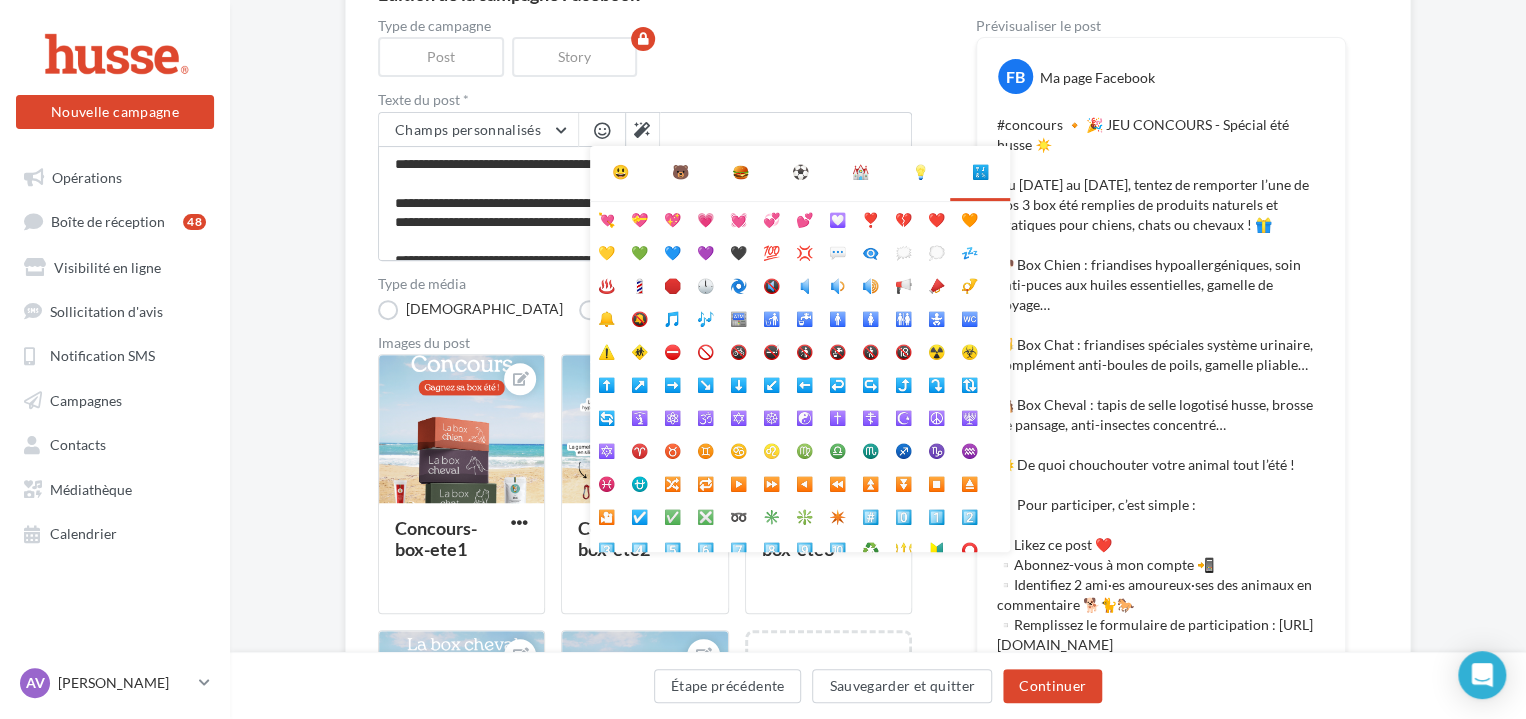 scroll, scrollTop: 112, scrollLeft: 0, axis: vertical 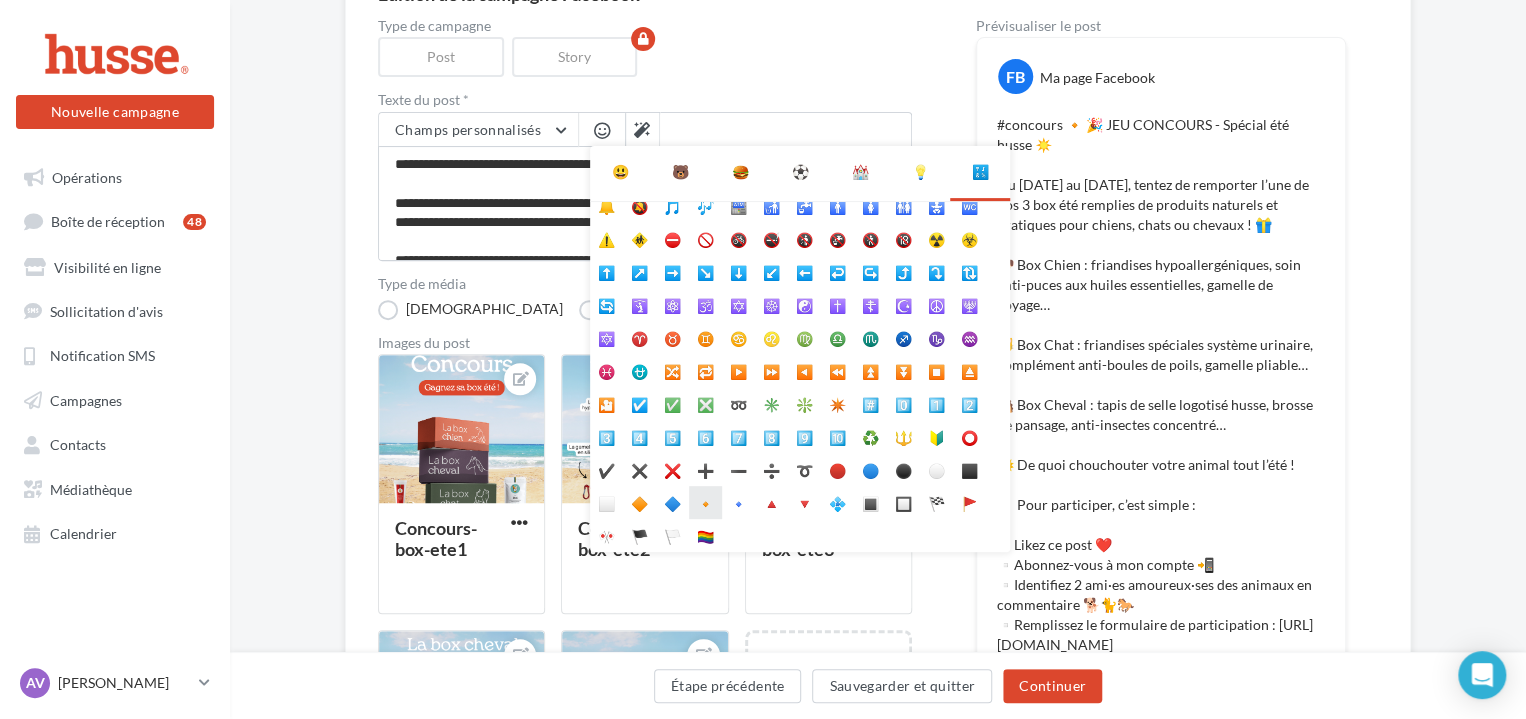 click on "🔸" at bounding box center (705, 502) 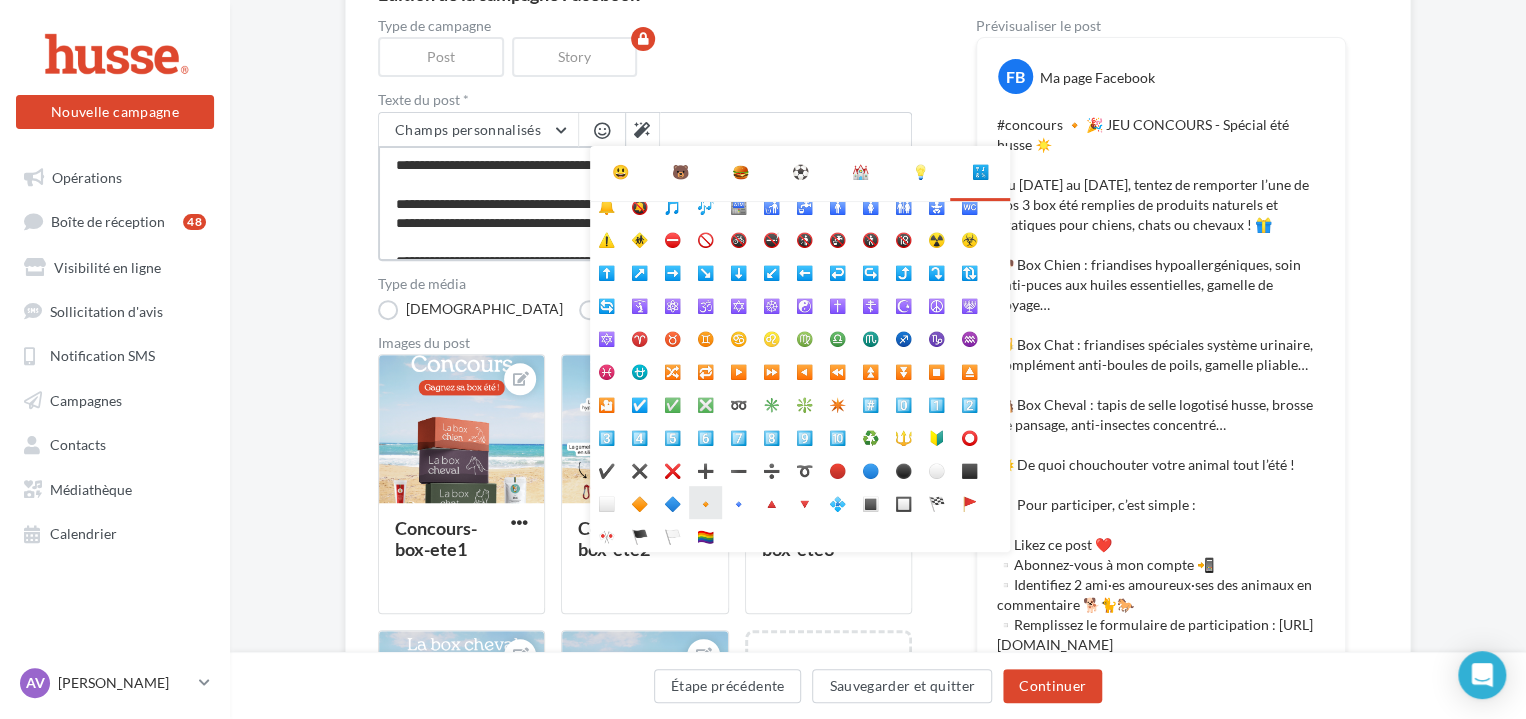 type on "**********" 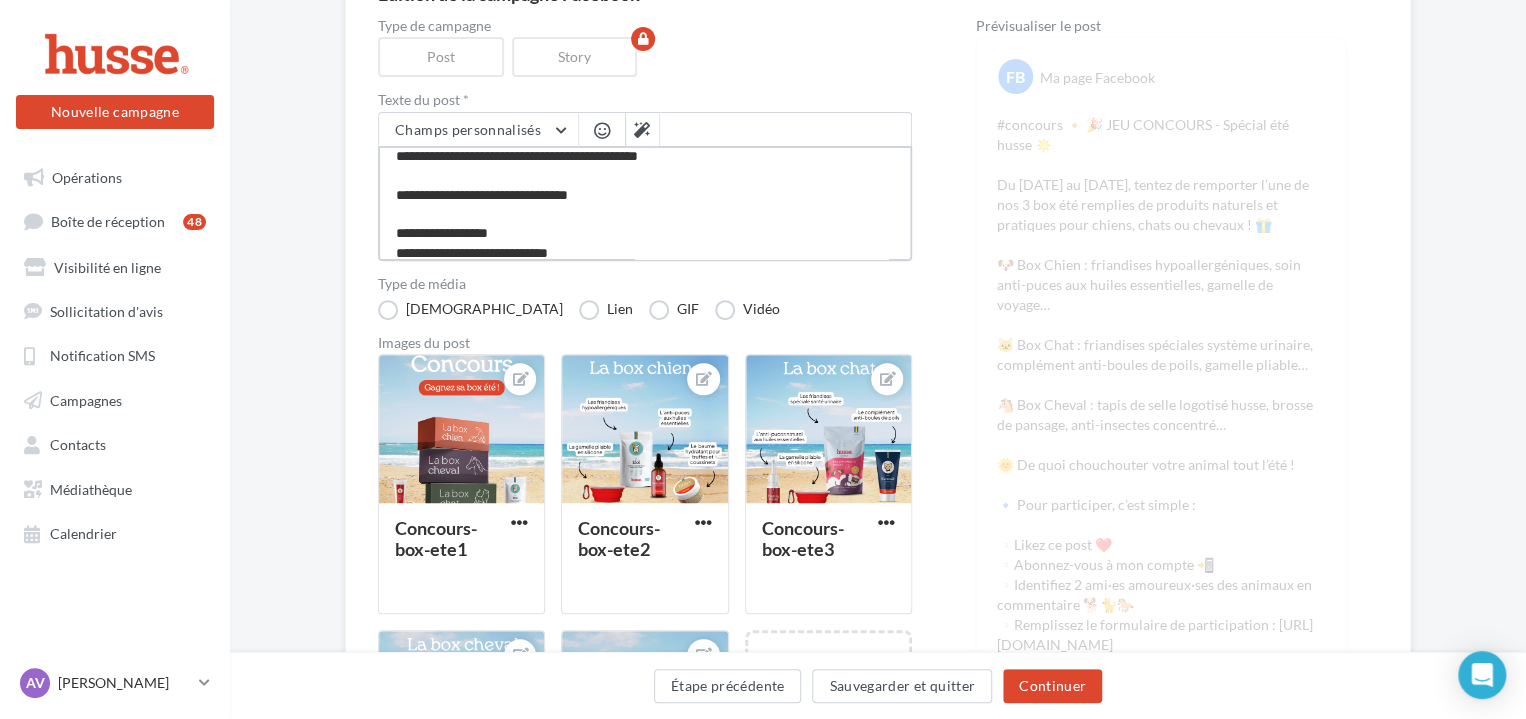 scroll, scrollTop: 0, scrollLeft: 0, axis: both 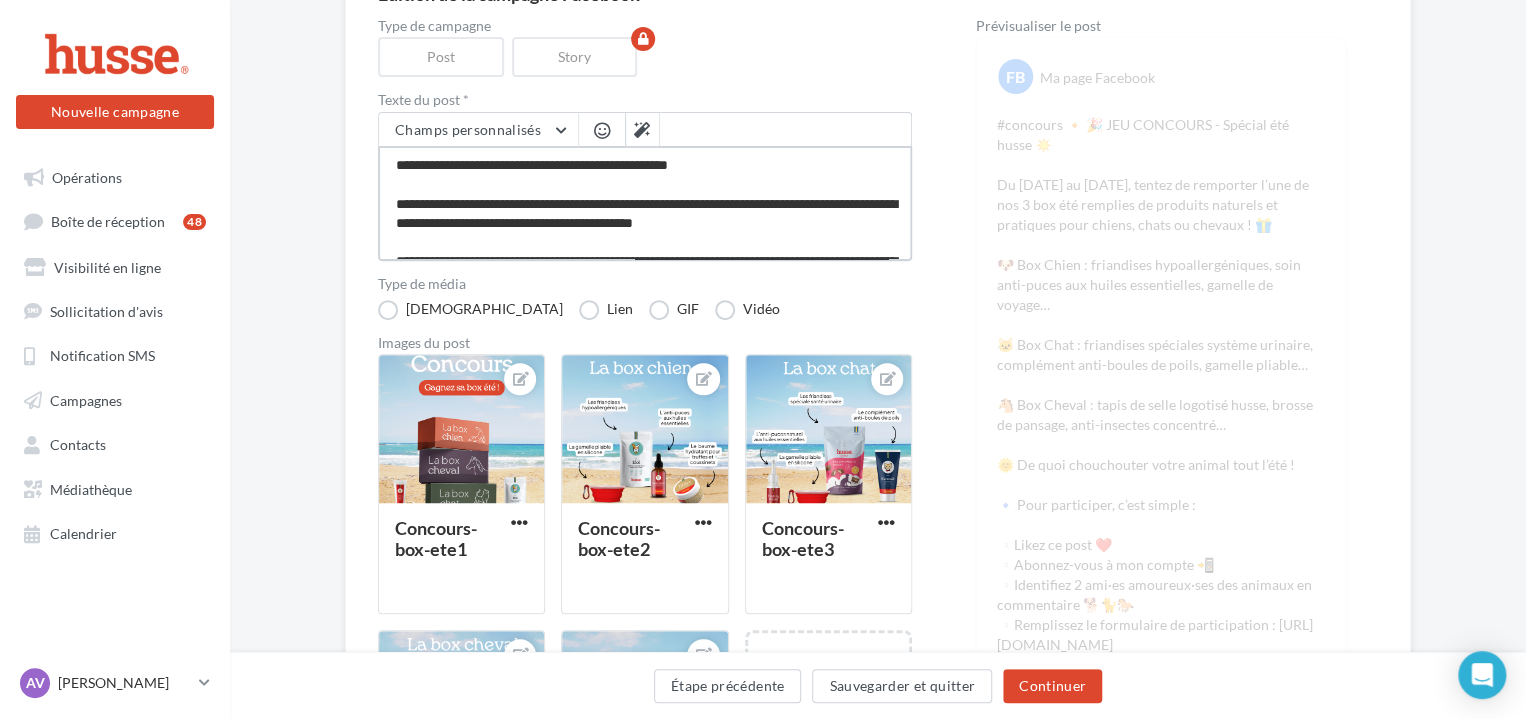 click at bounding box center [645, 203] 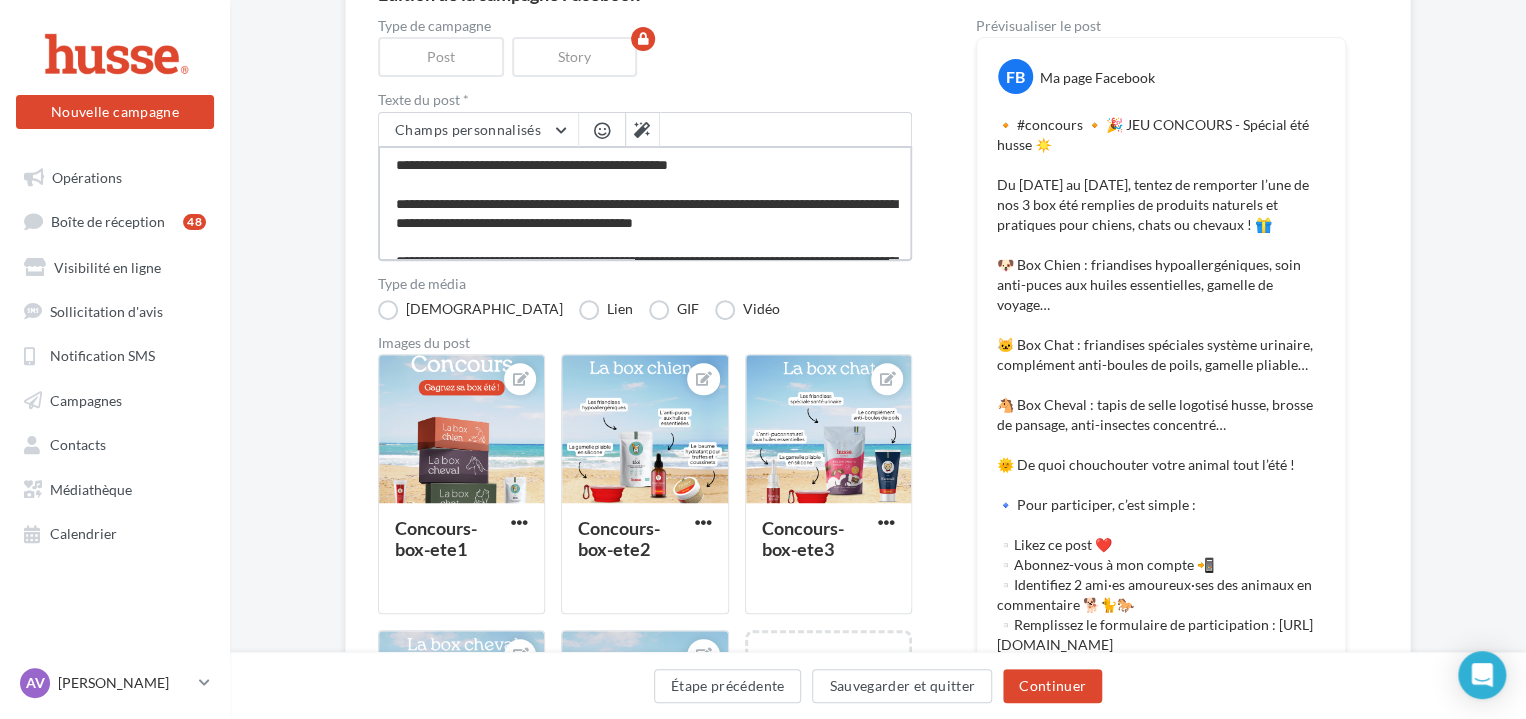 type on "**********" 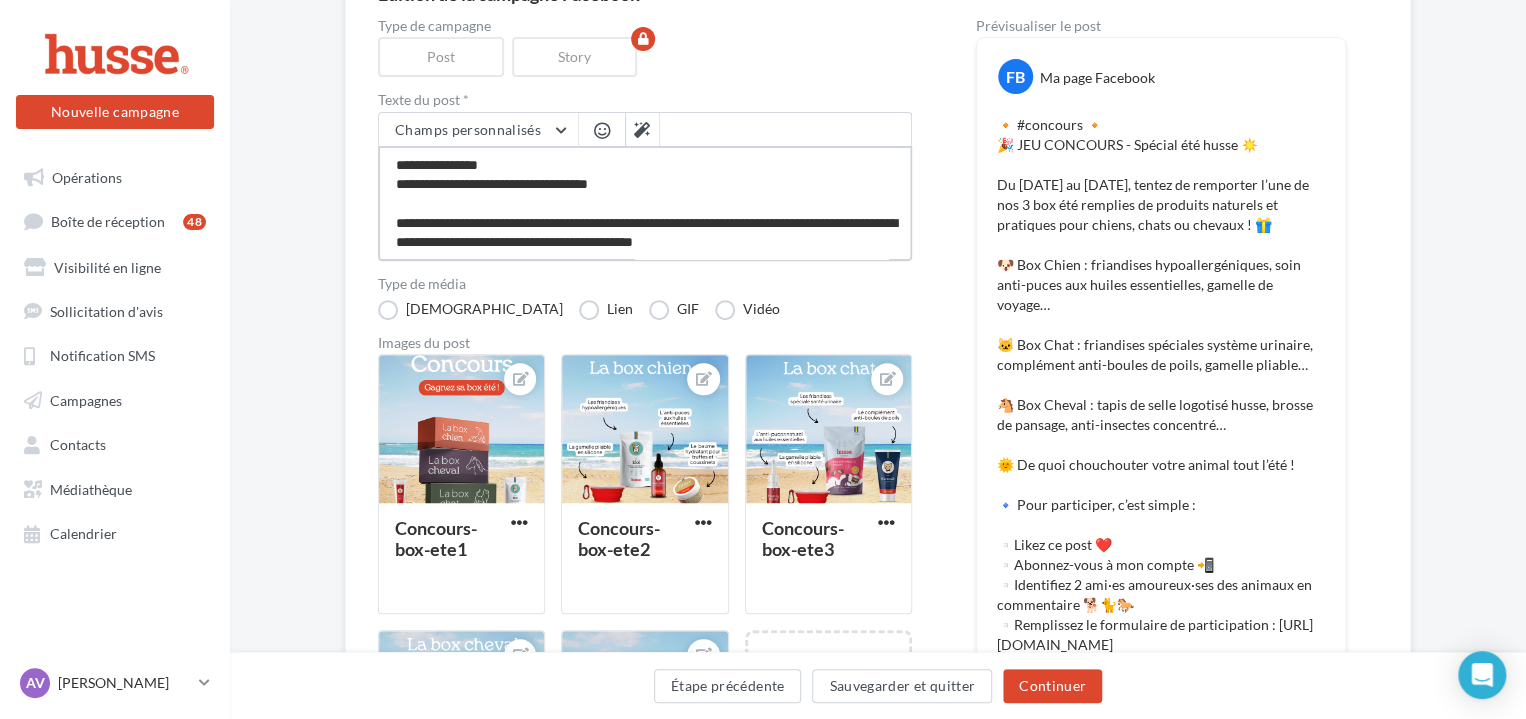 type on "**********" 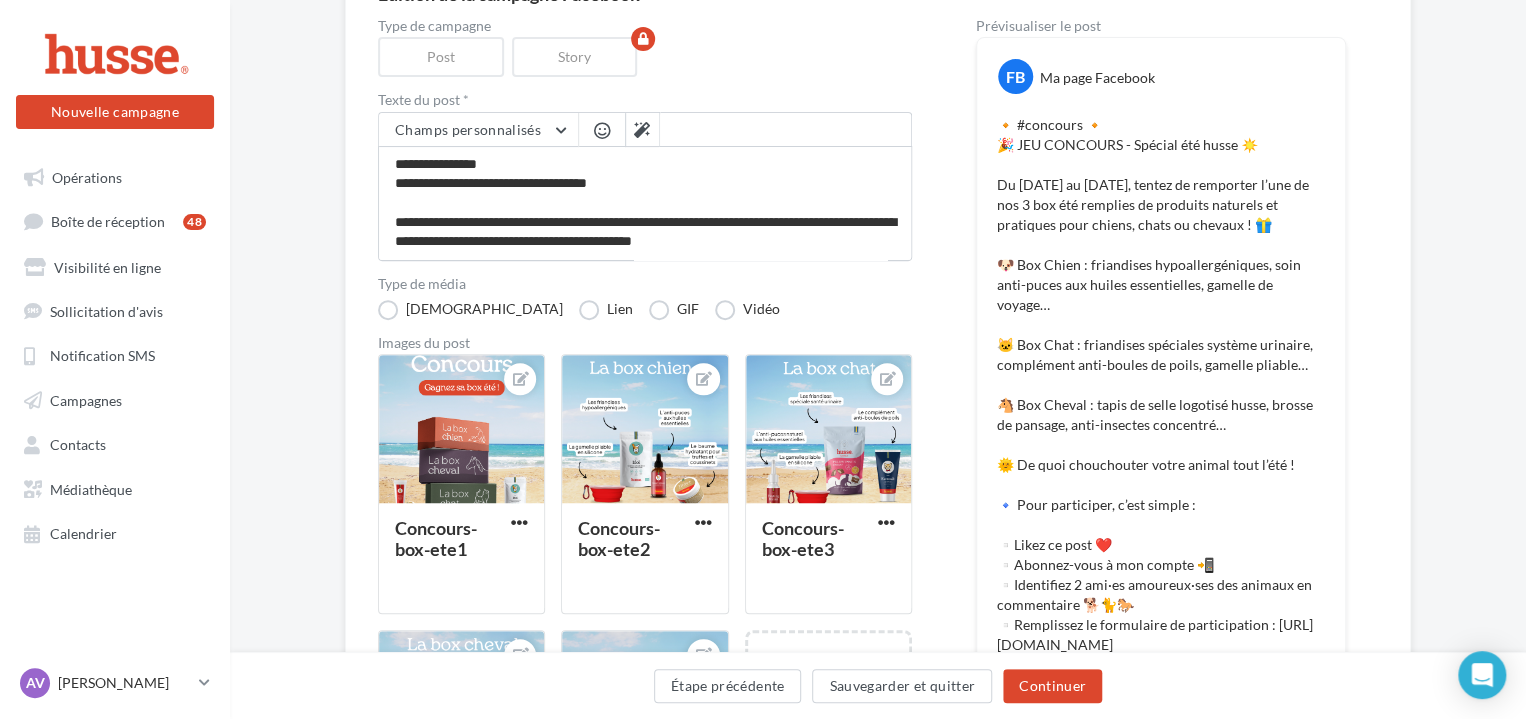 drag, startPoint x: 912, startPoint y: 154, endPoint x: 913, endPoint y: 209, distance: 55.00909 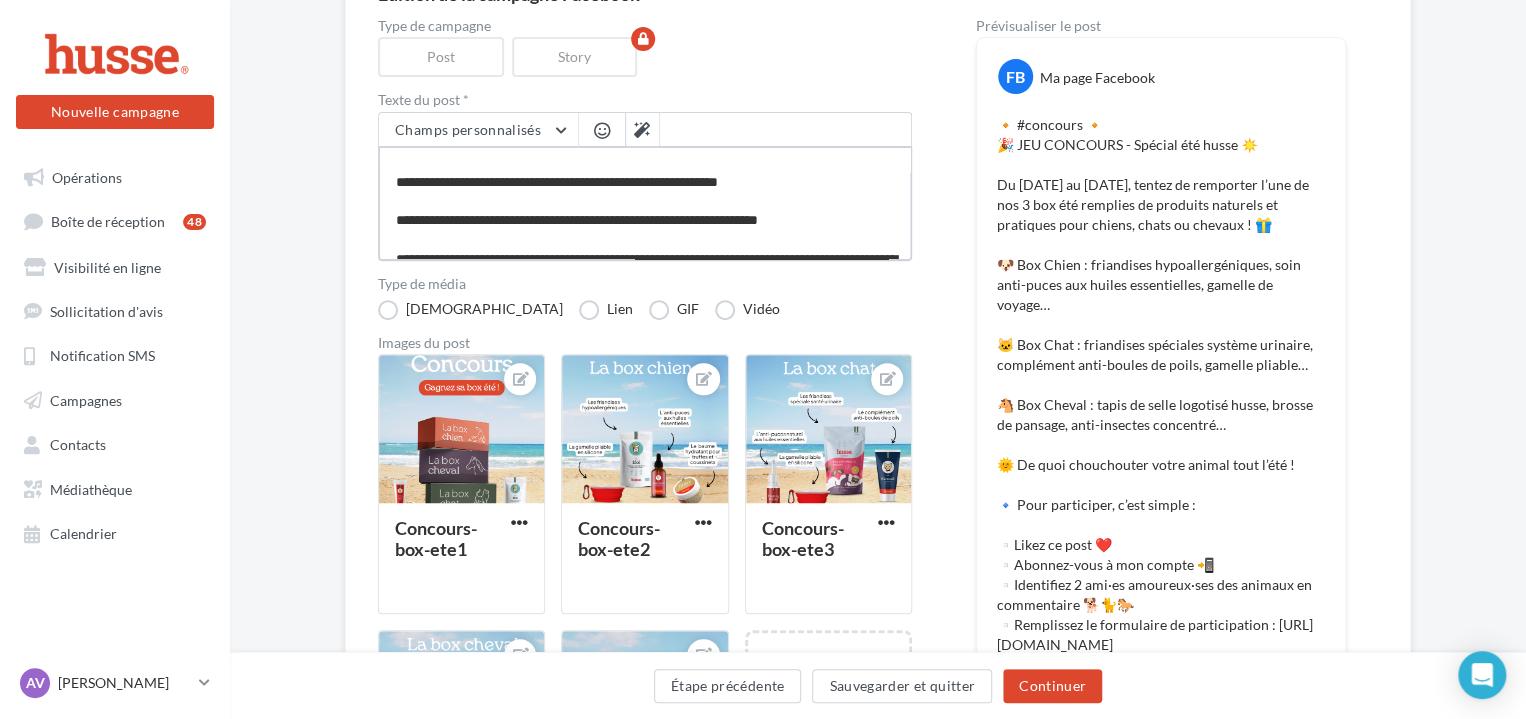 scroll, scrollTop: 558, scrollLeft: 0, axis: vertical 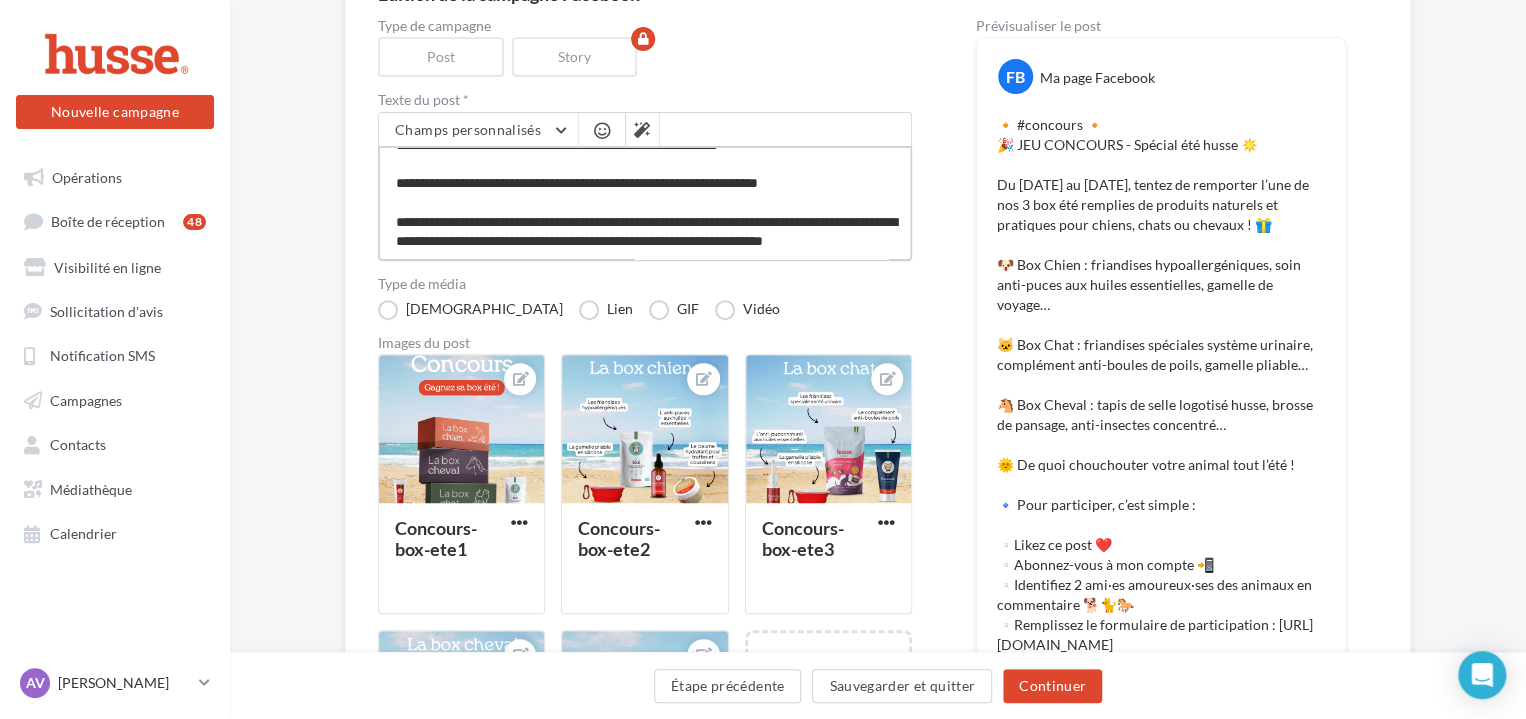 click at bounding box center (645, 203) 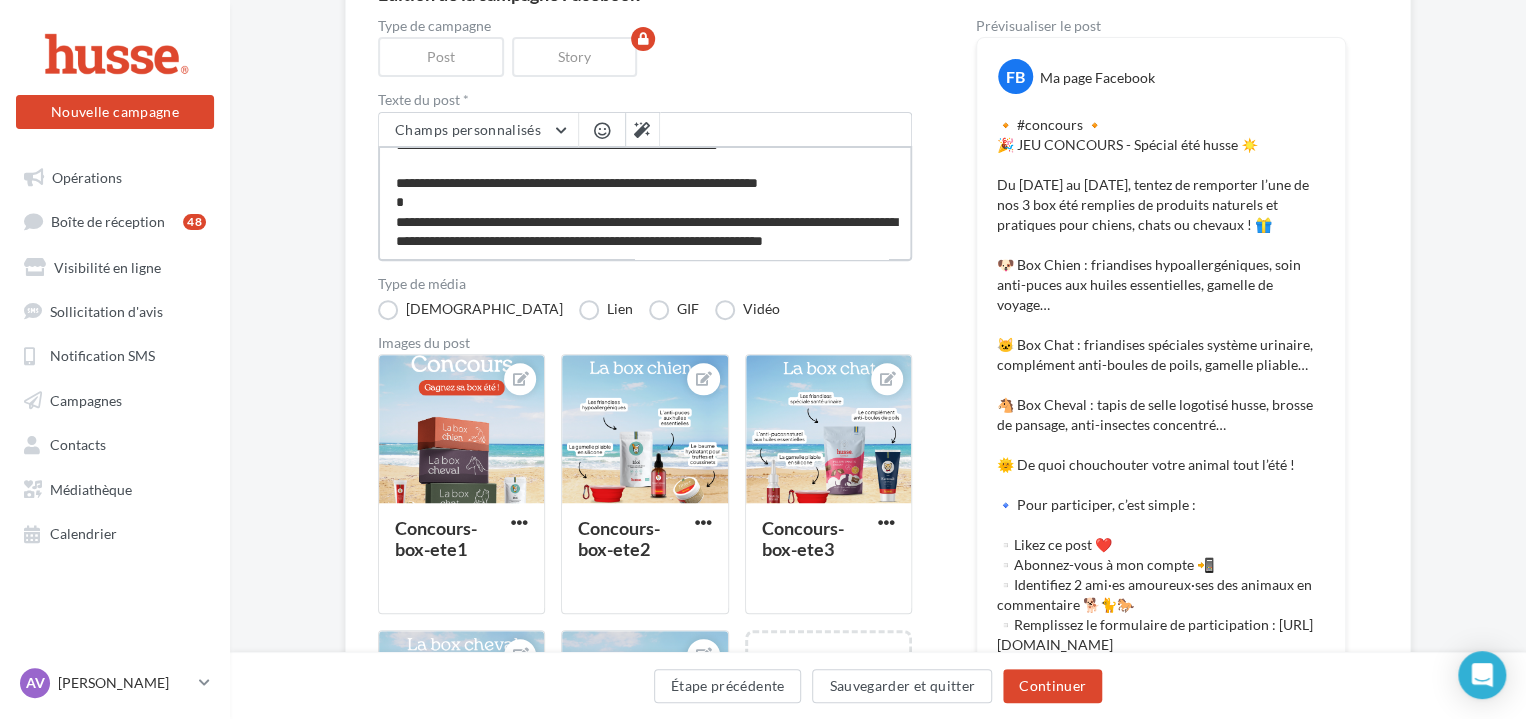 type on "**********" 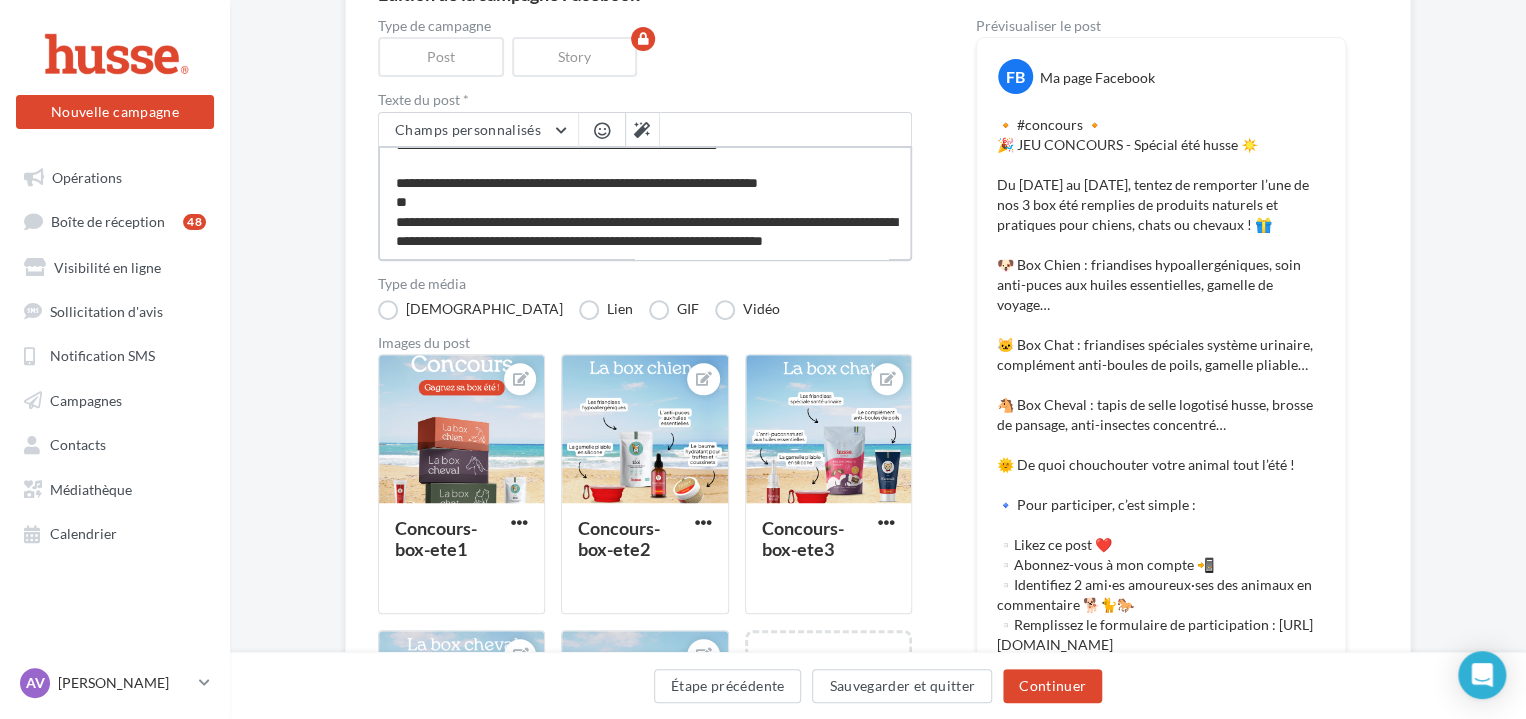 type on "**********" 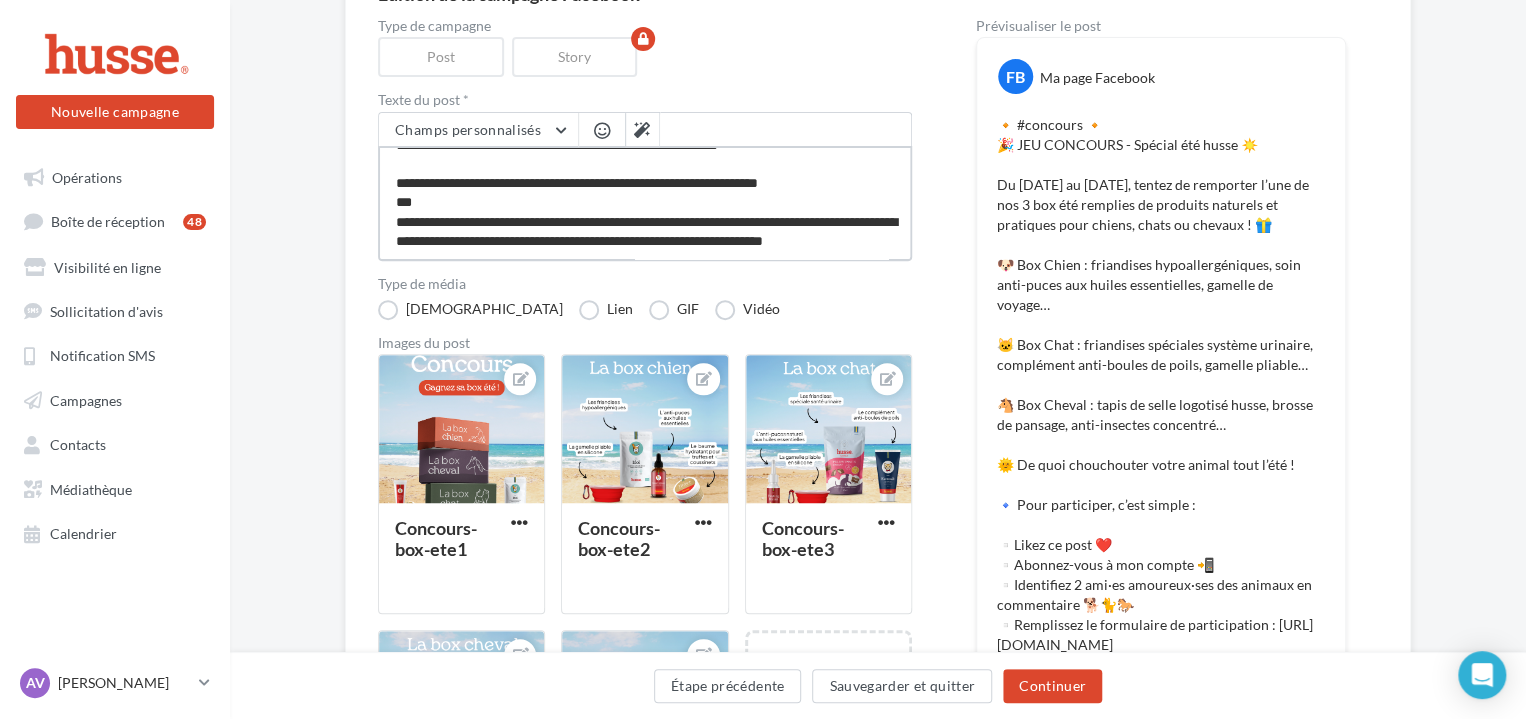 type on "**********" 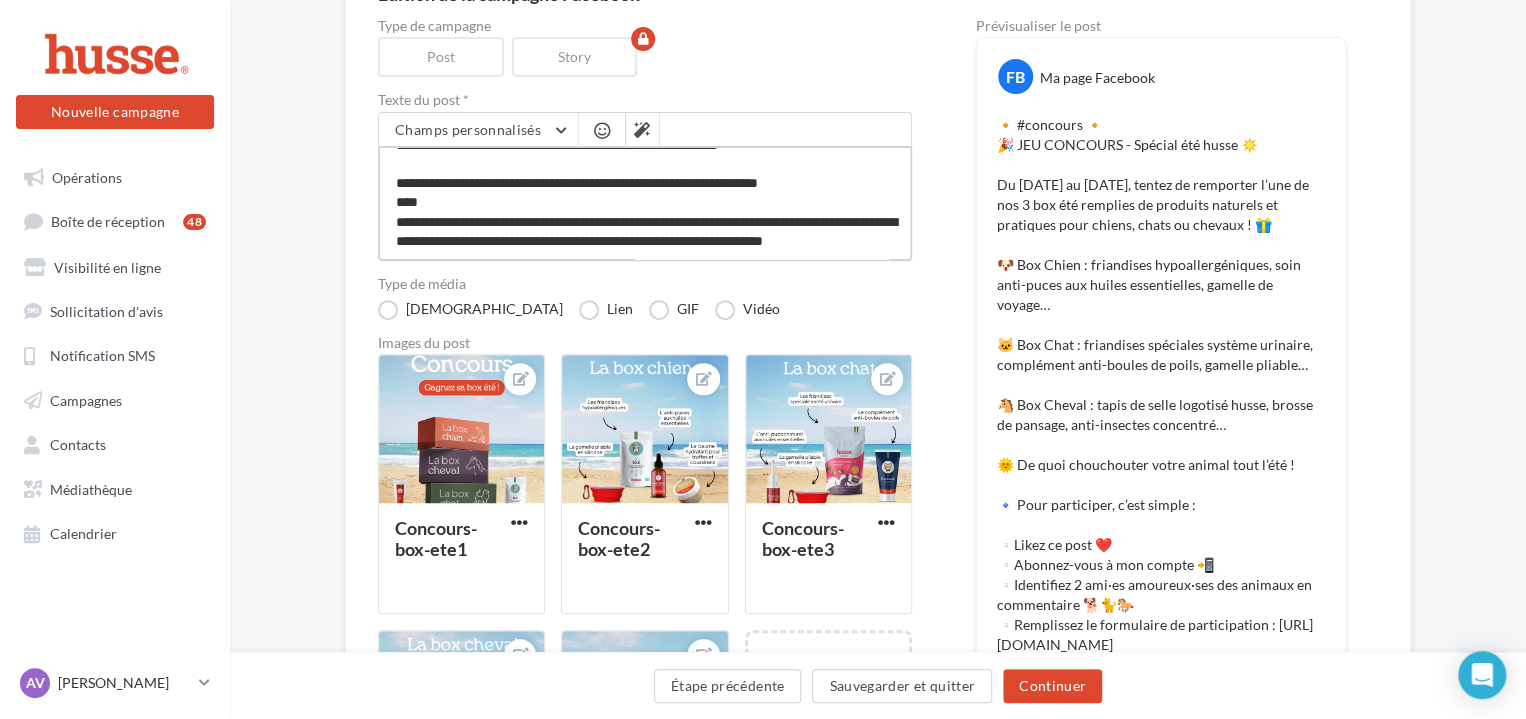 type on "**********" 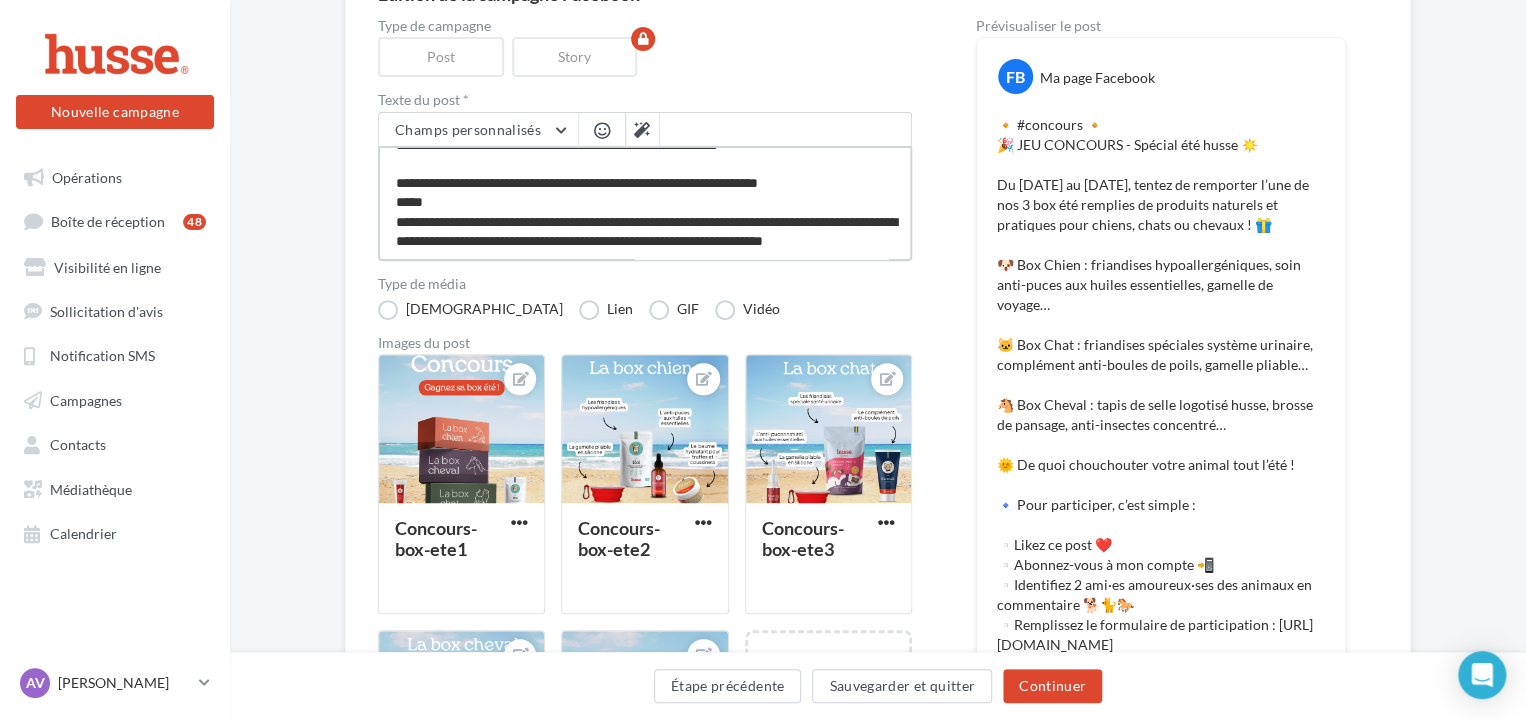 type on "**********" 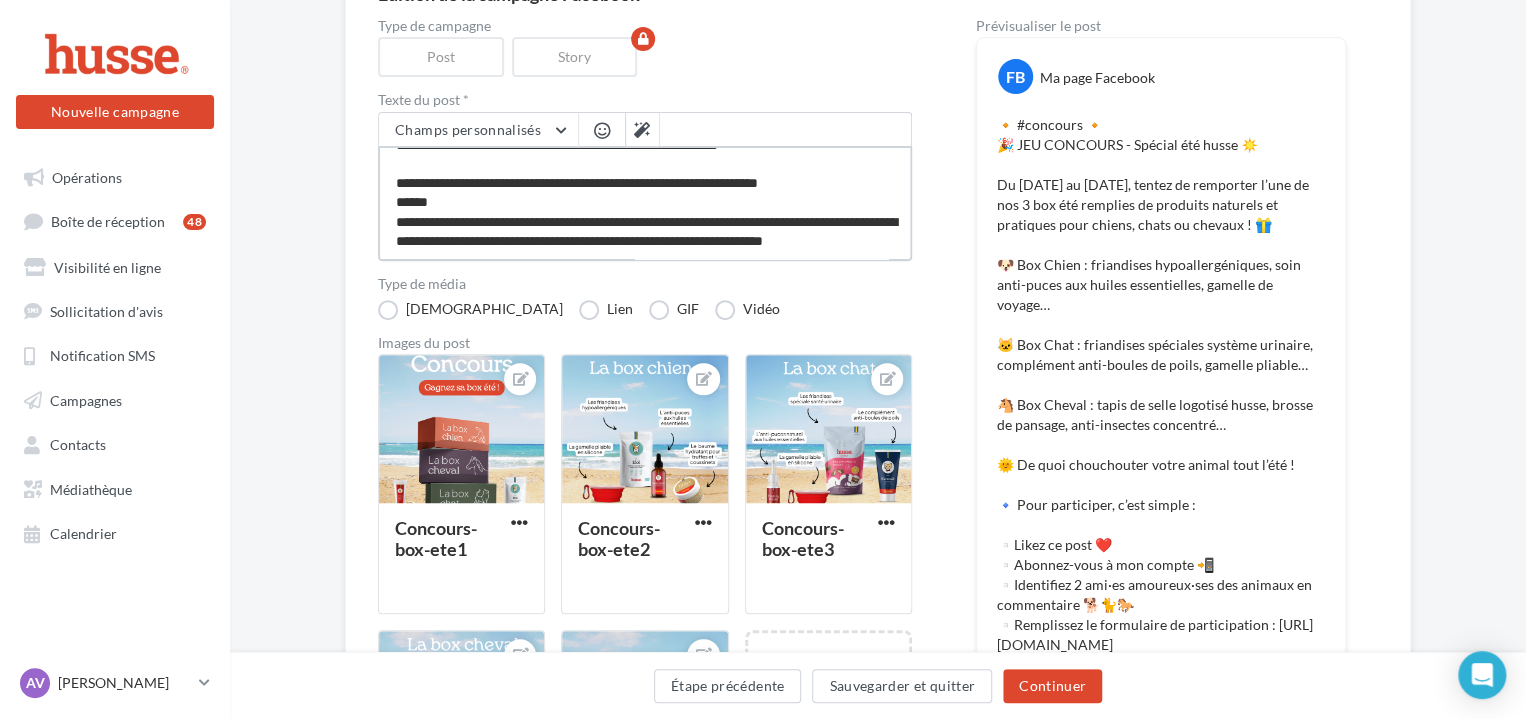 type on "**********" 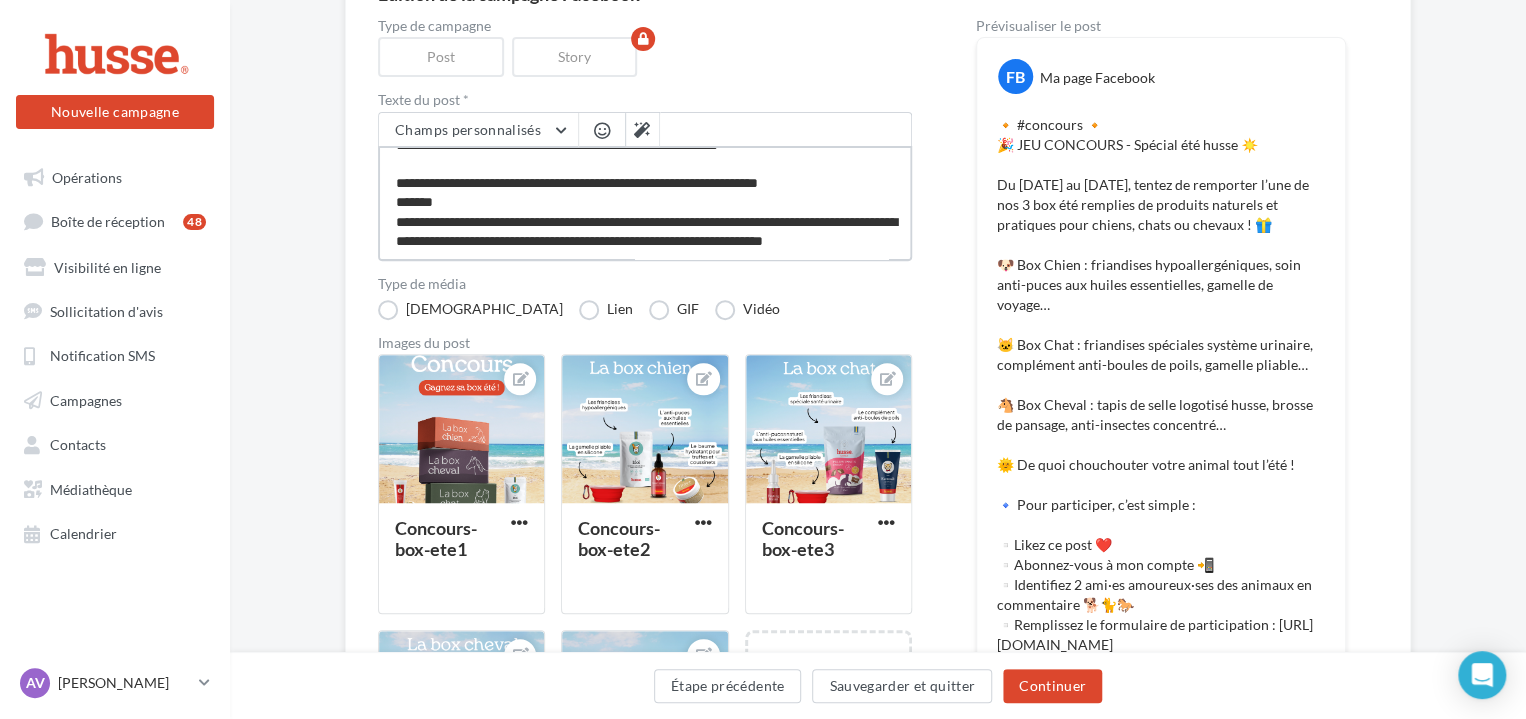 type on "**********" 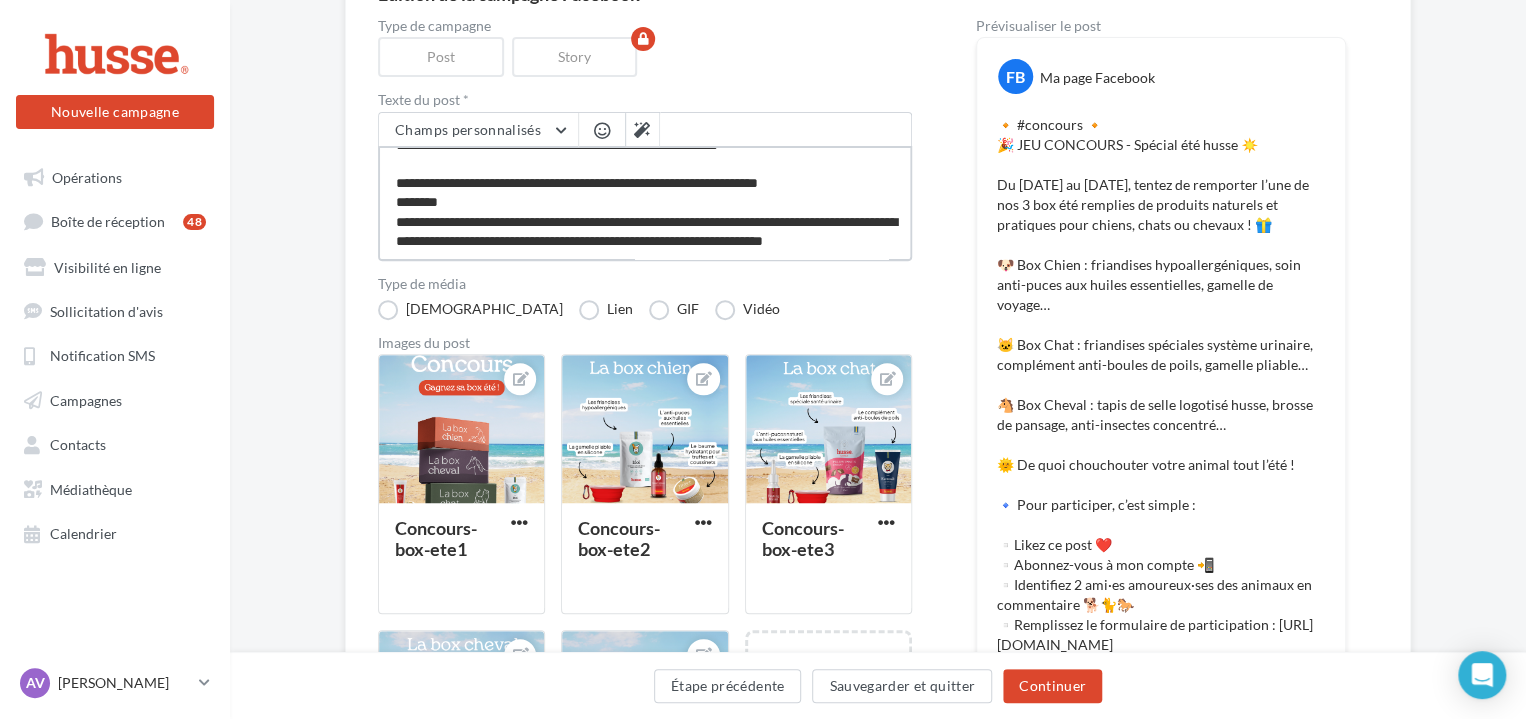 type on "**********" 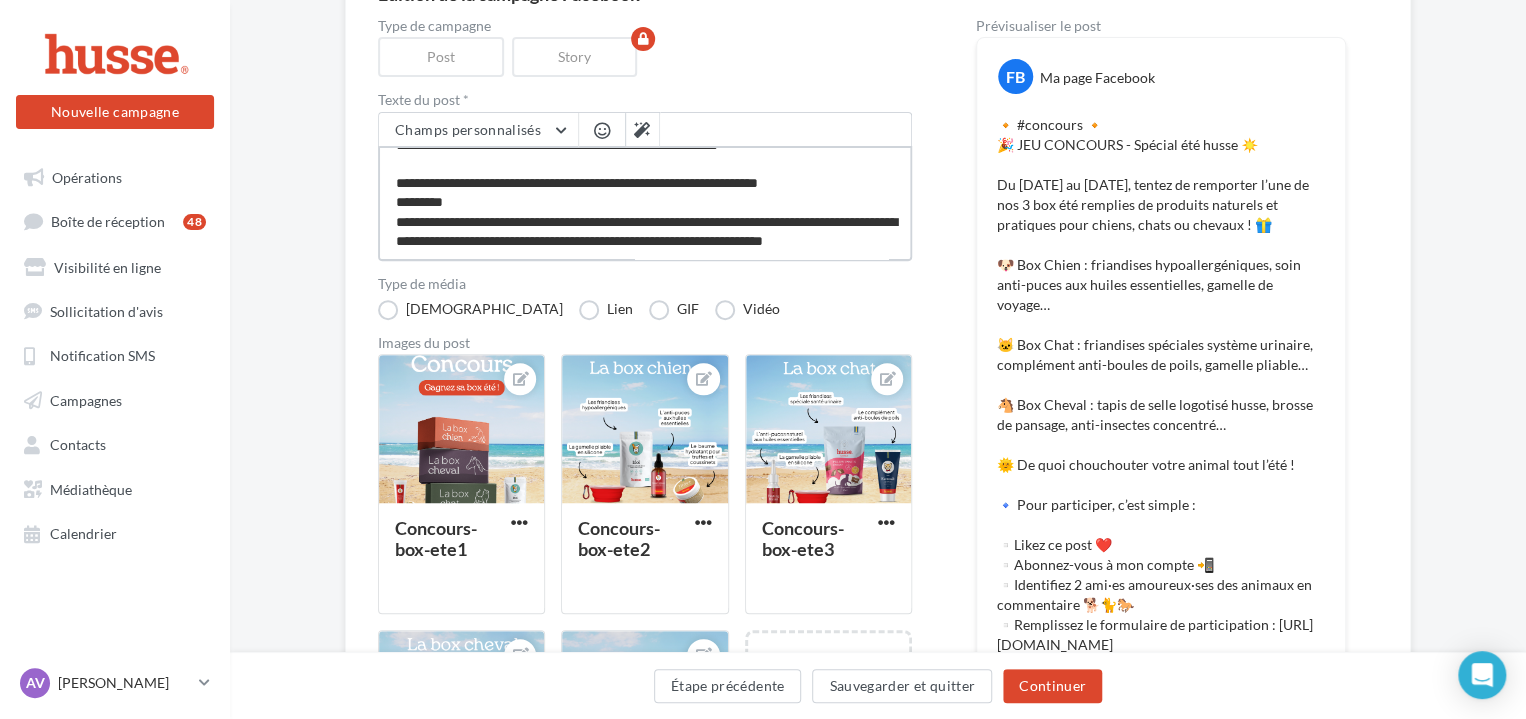 type on "**********" 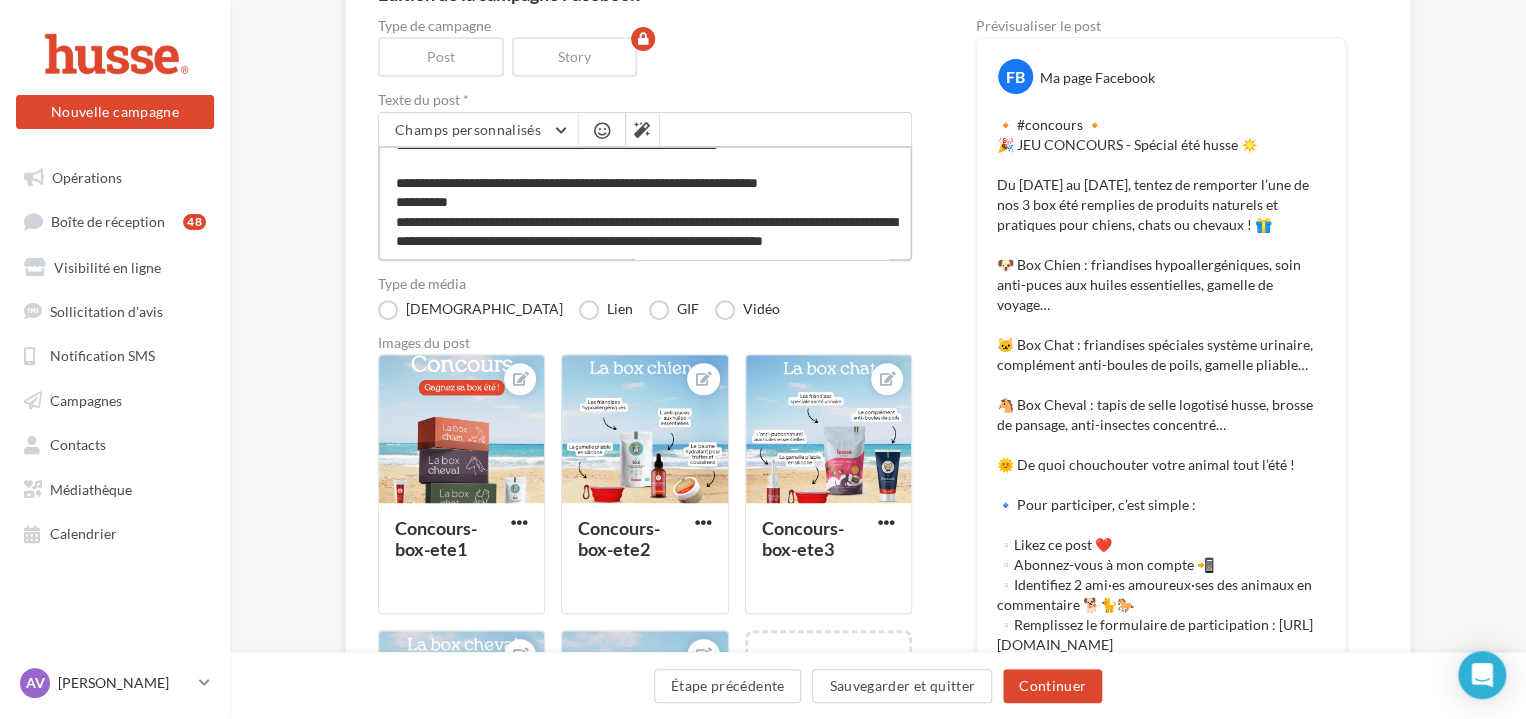 type on "**********" 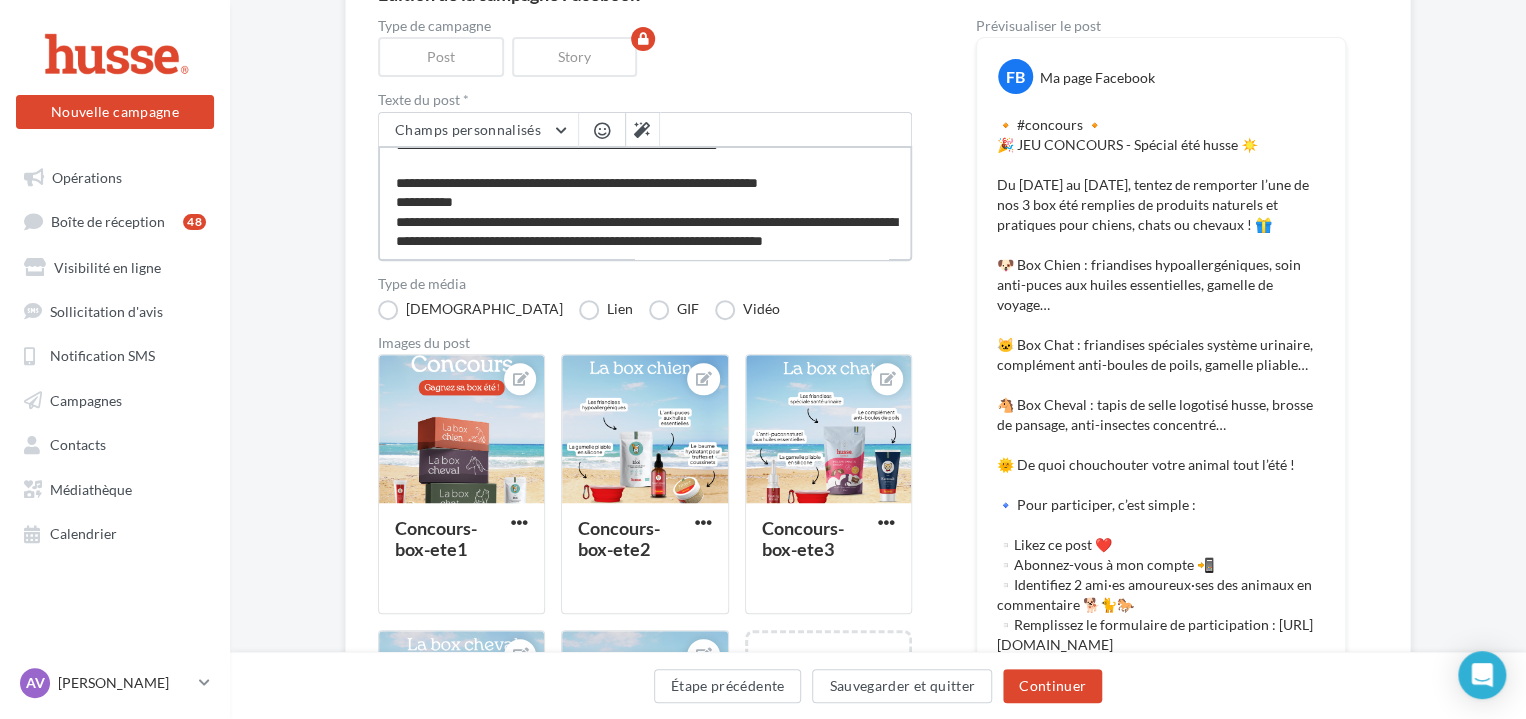 type on "**********" 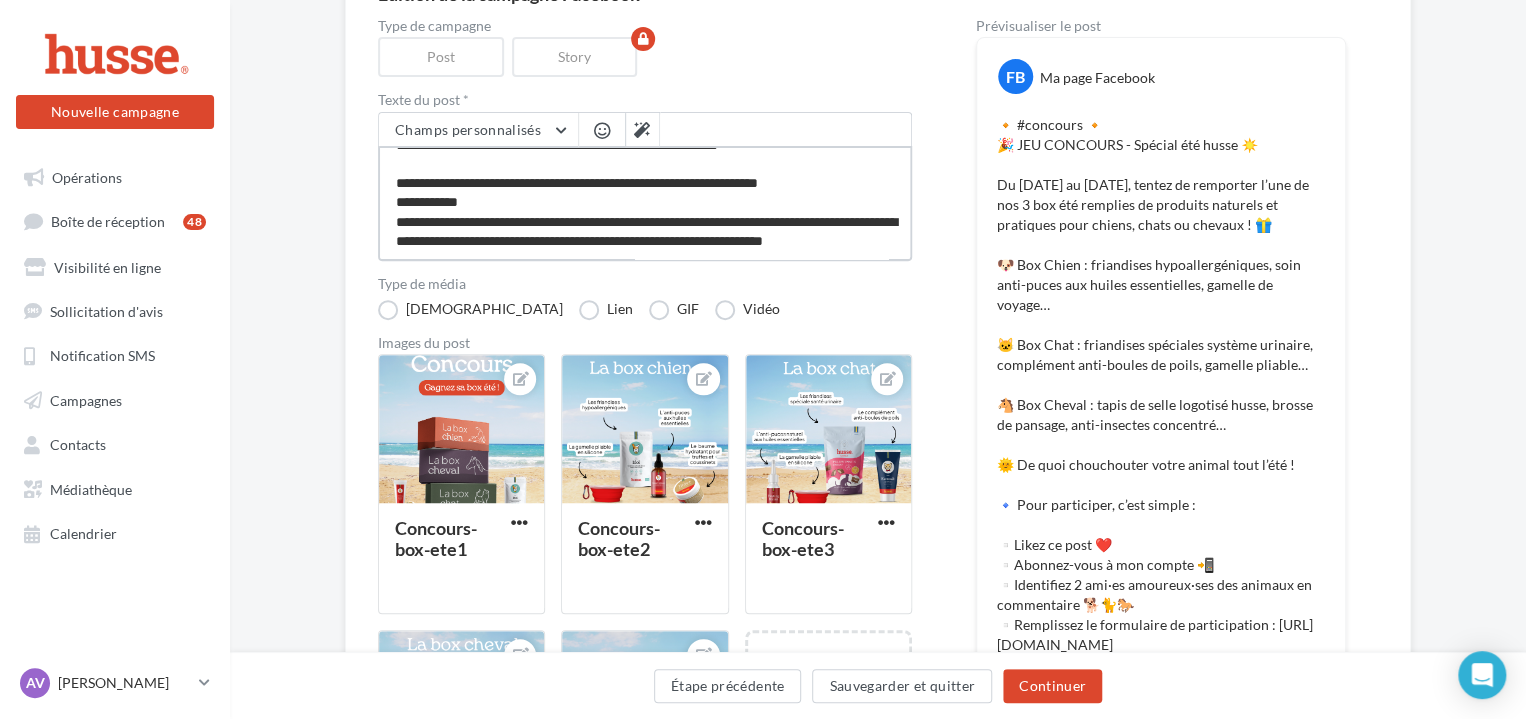 type on "**********" 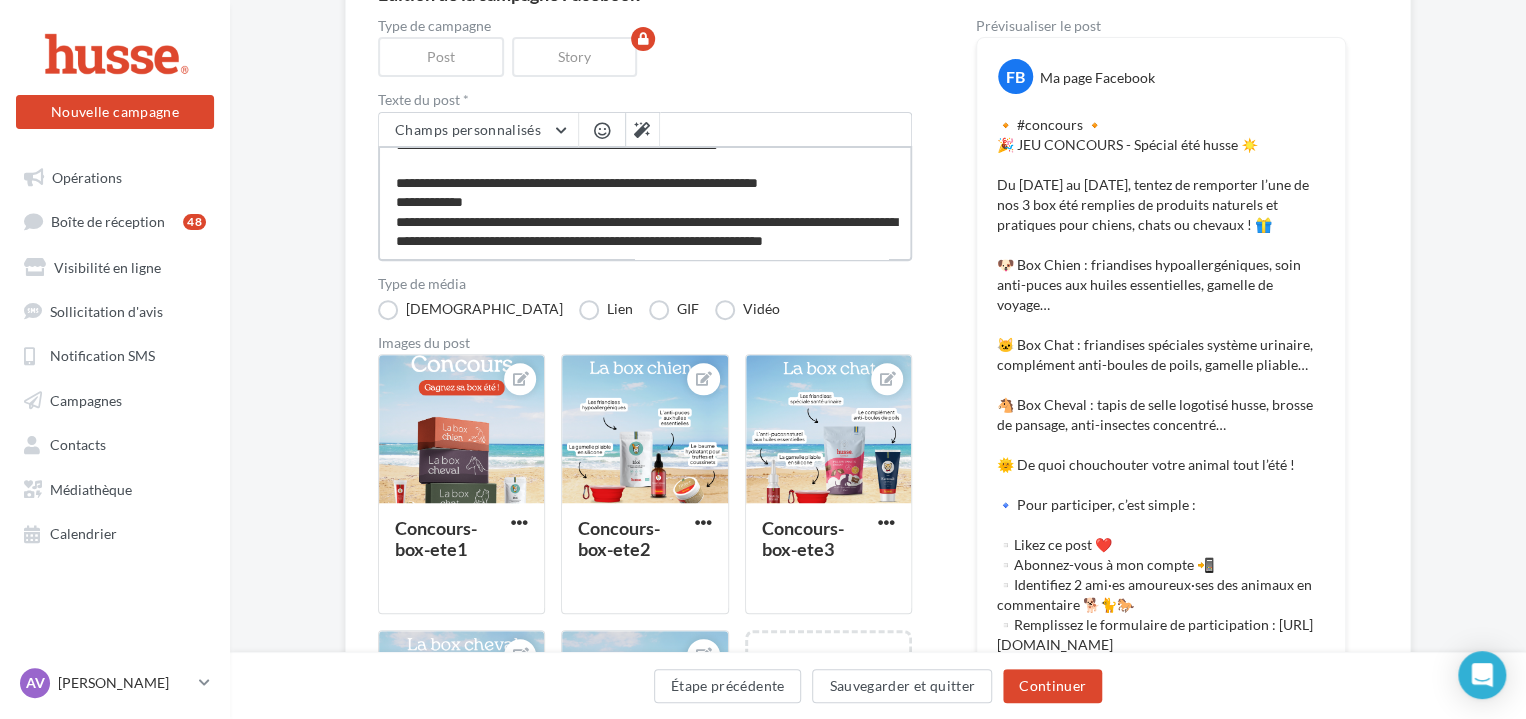 type on "**********" 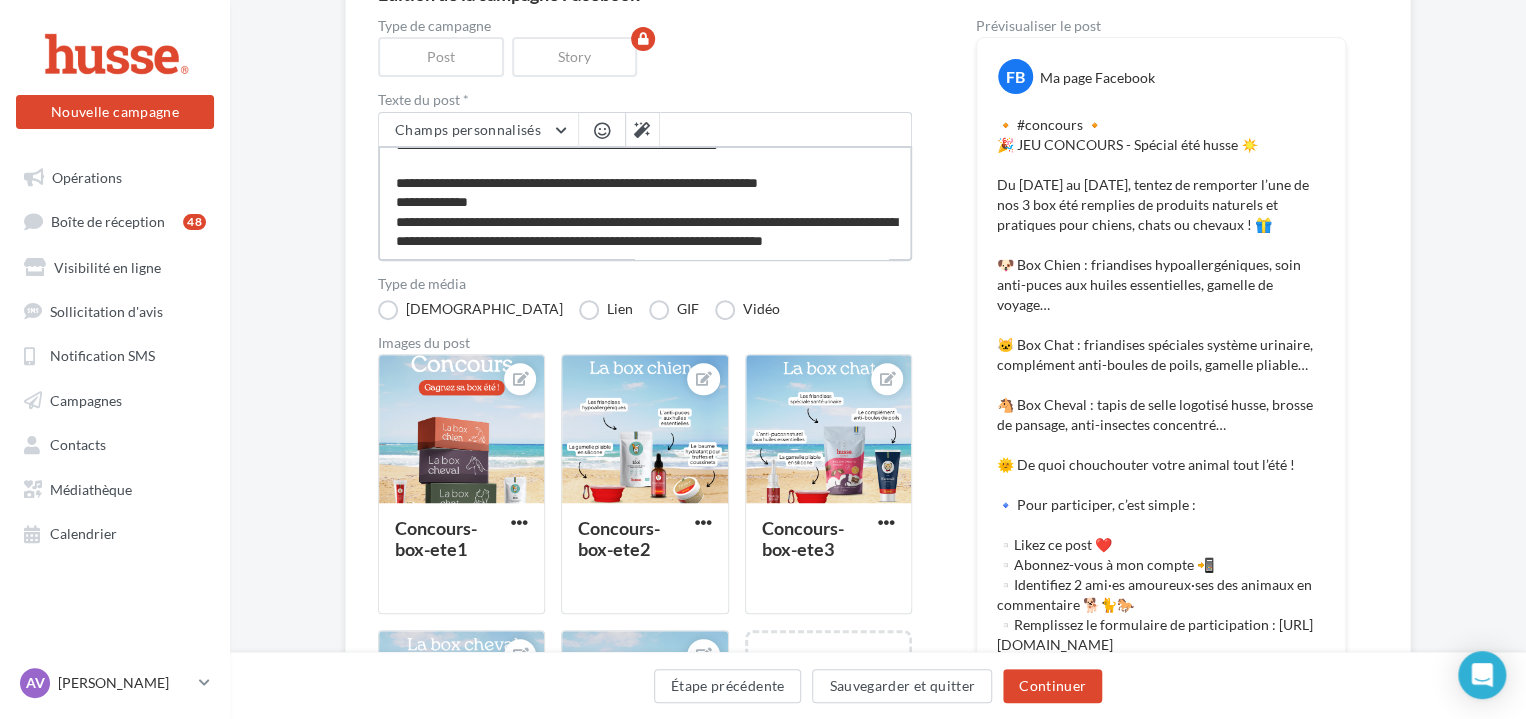 type on "**********" 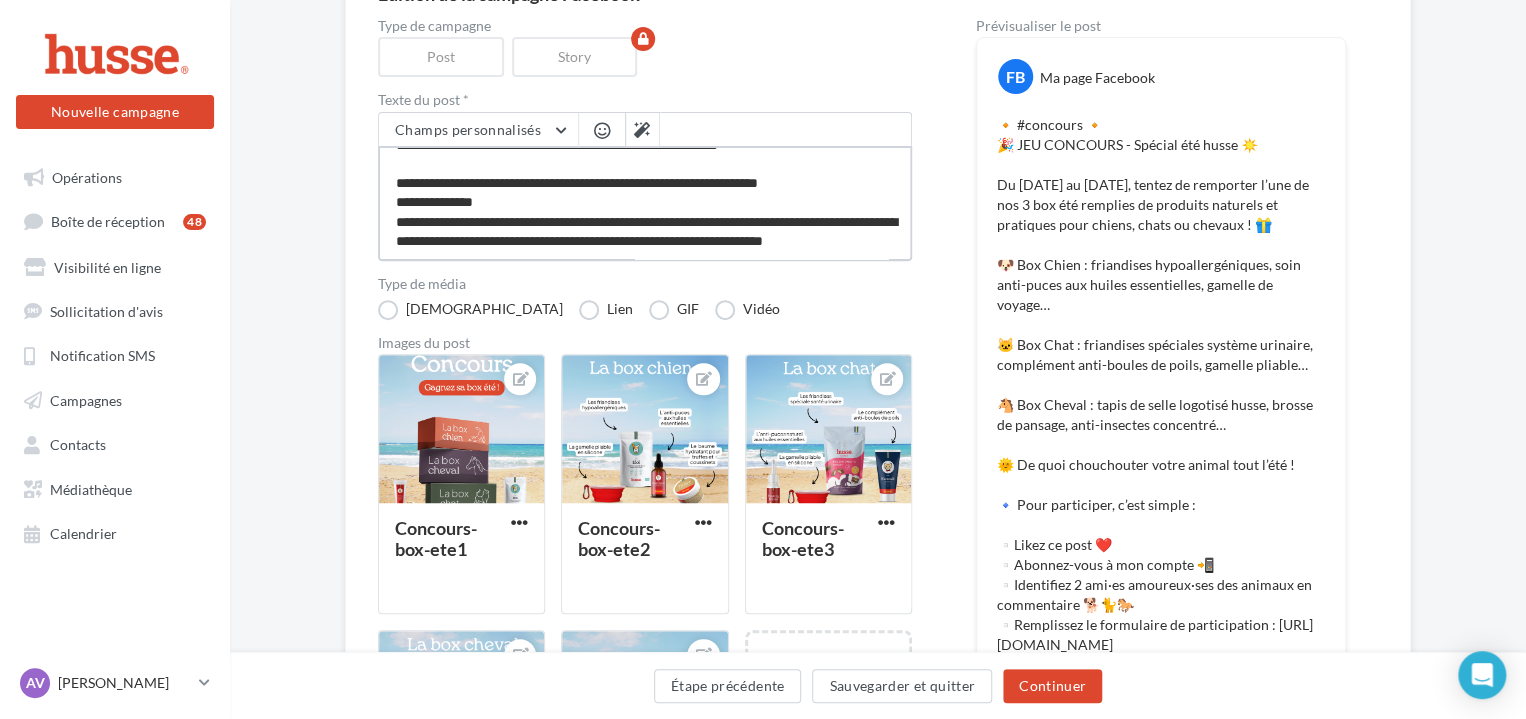type on "**********" 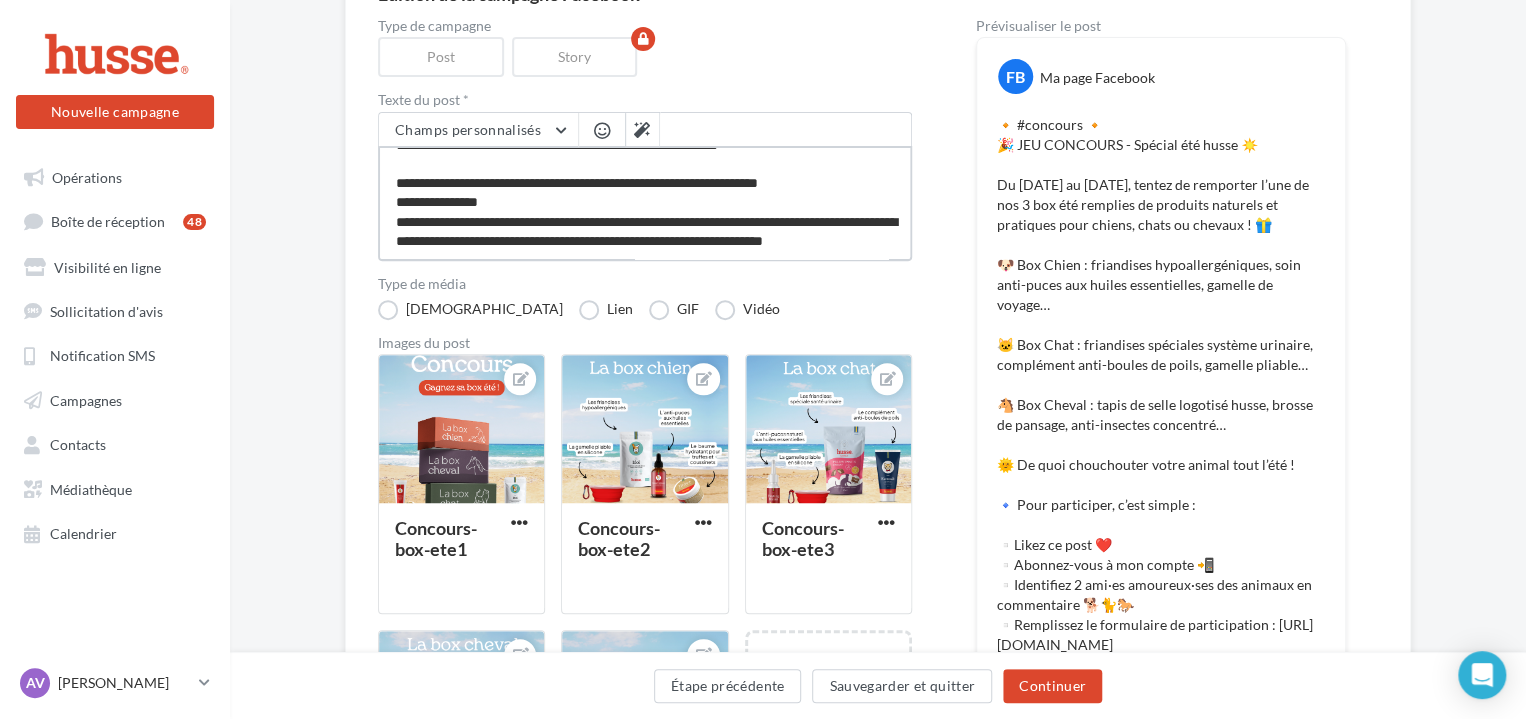 type on "**********" 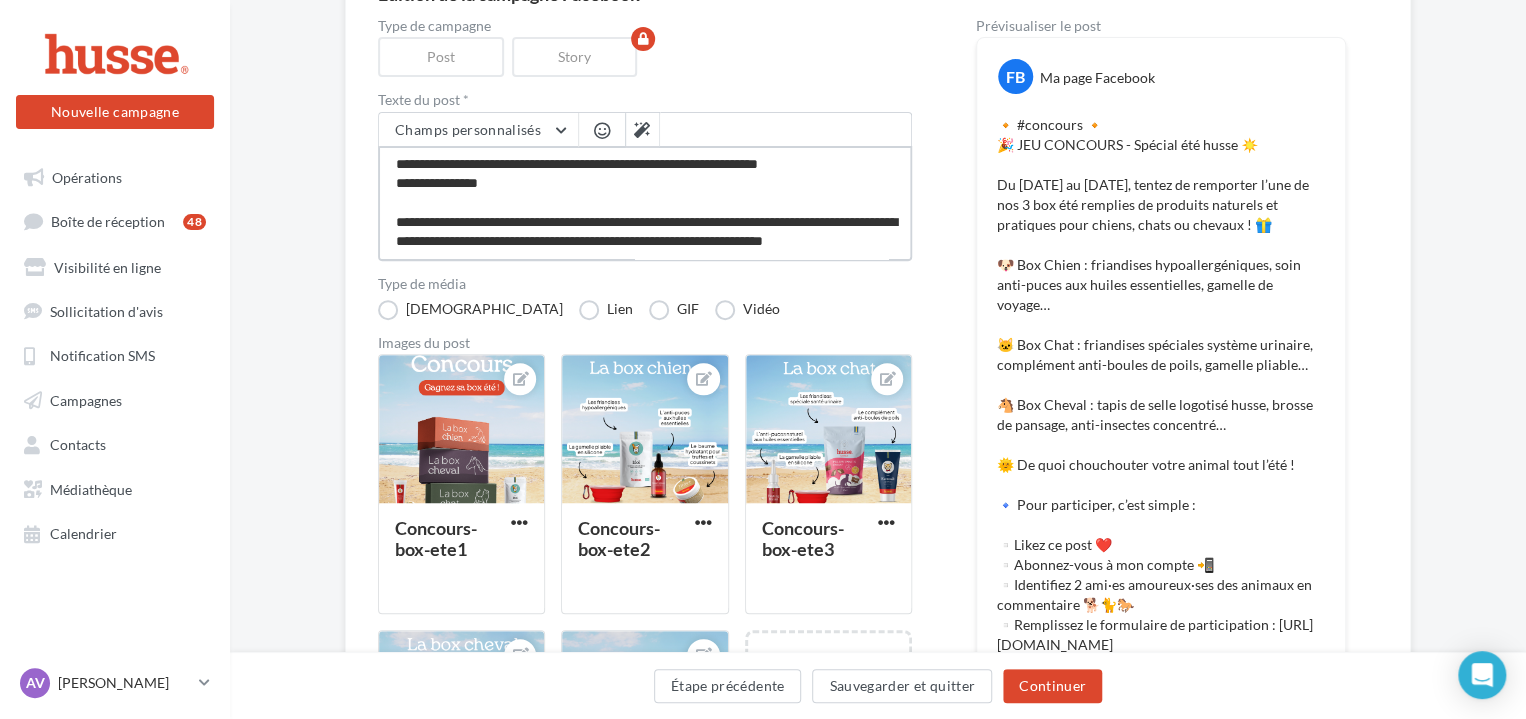 type on "**********" 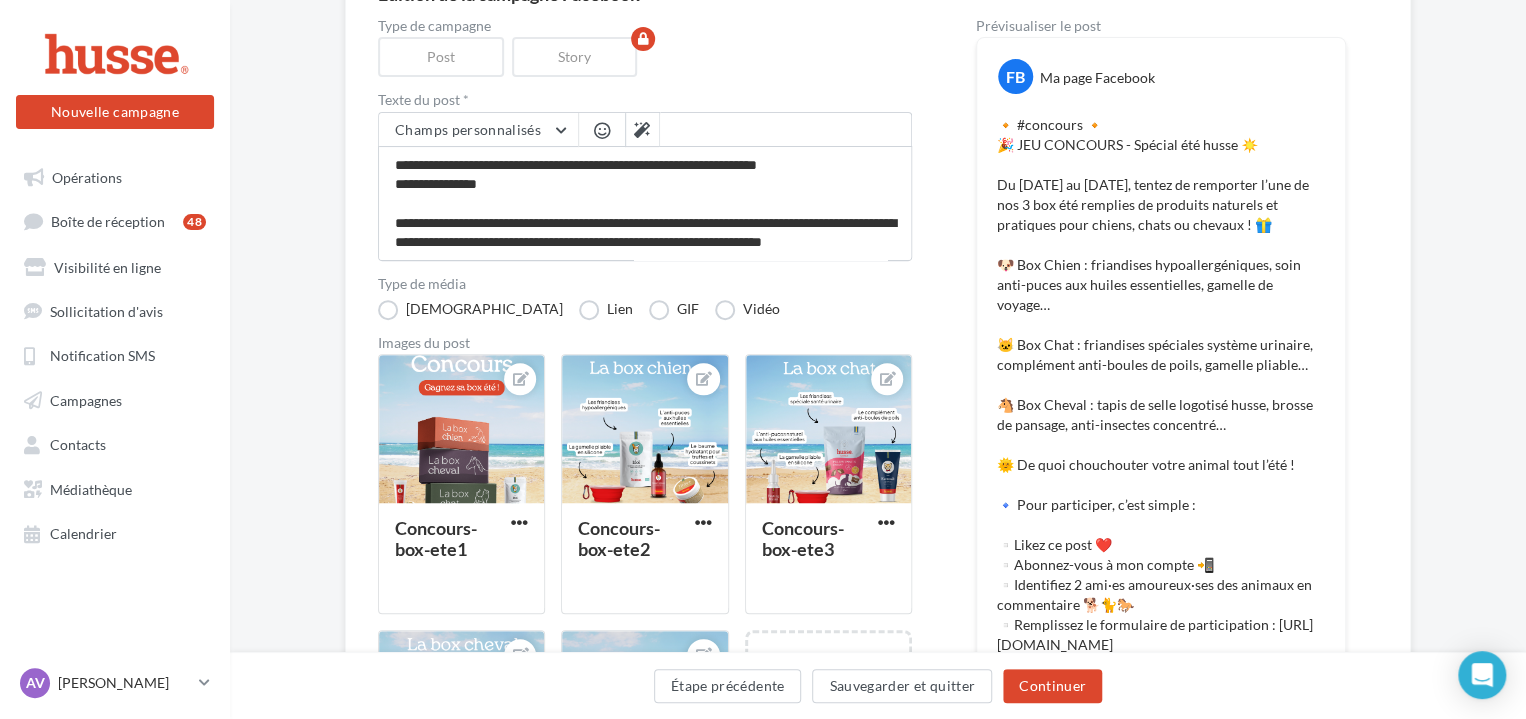 scroll, scrollTop: 557, scrollLeft: 0, axis: vertical 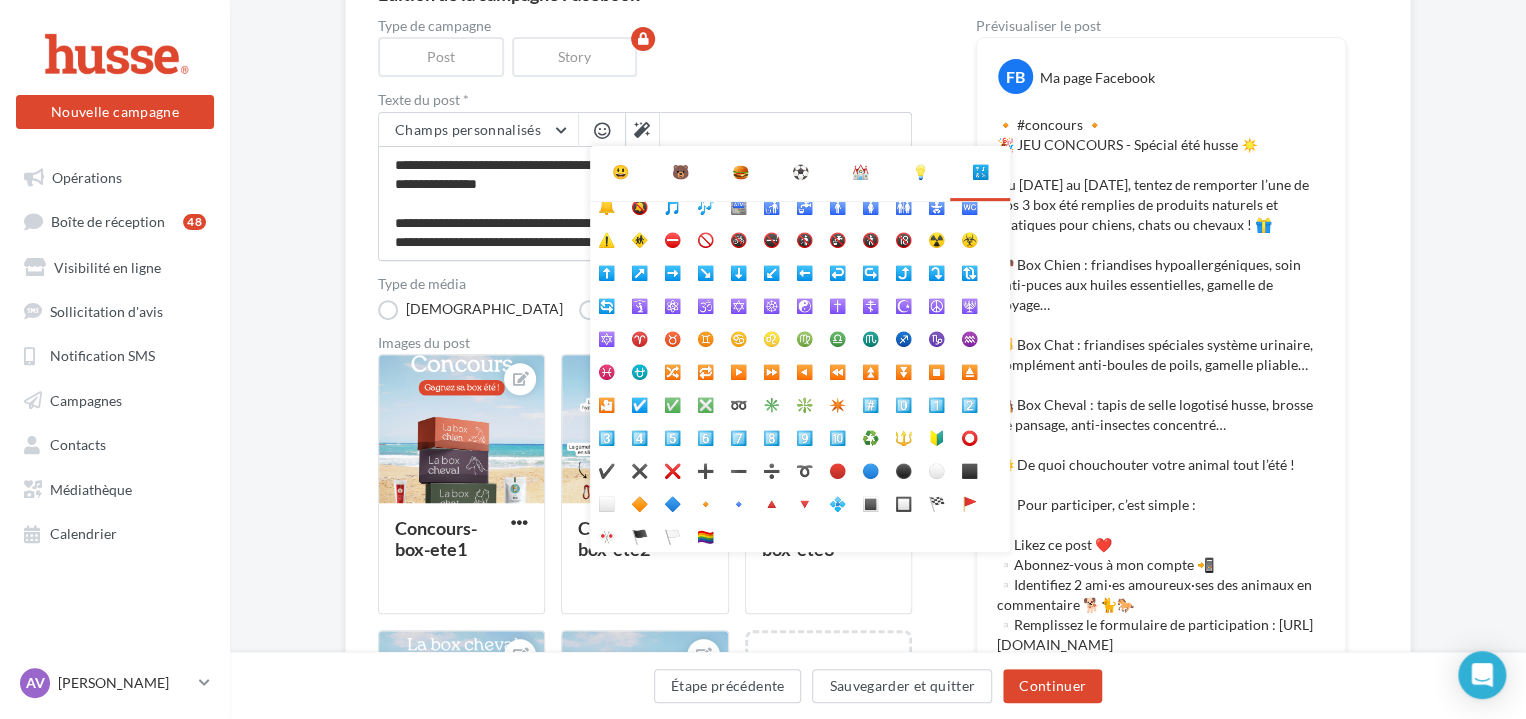 click on "🐻" at bounding box center [680, 172] 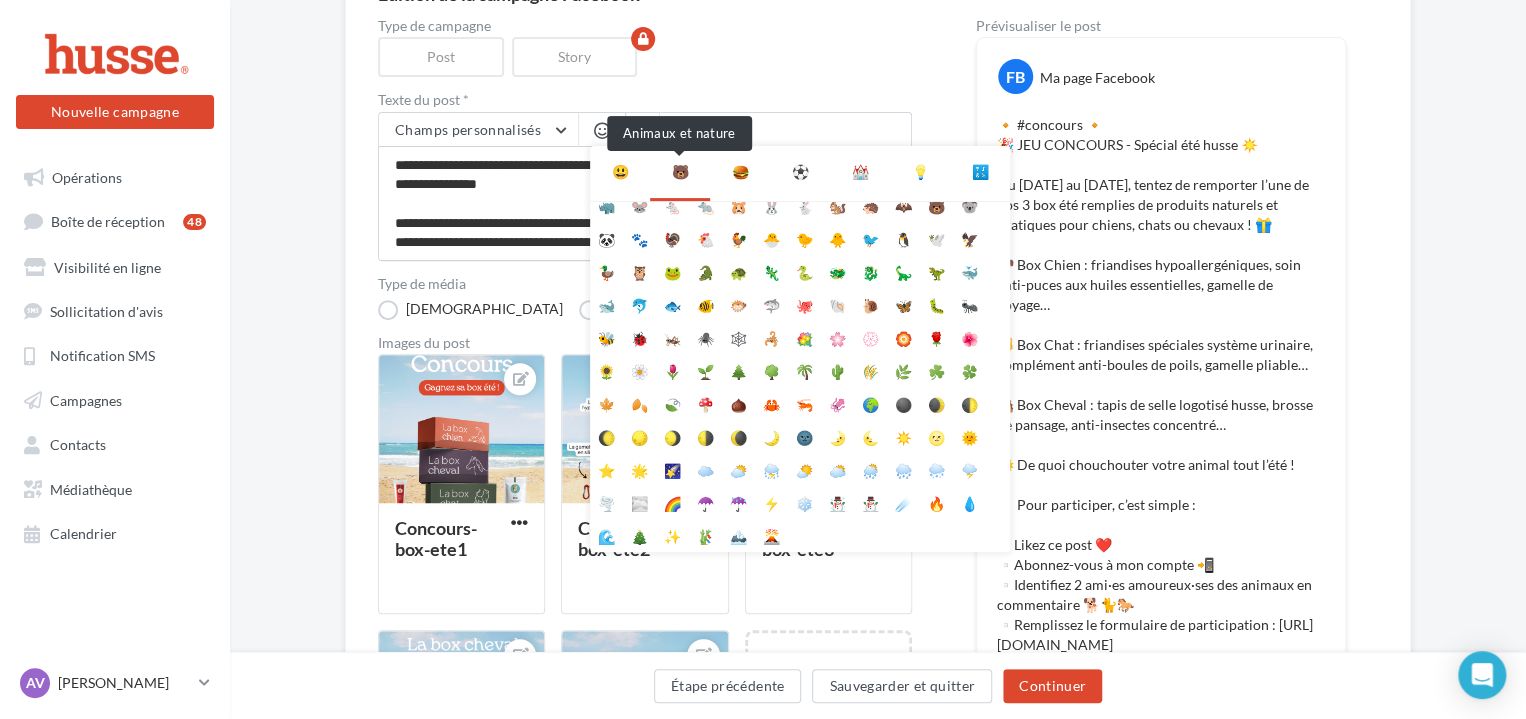 click on "🐻" at bounding box center [680, 172] 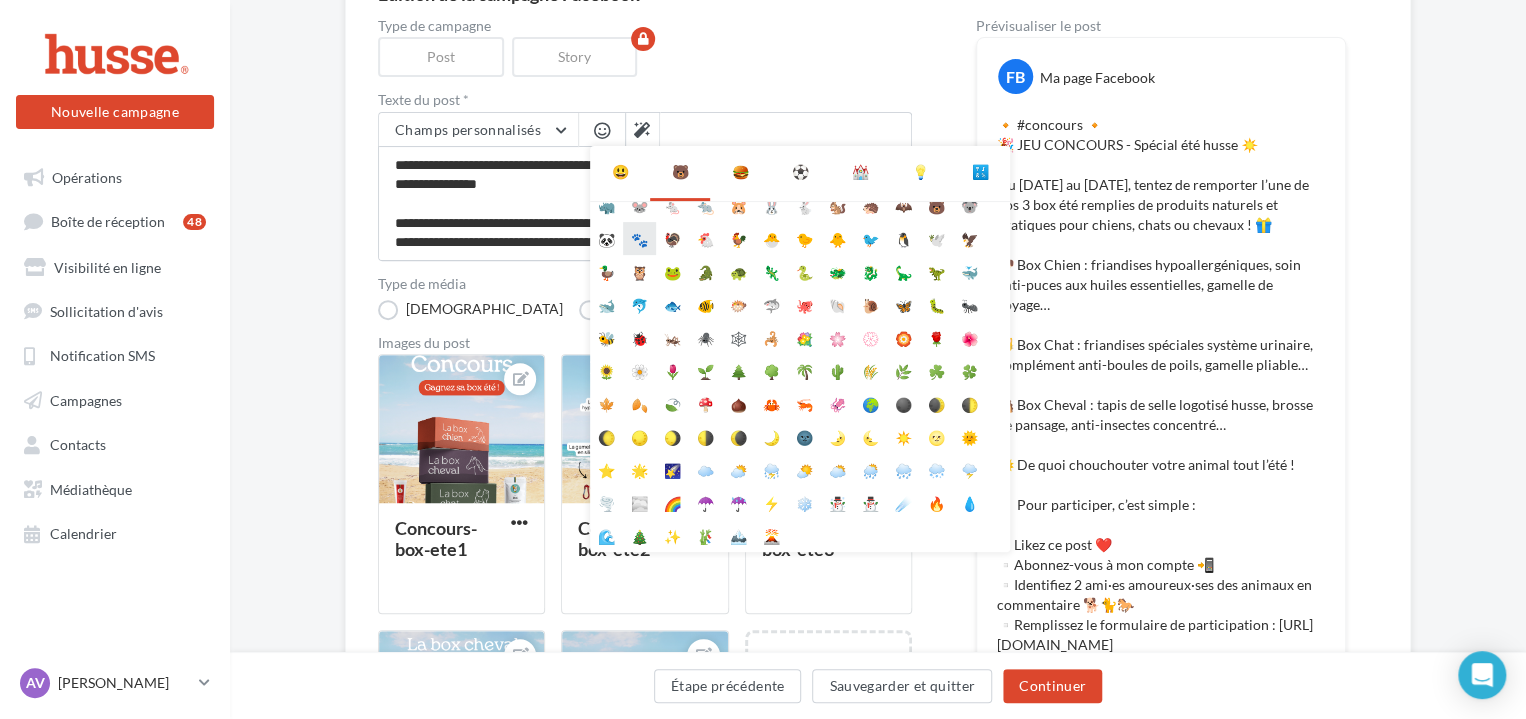 click on "🐾" at bounding box center (639, 238) 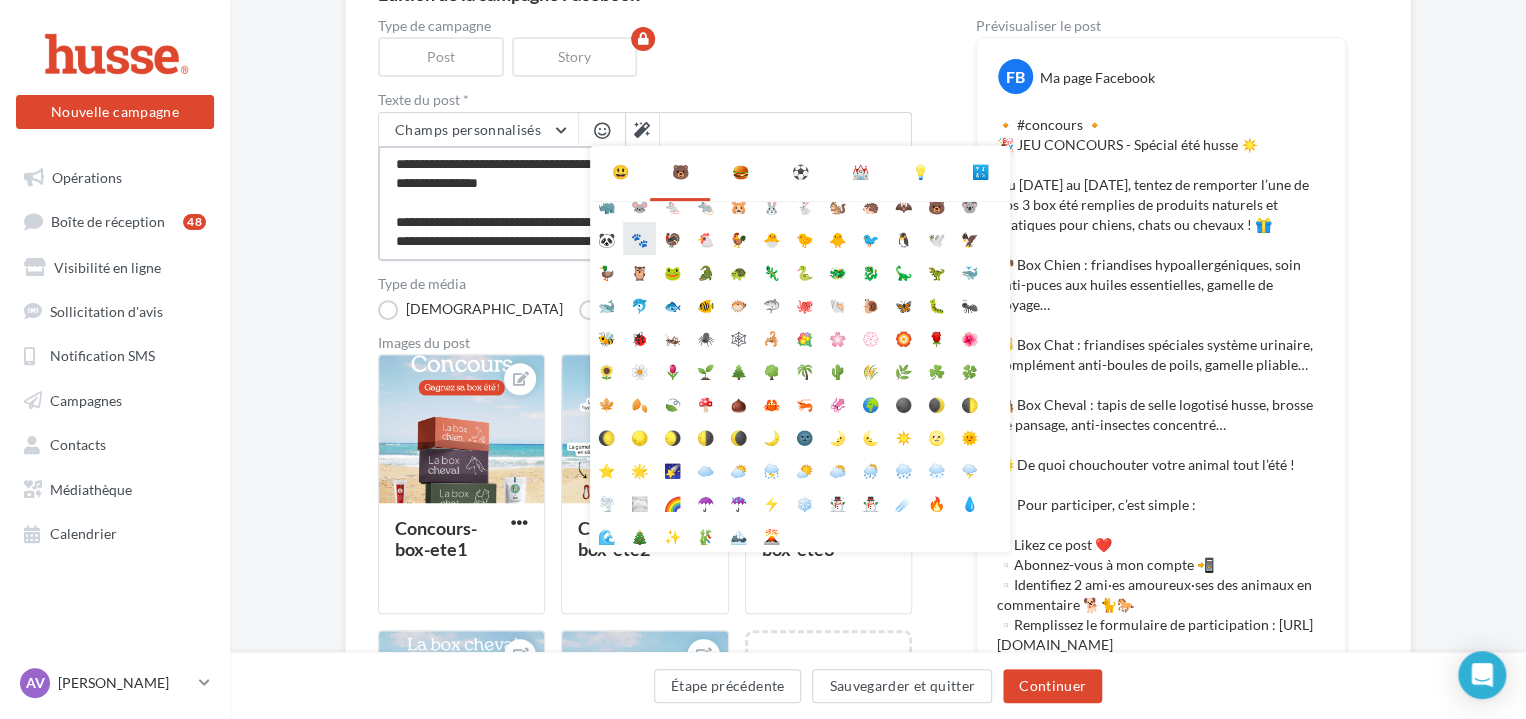 type on "**********" 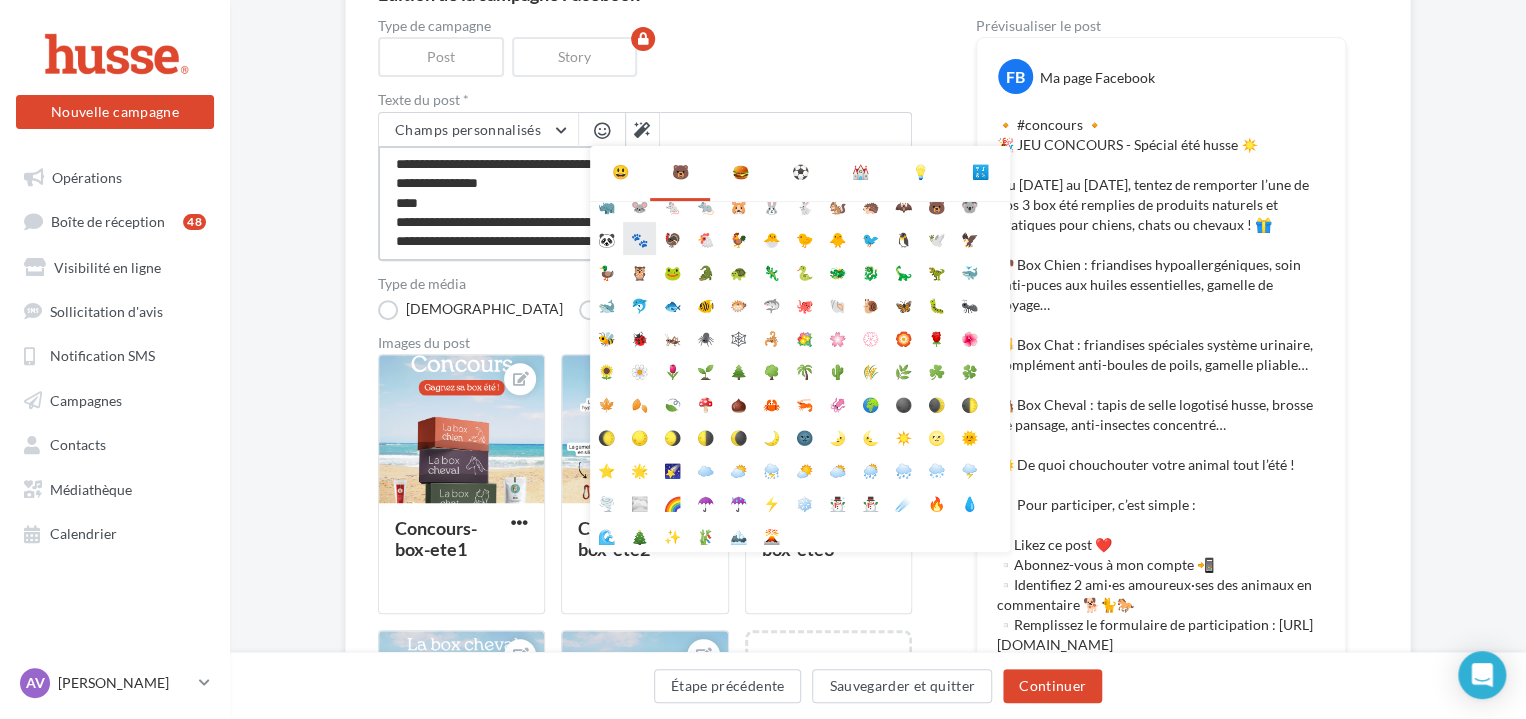 scroll, scrollTop: 558, scrollLeft: 0, axis: vertical 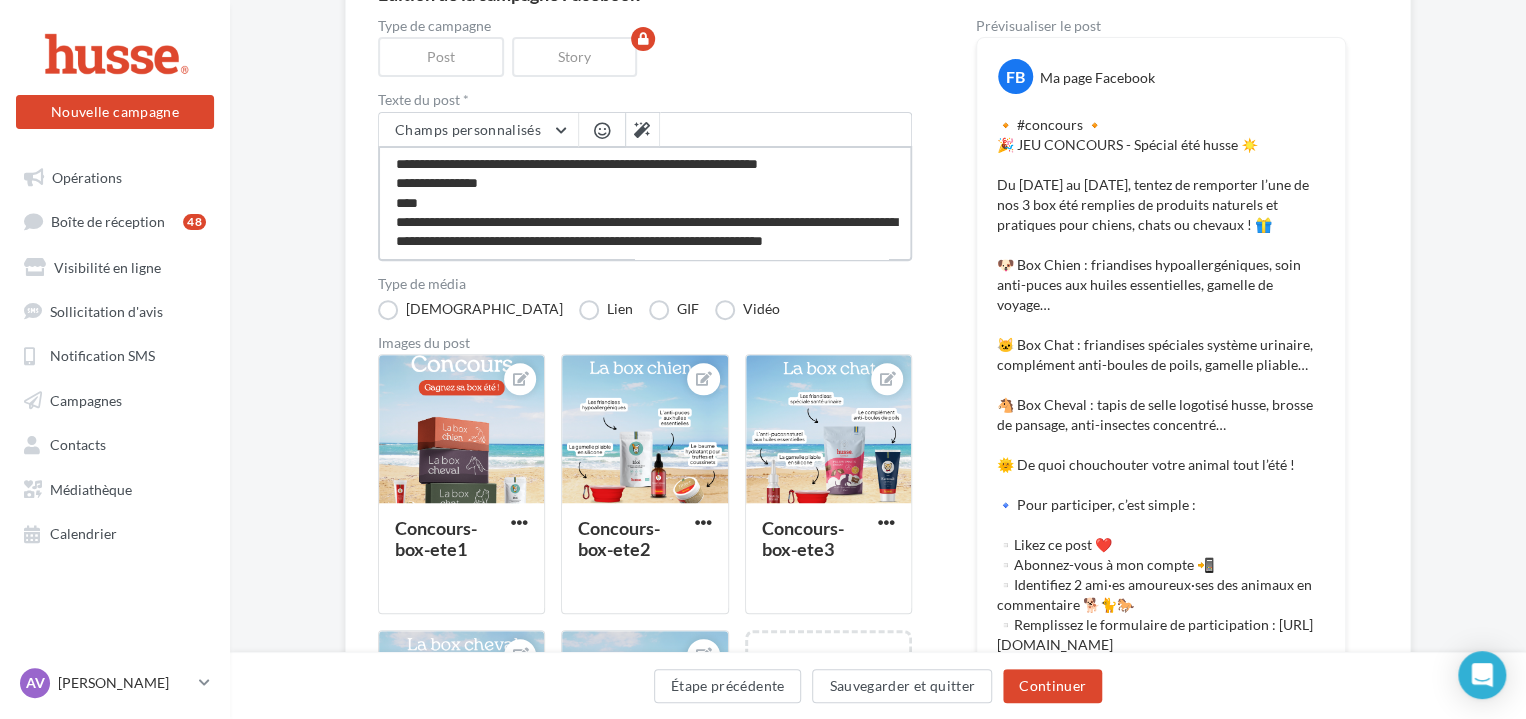 click at bounding box center [645, 203] 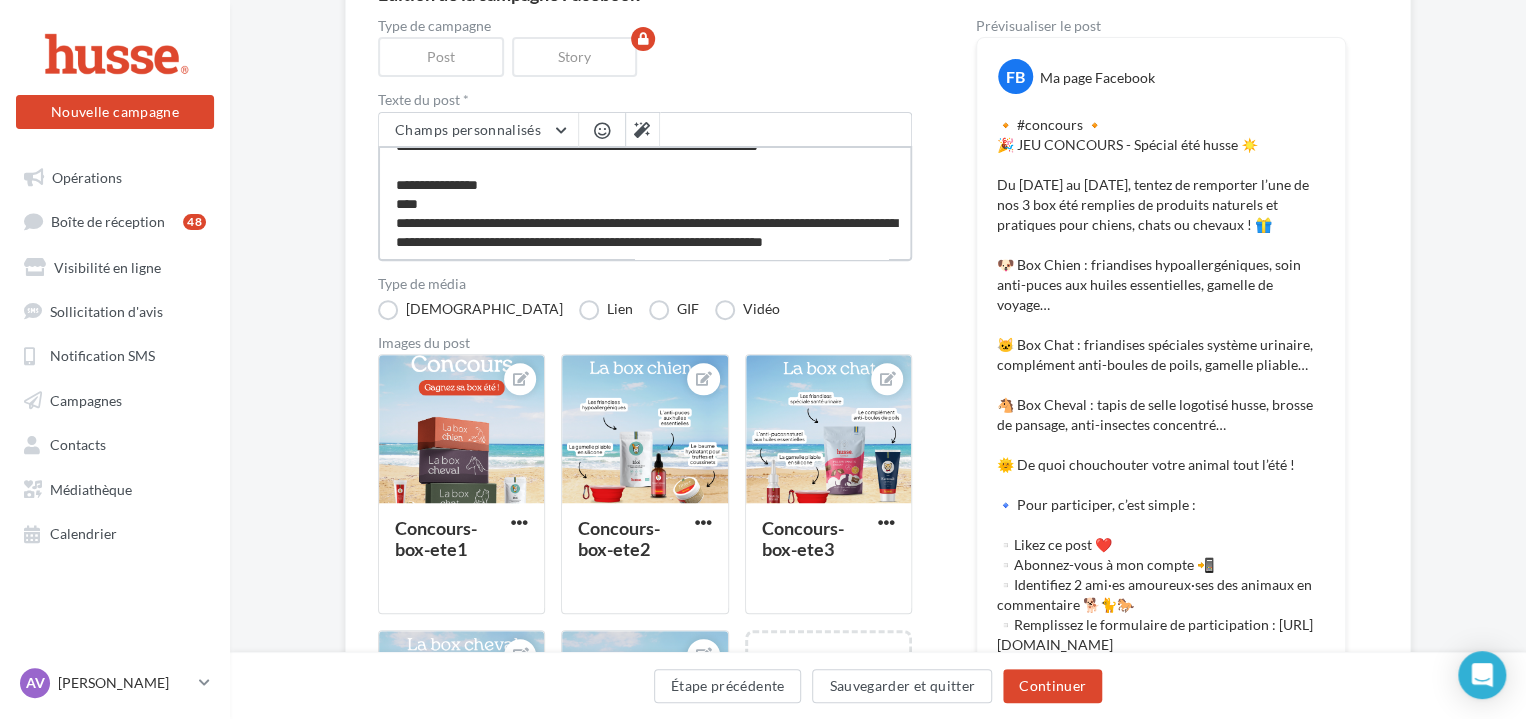 type on "**********" 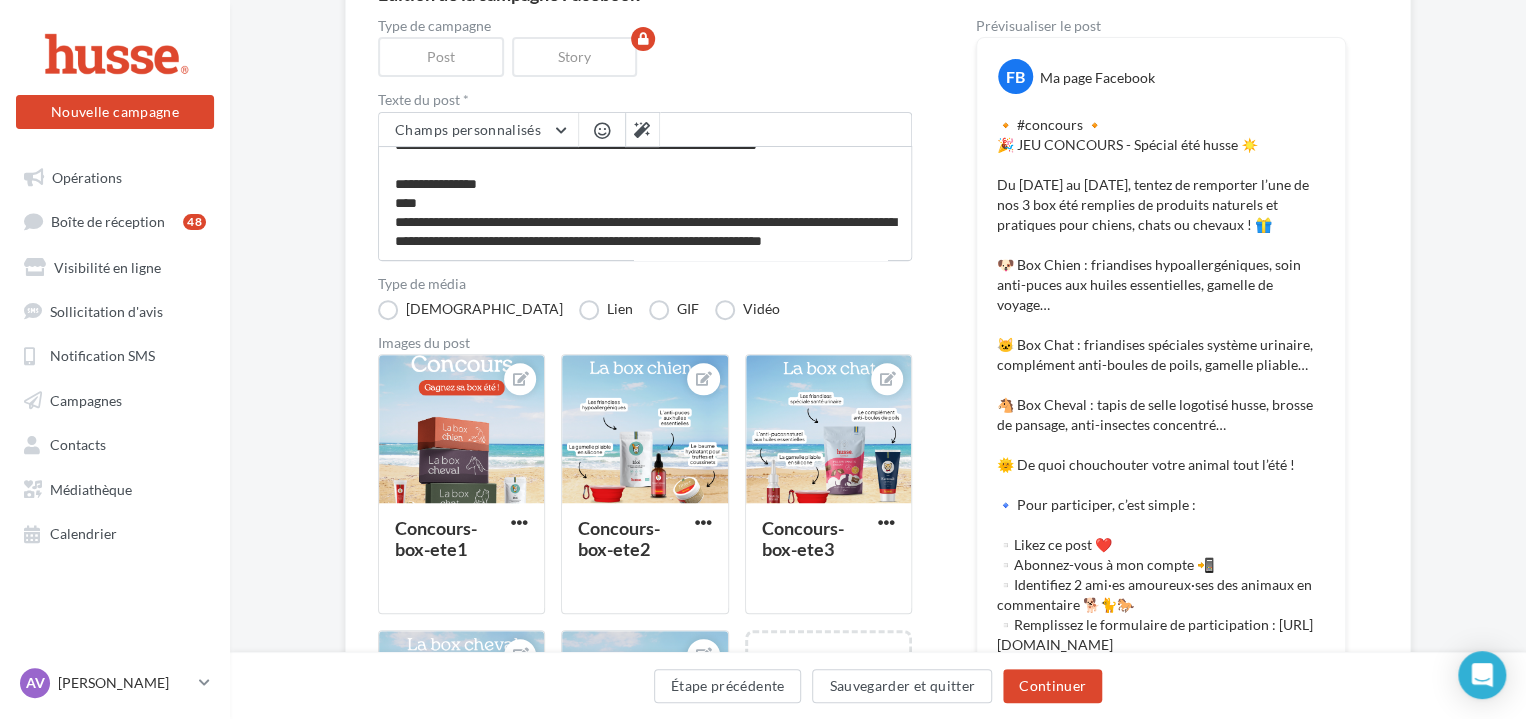 scroll, scrollTop: 557, scrollLeft: 0, axis: vertical 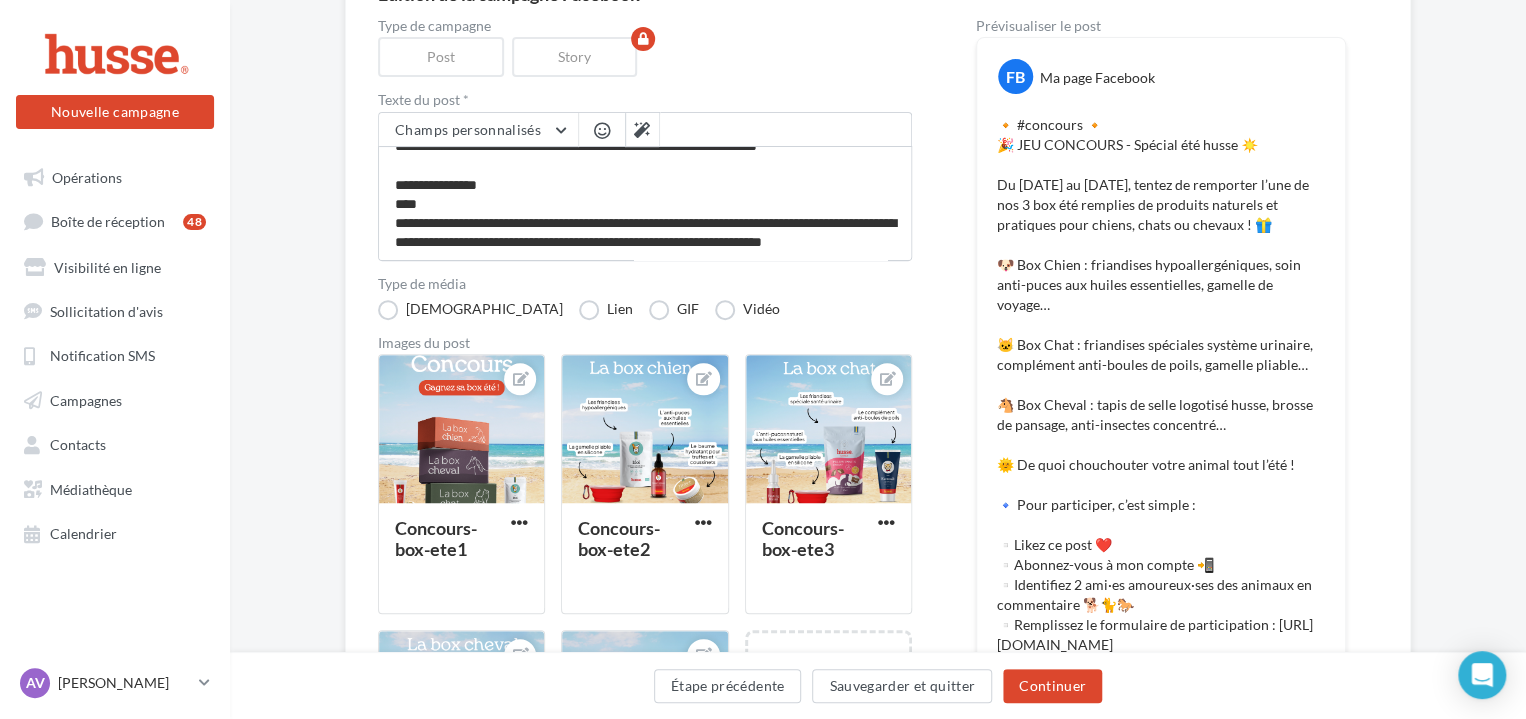 click at bounding box center [602, 132] 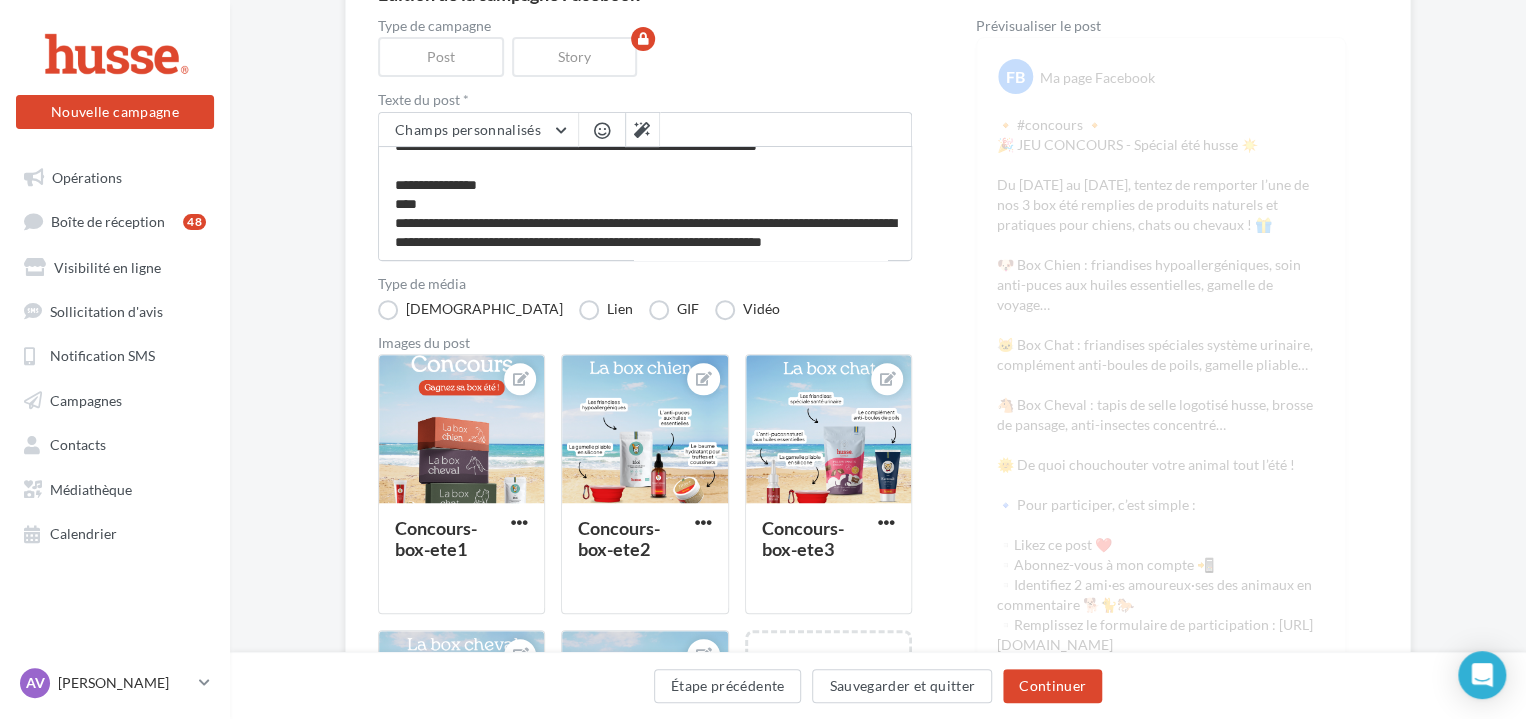 click at bounding box center [602, 130] 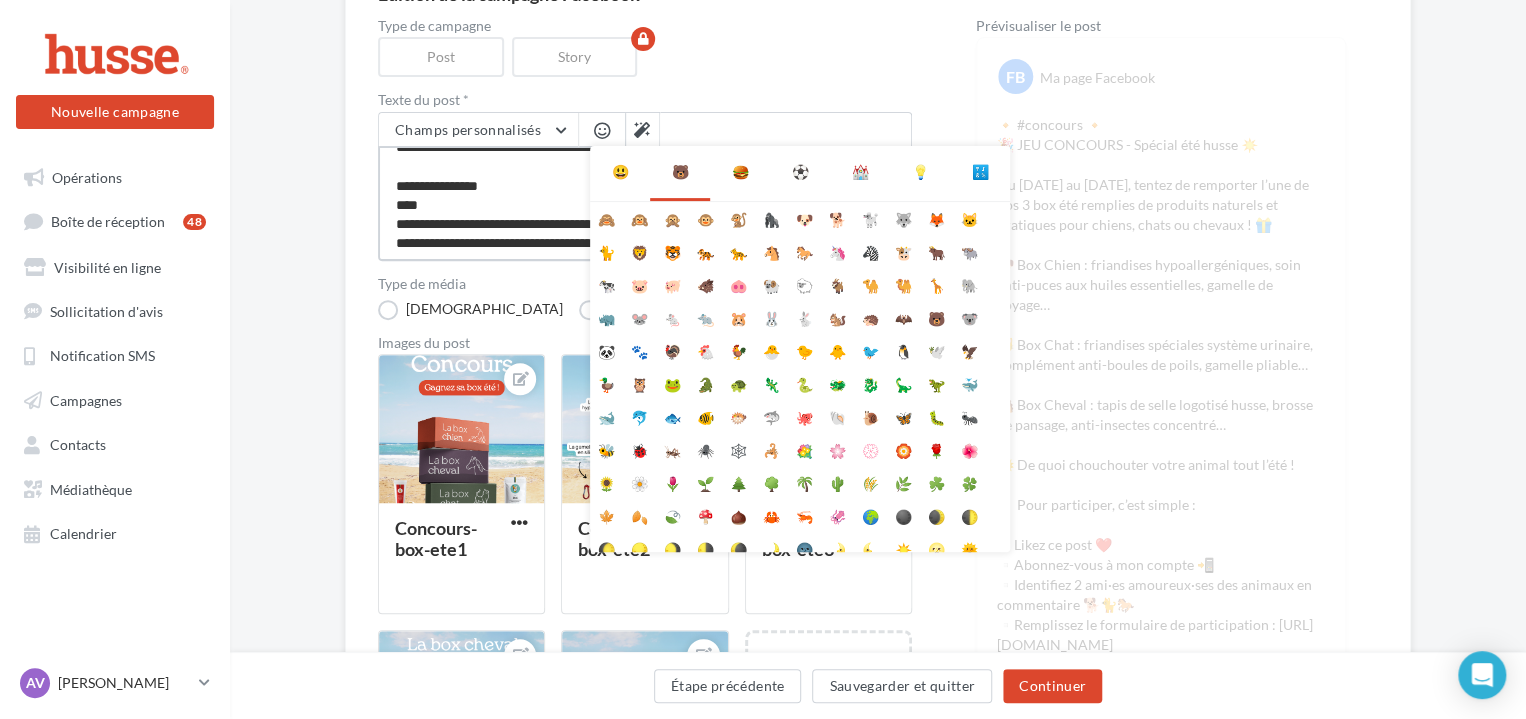 click at bounding box center (645, 203) 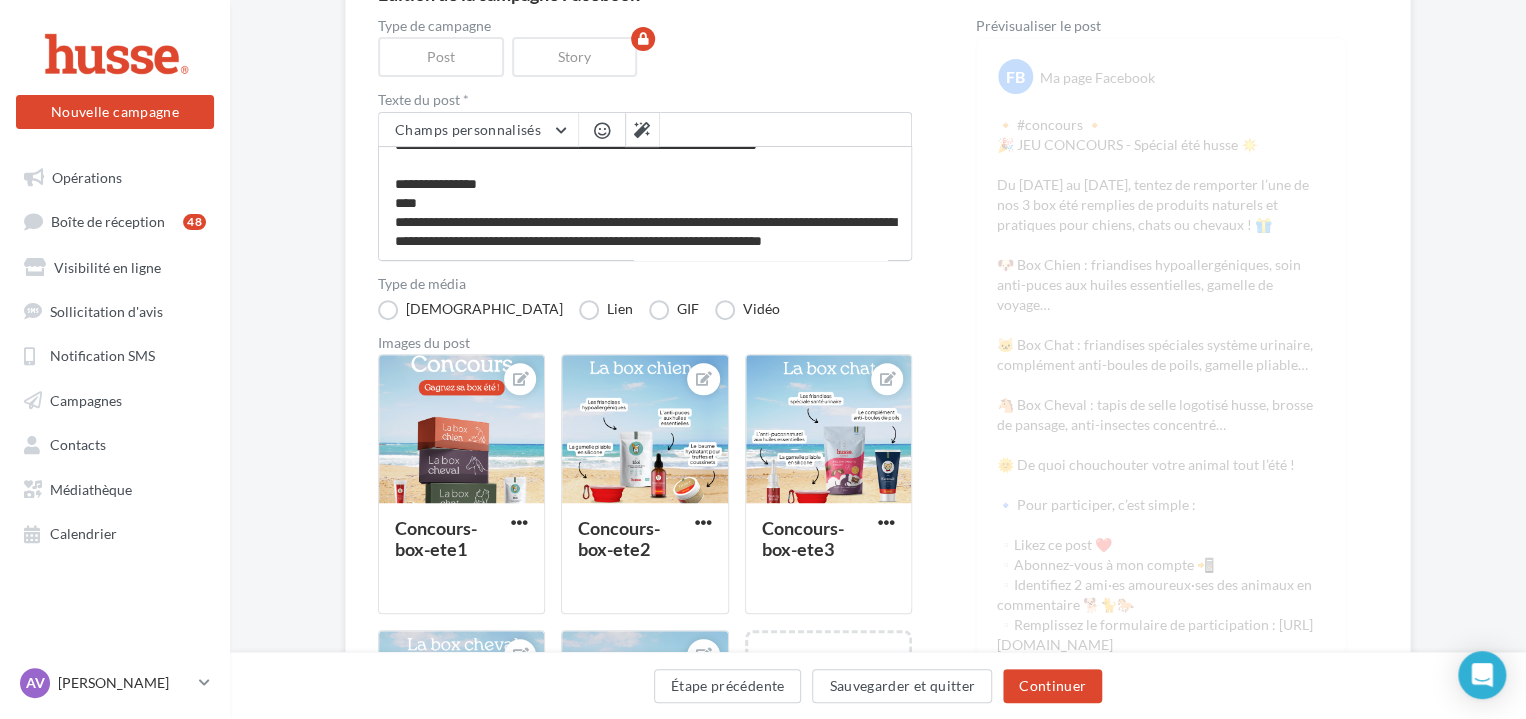 click at bounding box center [602, 130] 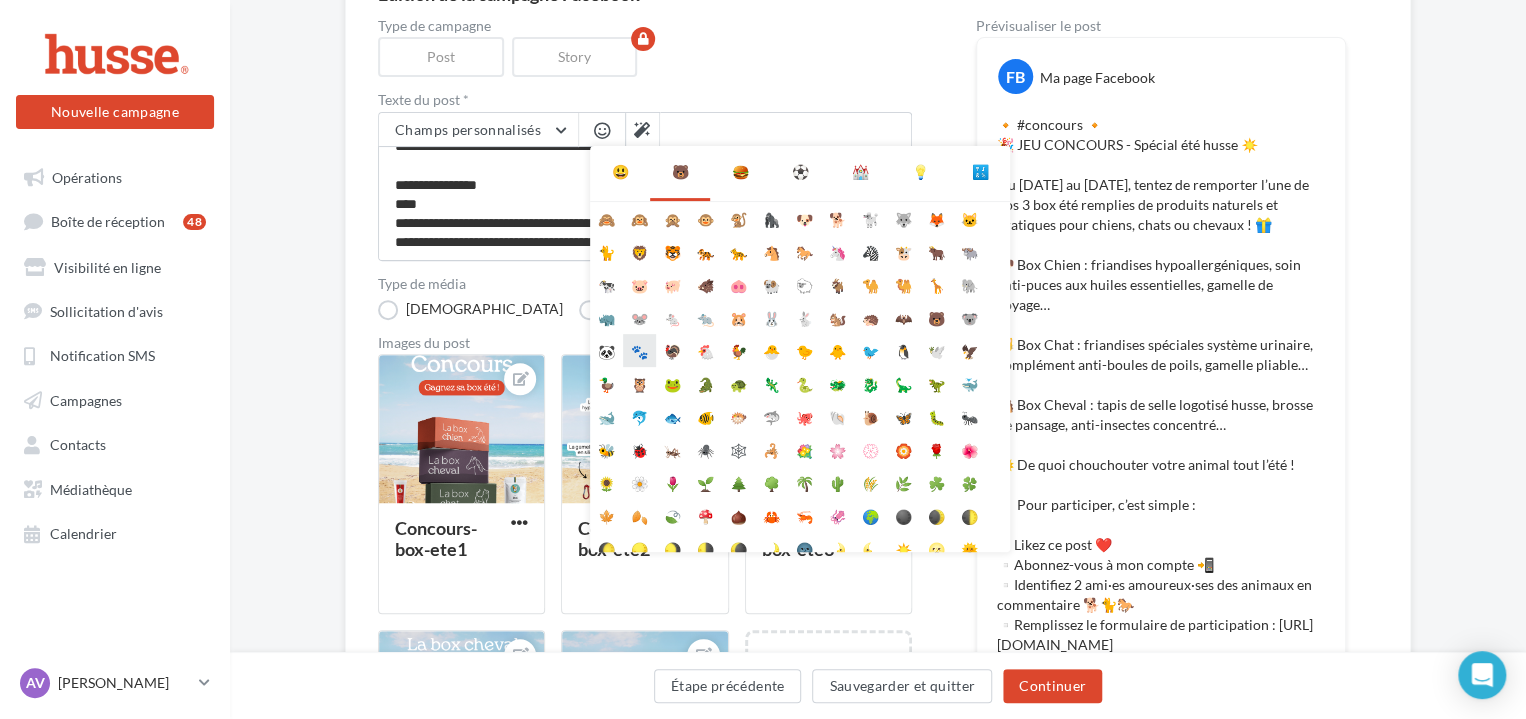 click on "🐾" at bounding box center (639, 350) 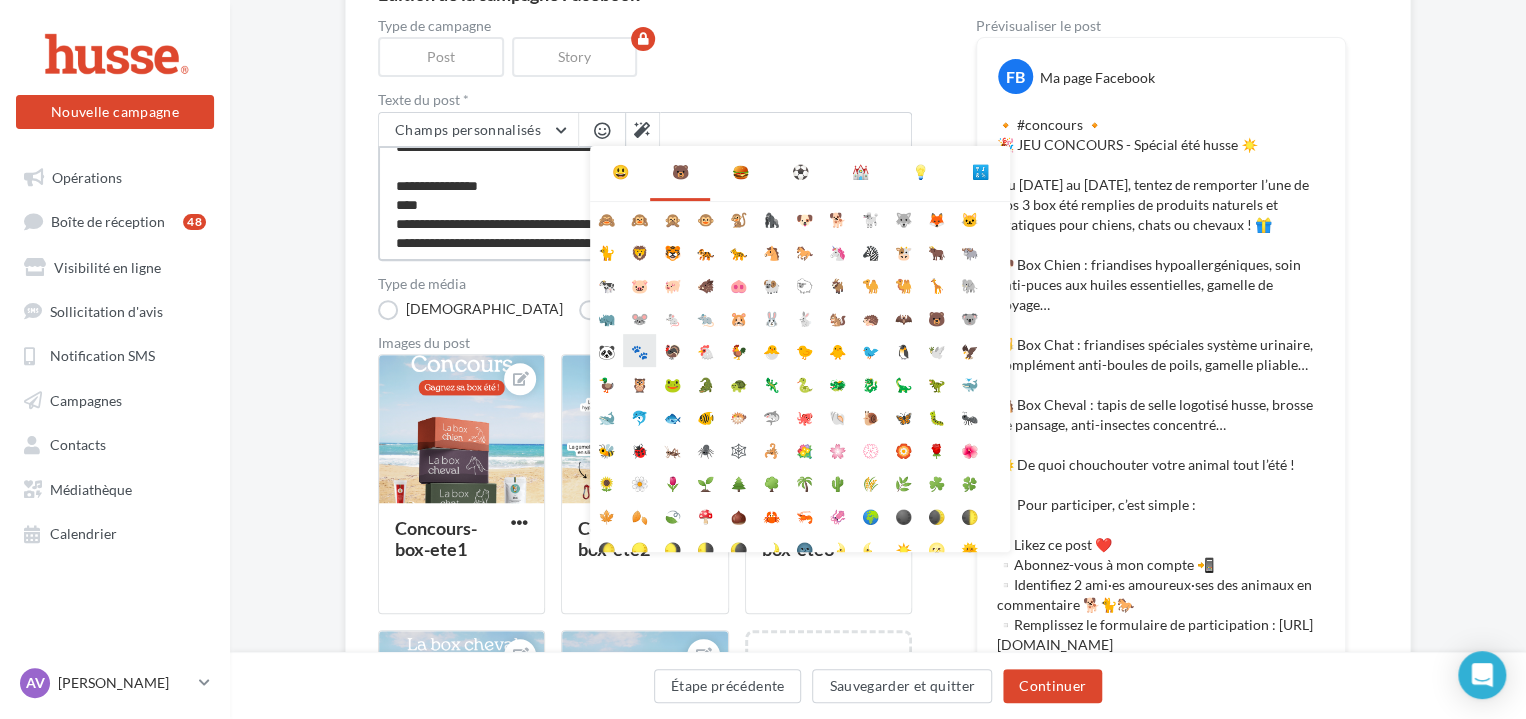 type on "**********" 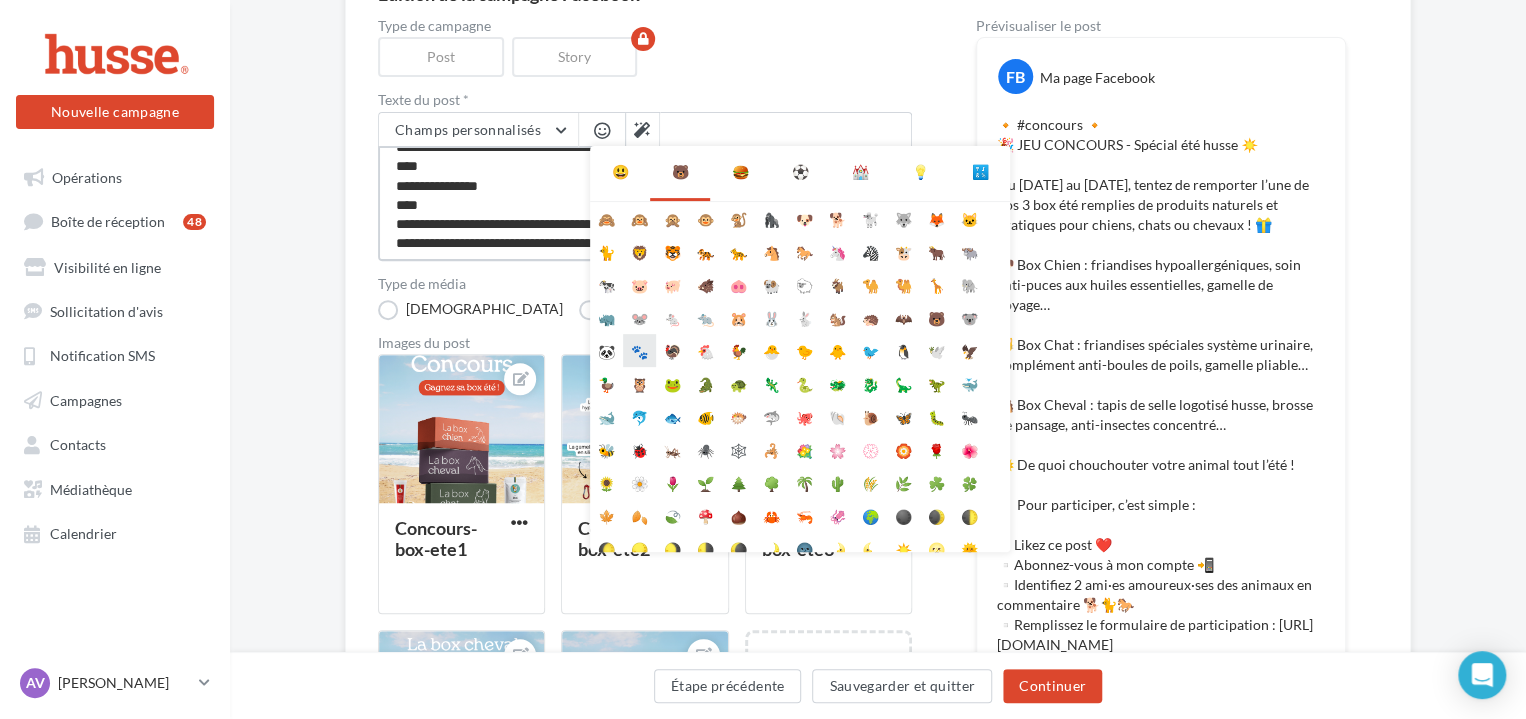 scroll, scrollTop: 558, scrollLeft: 0, axis: vertical 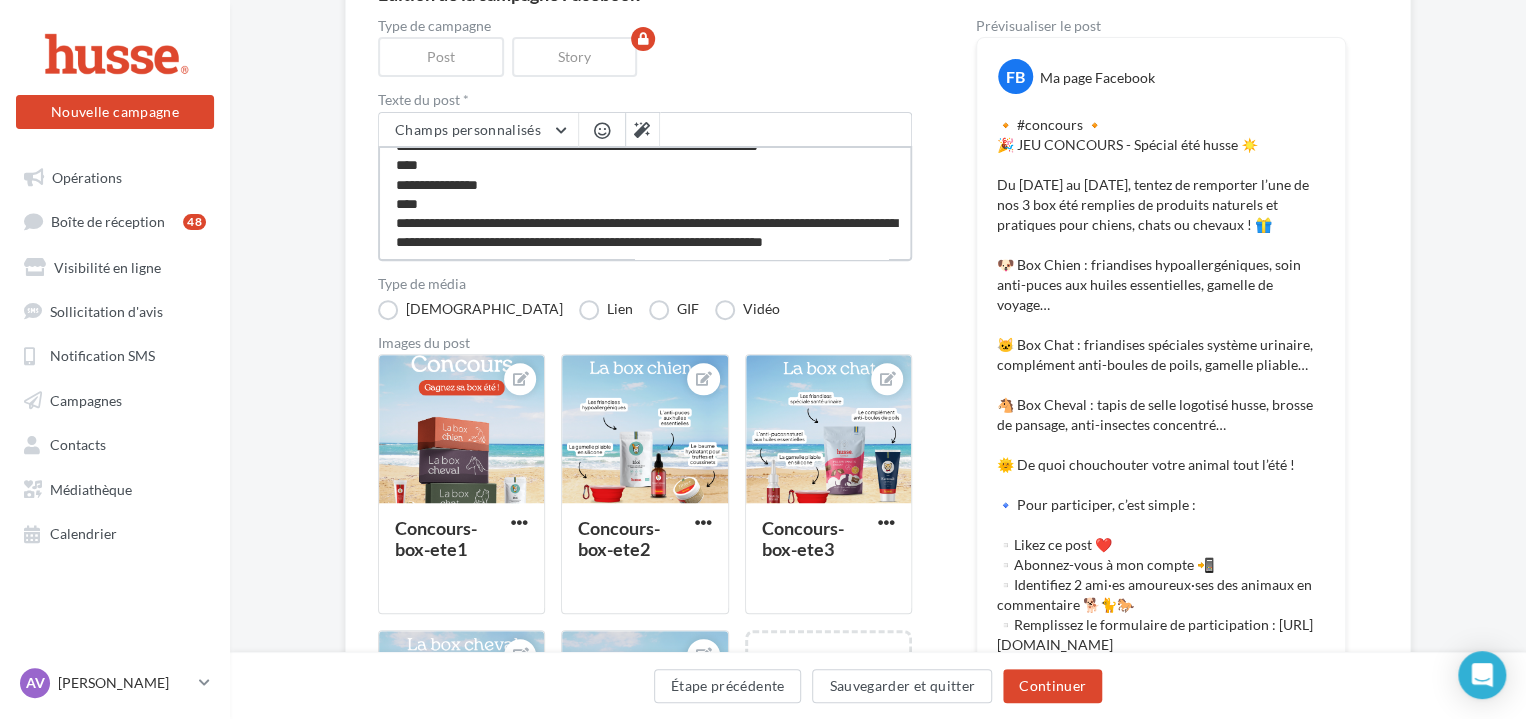 click at bounding box center [645, 203] 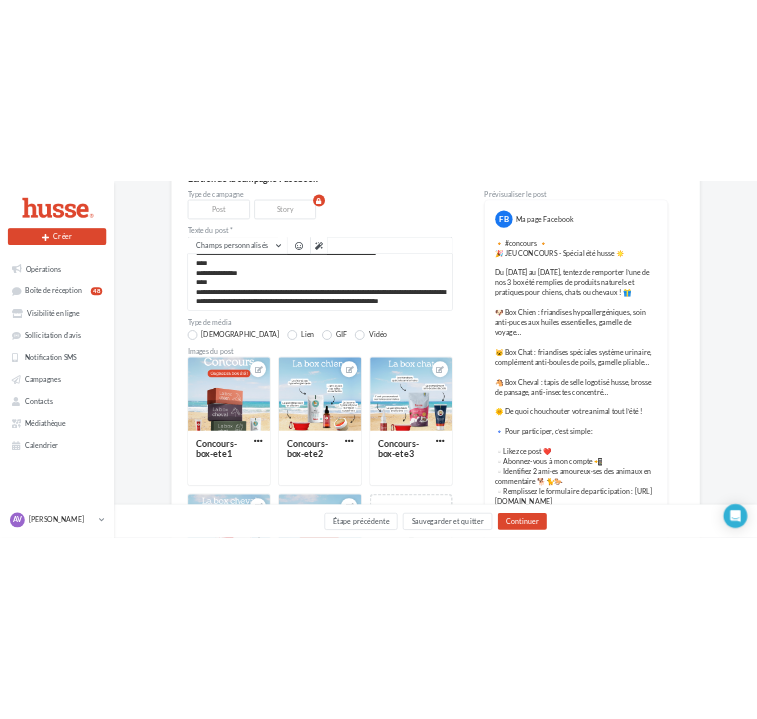 scroll, scrollTop: 587, scrollLeft: 0, axis: vertical 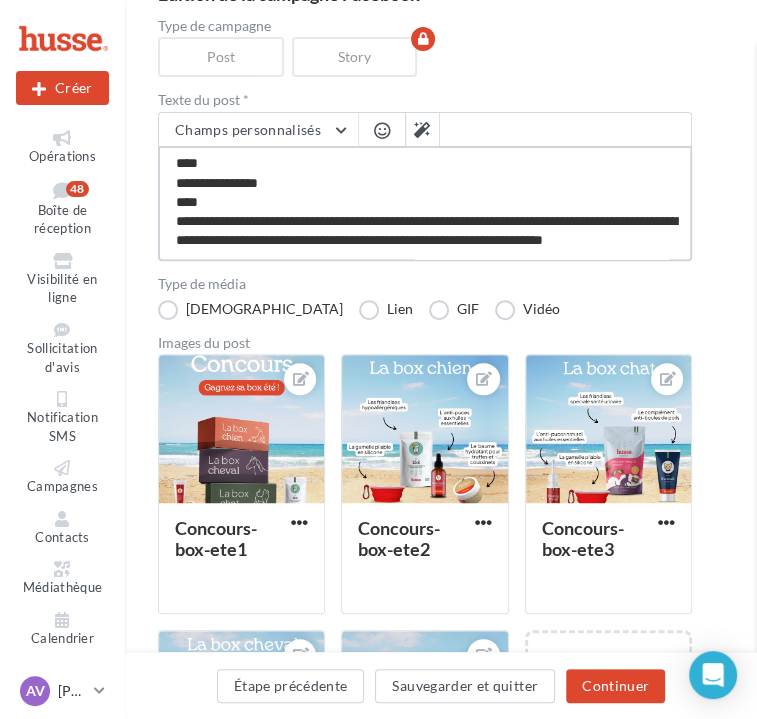 click at bounding box center [425, 203] 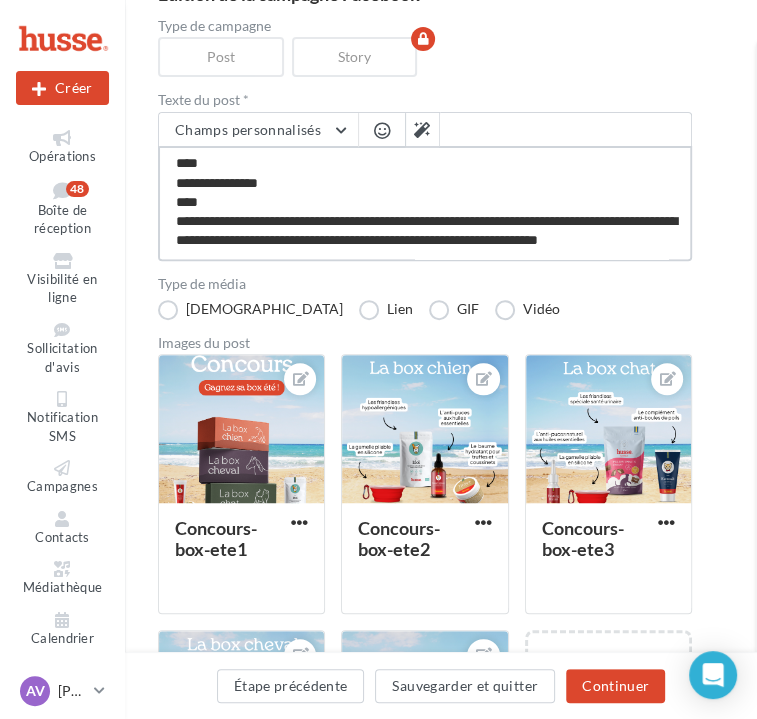 type on "**********" 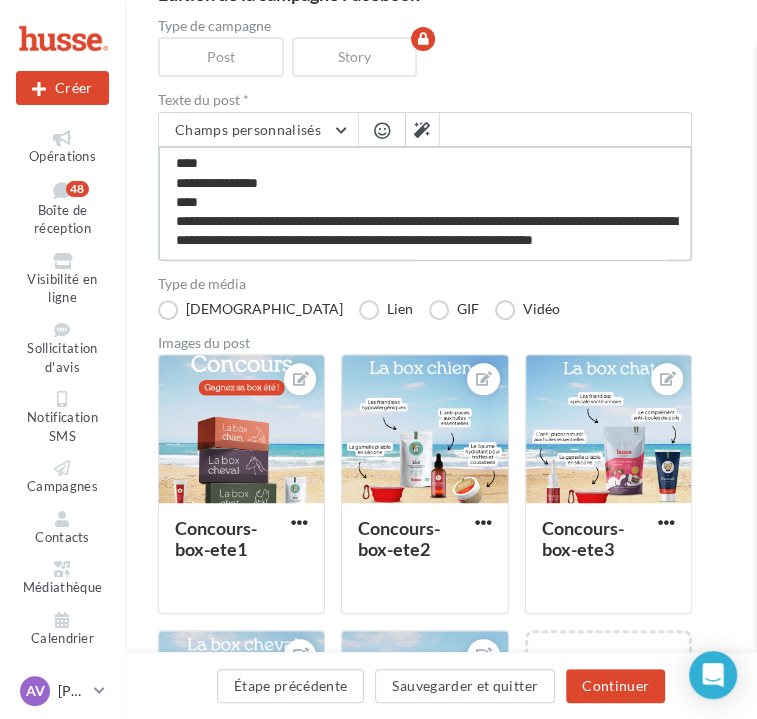 type on "**********" 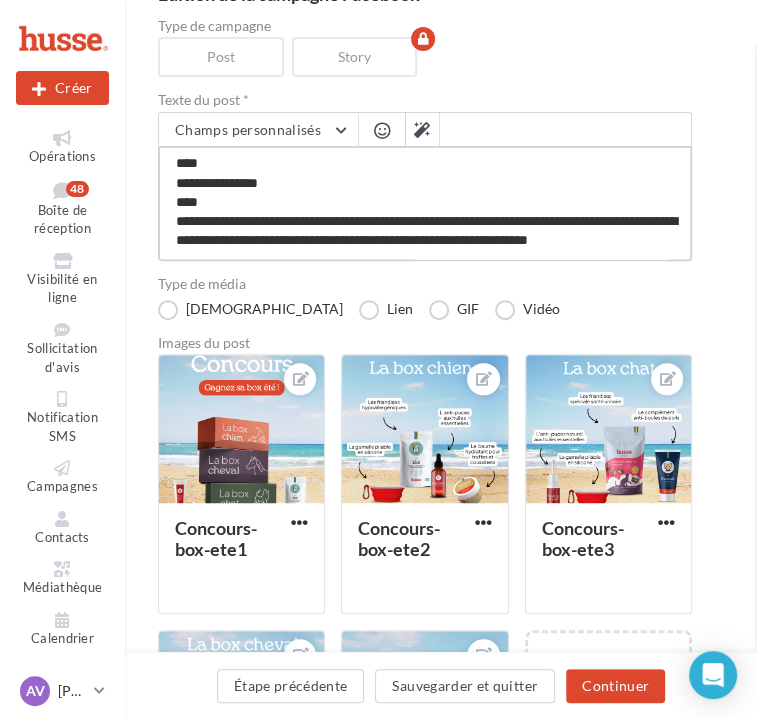 type on "**********" 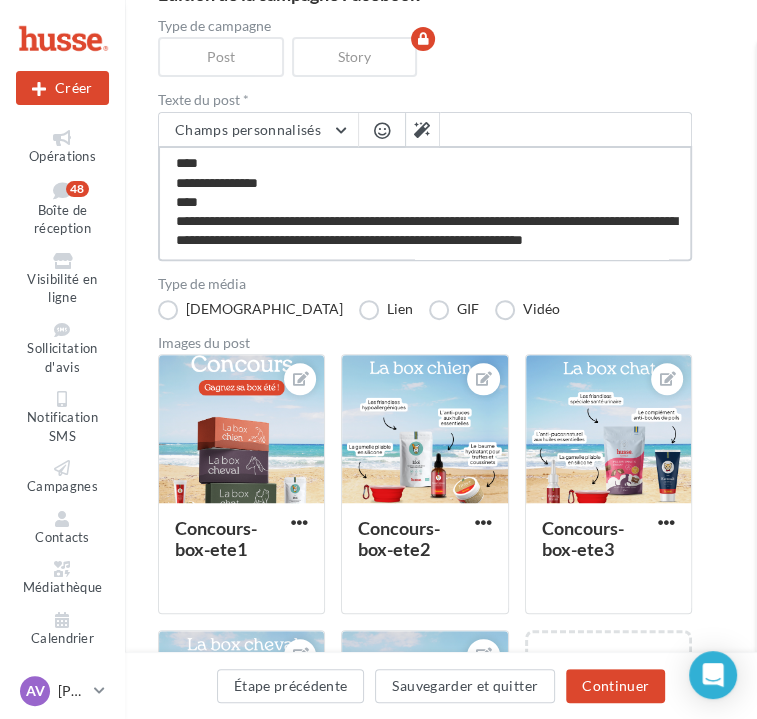 type on "**********" 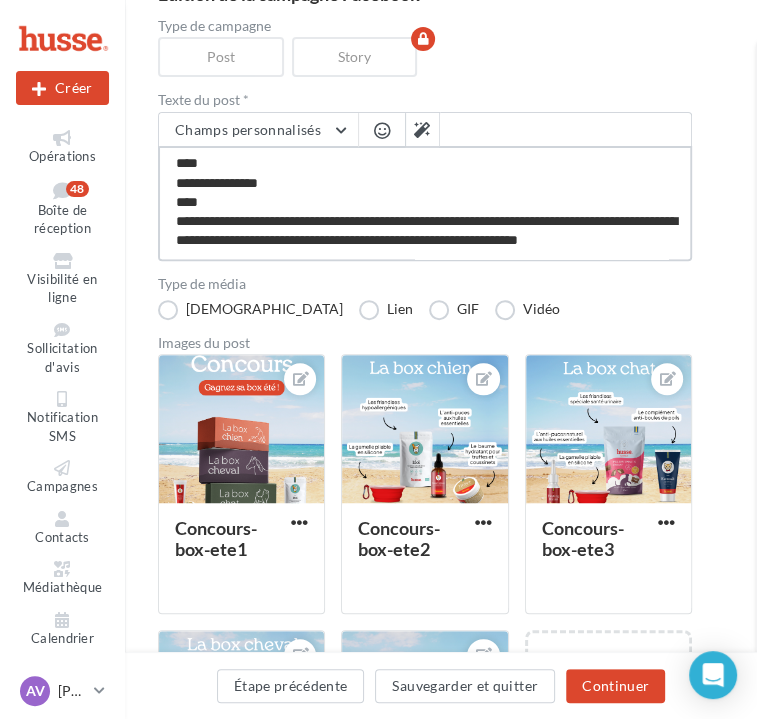 type on "**********" 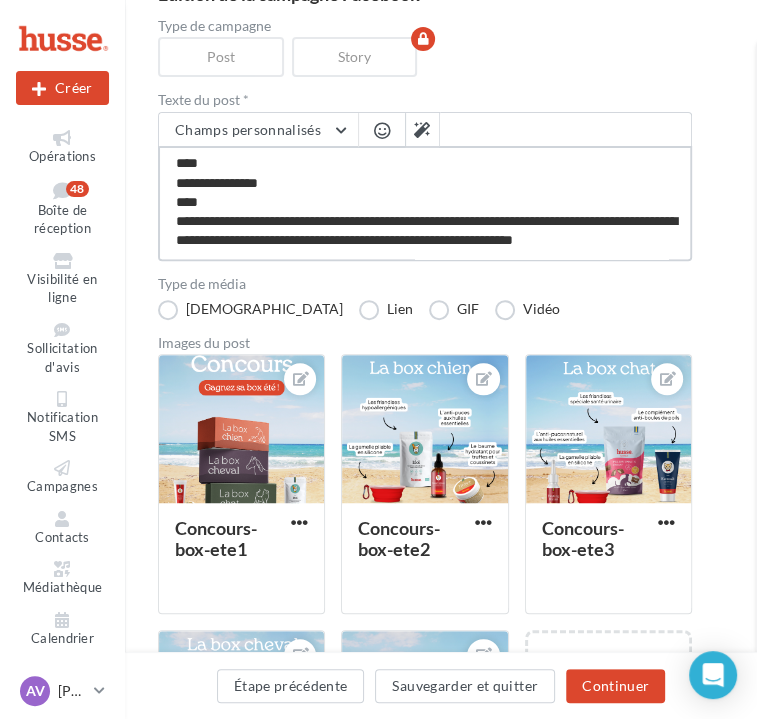 type on "**********" 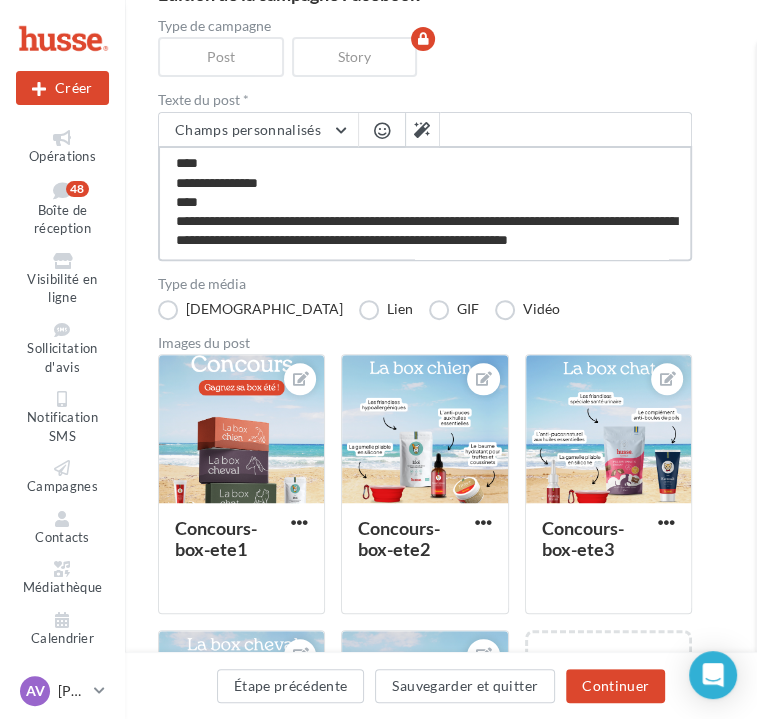 type on "**********" 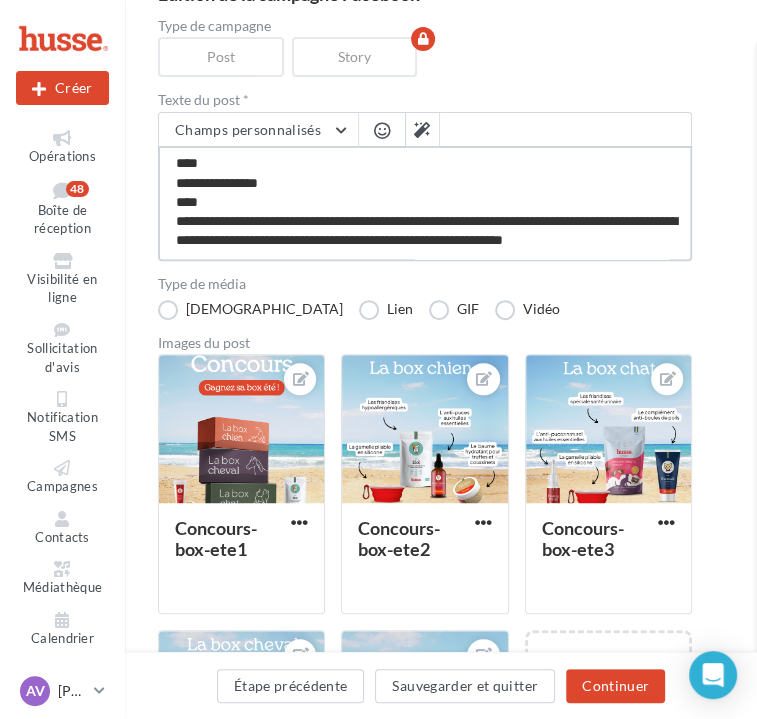 type on "**********" 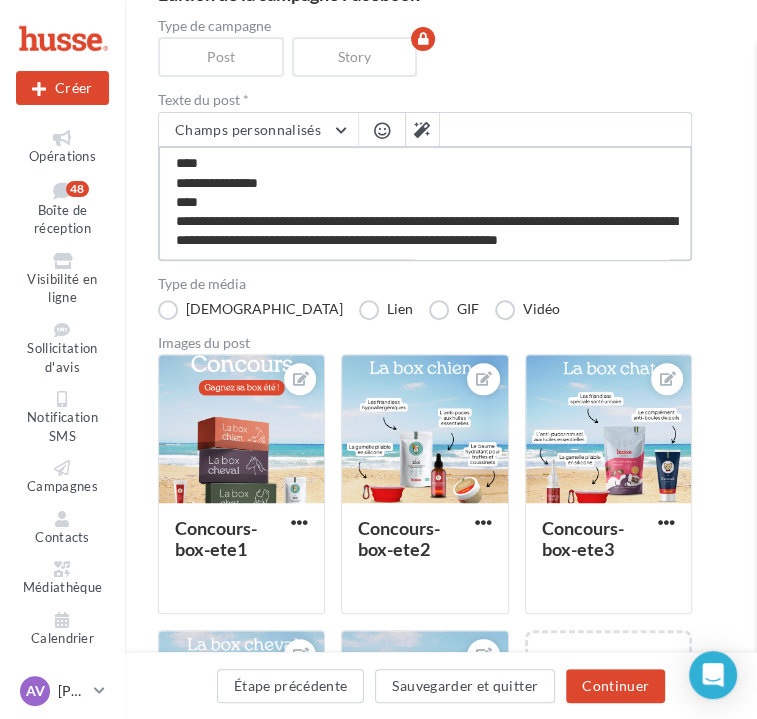 type on "**********" 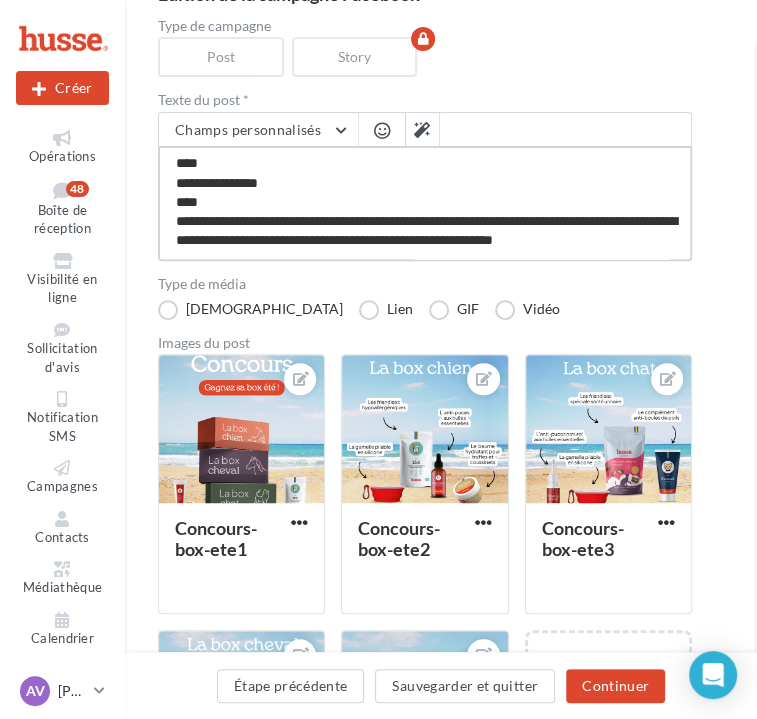 type on "**********" 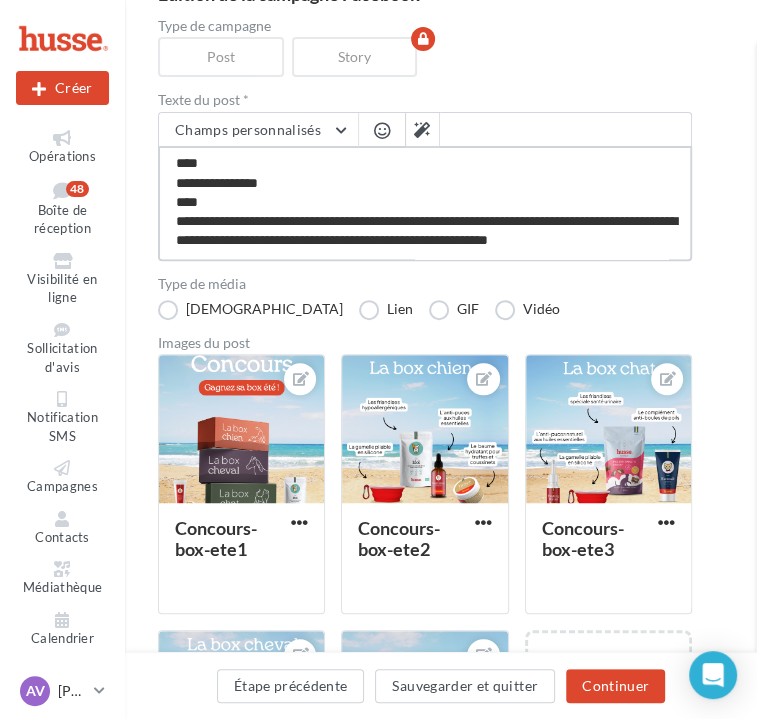 type on "**********" 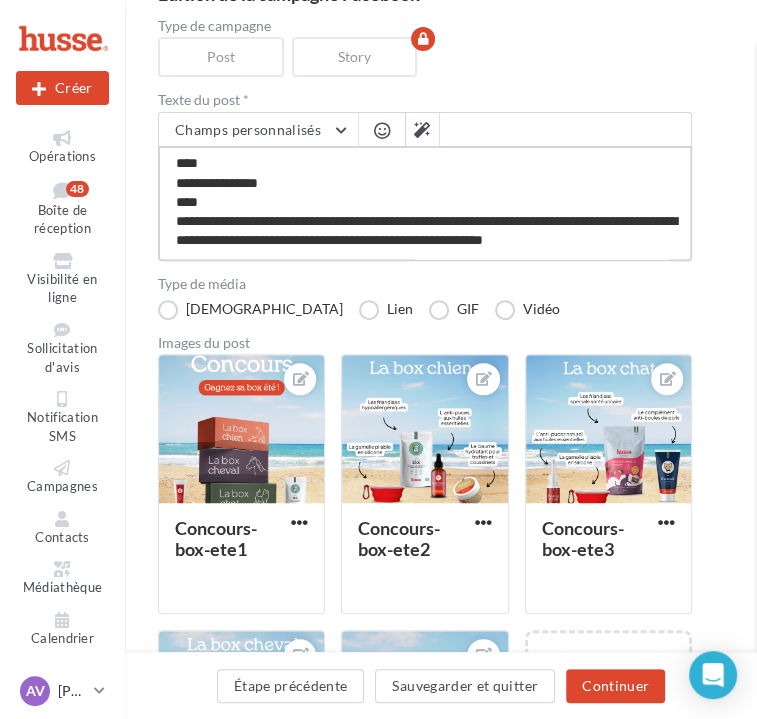 type on "**********" 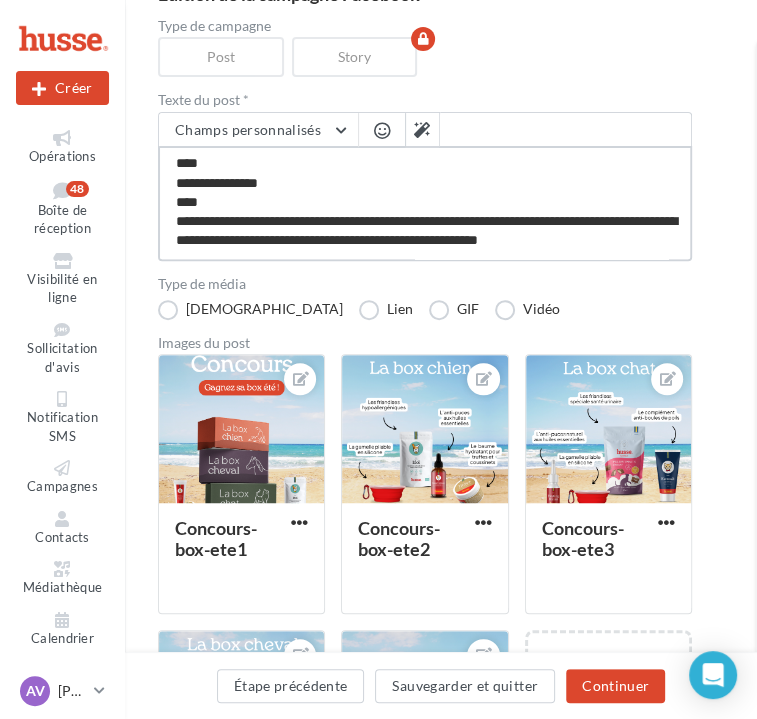 type on "**********" 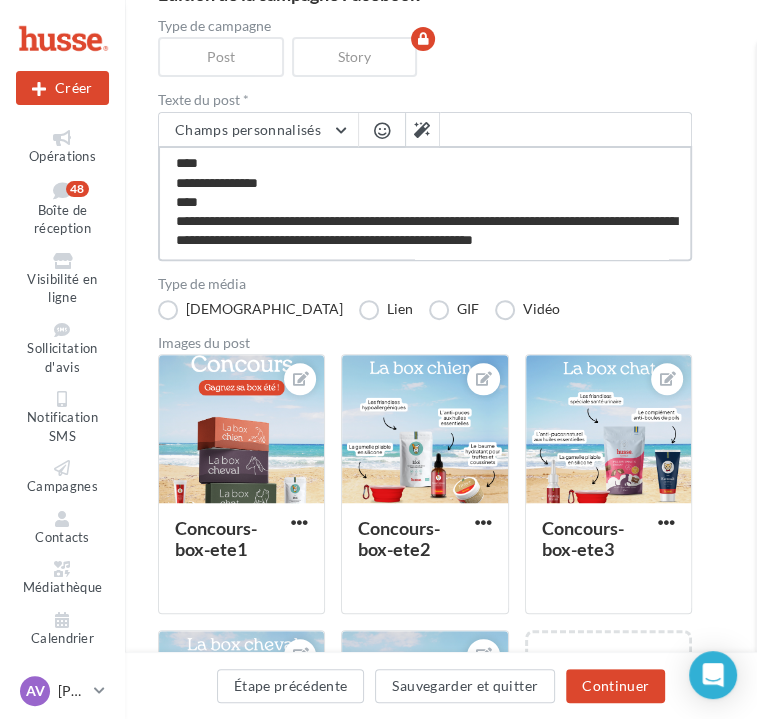 type on "**********" 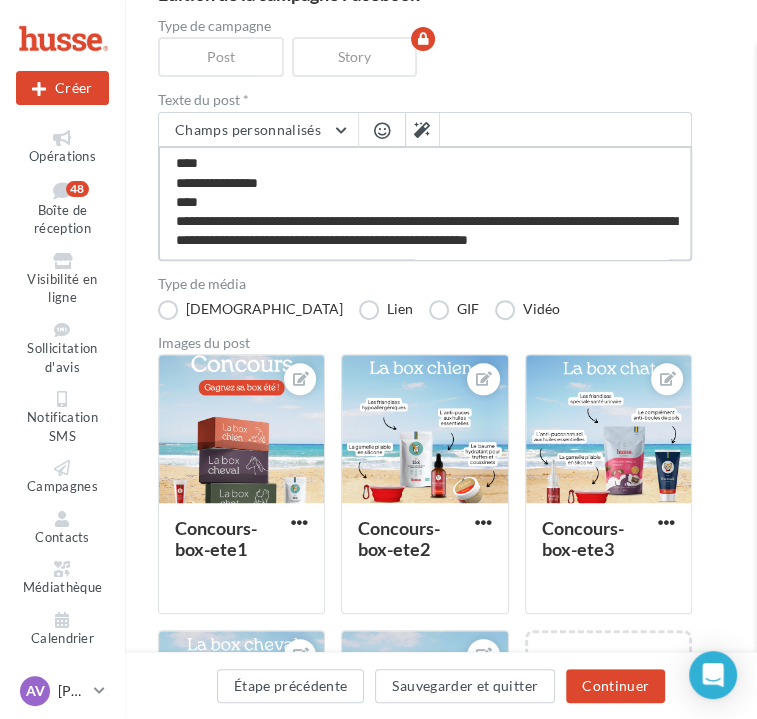 type on "**********" 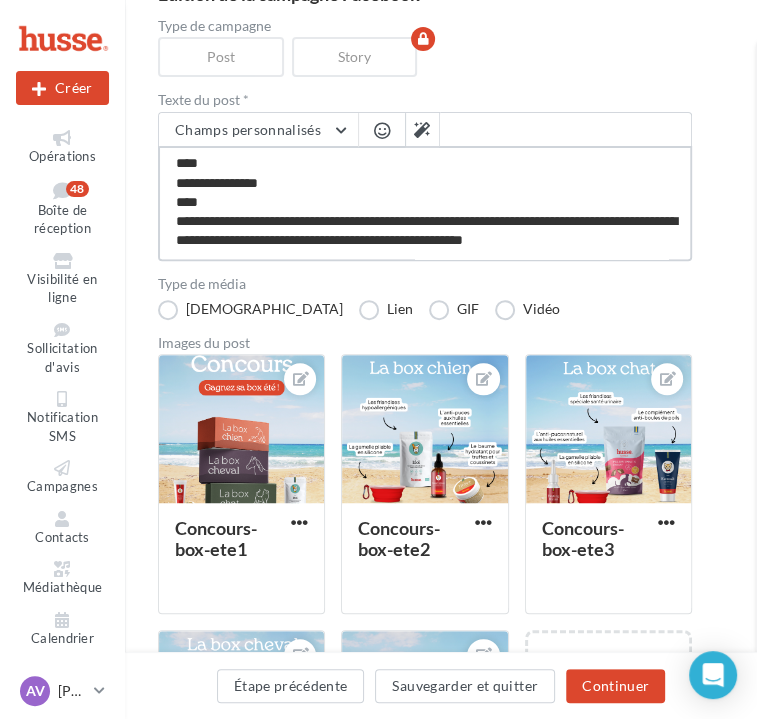 type on "**********" 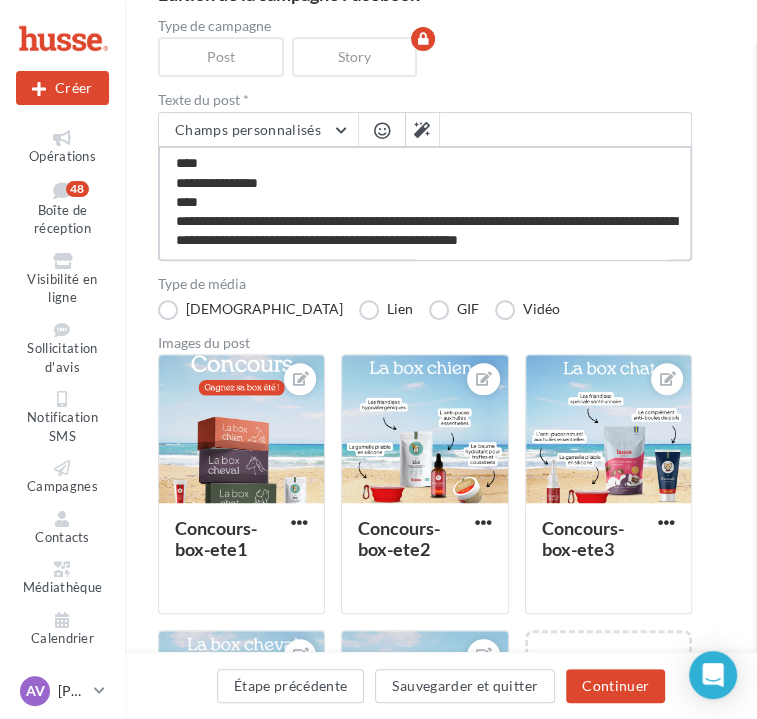type on "**********" 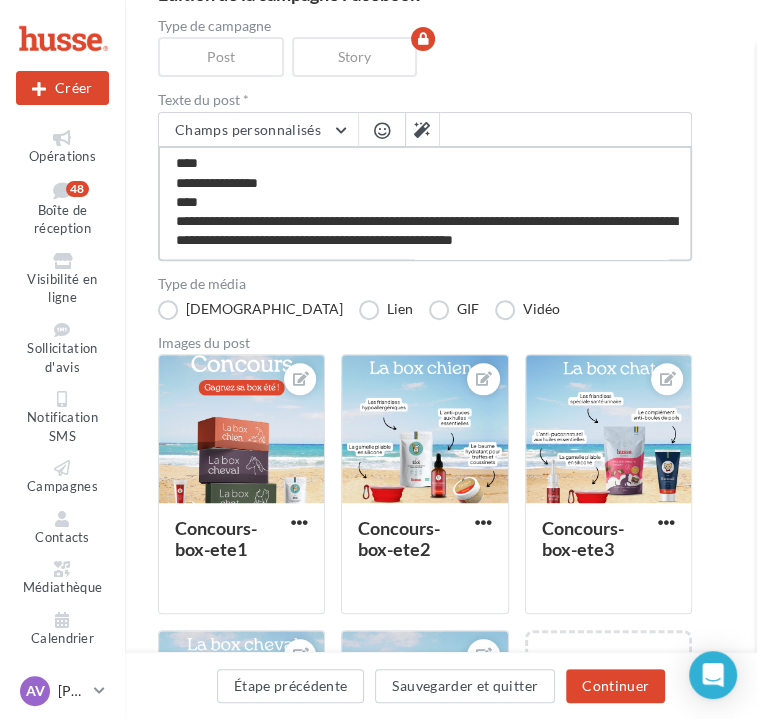 type on "**********" 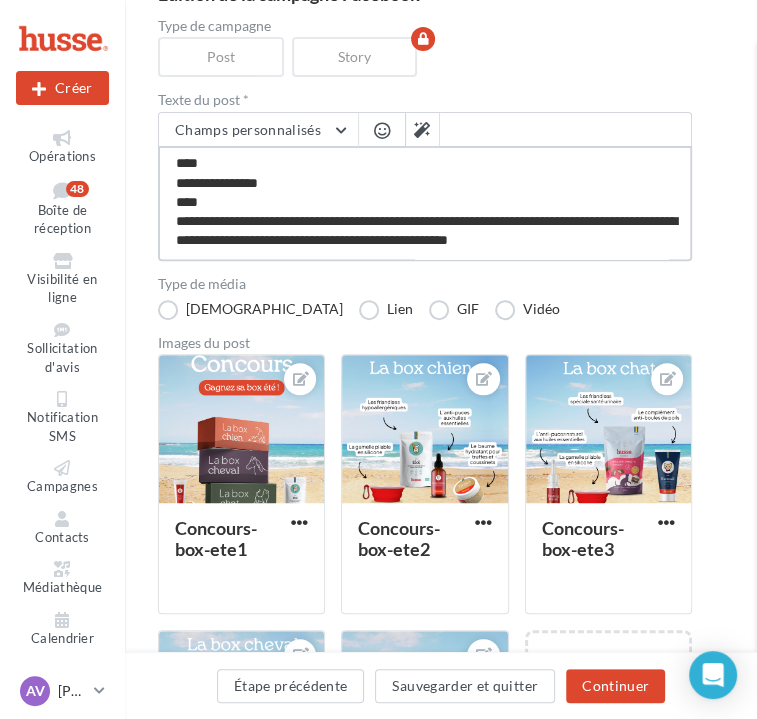 type on "**********" 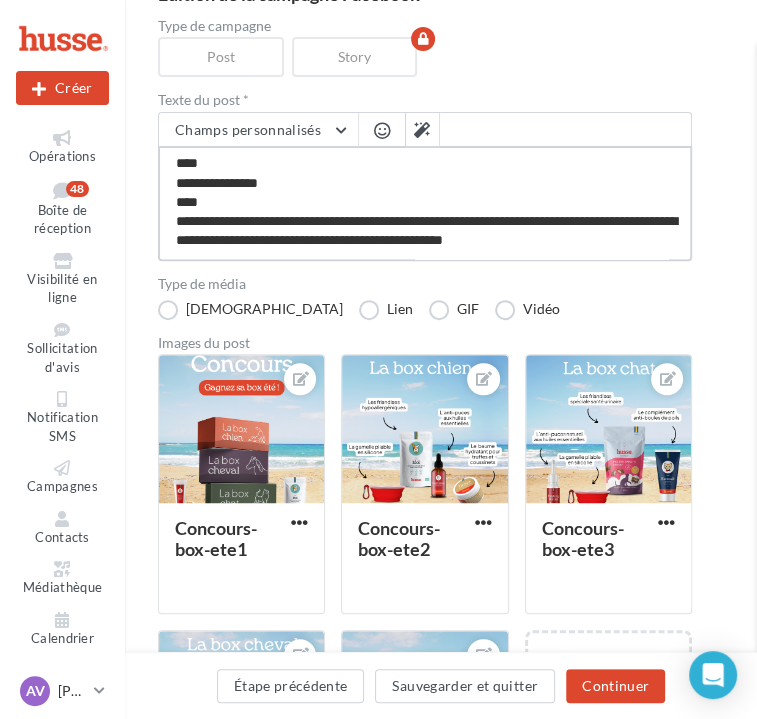 type on "**********" 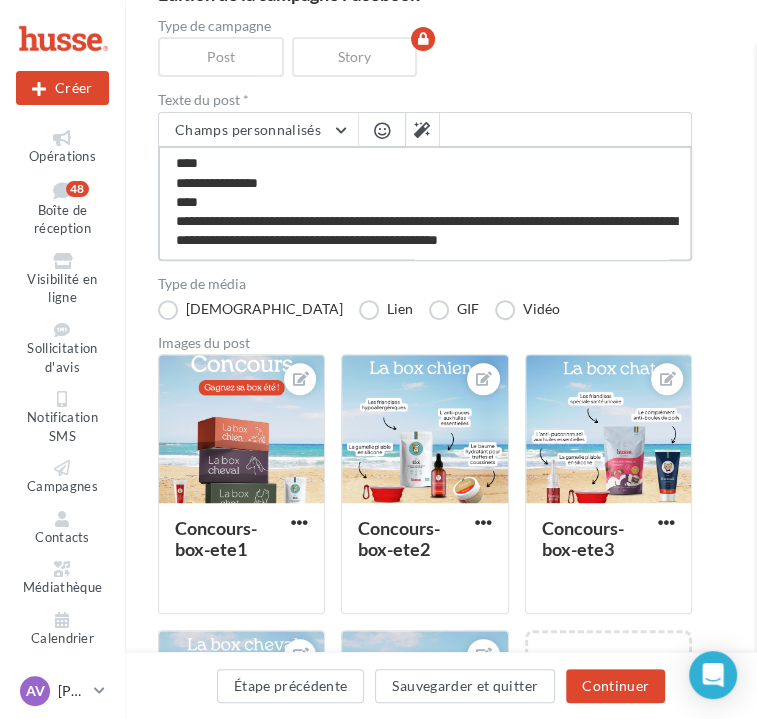 type on "**********" 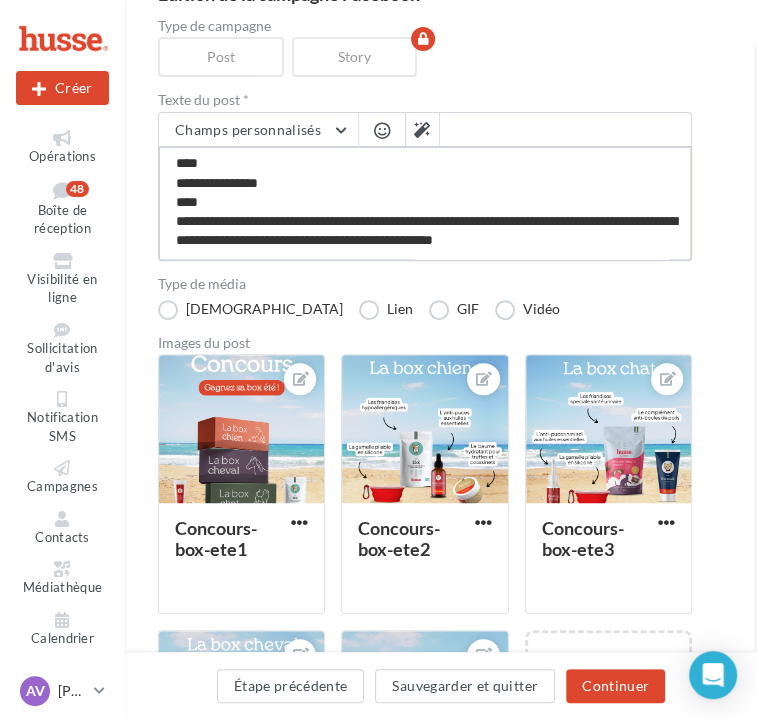 type on "**********" 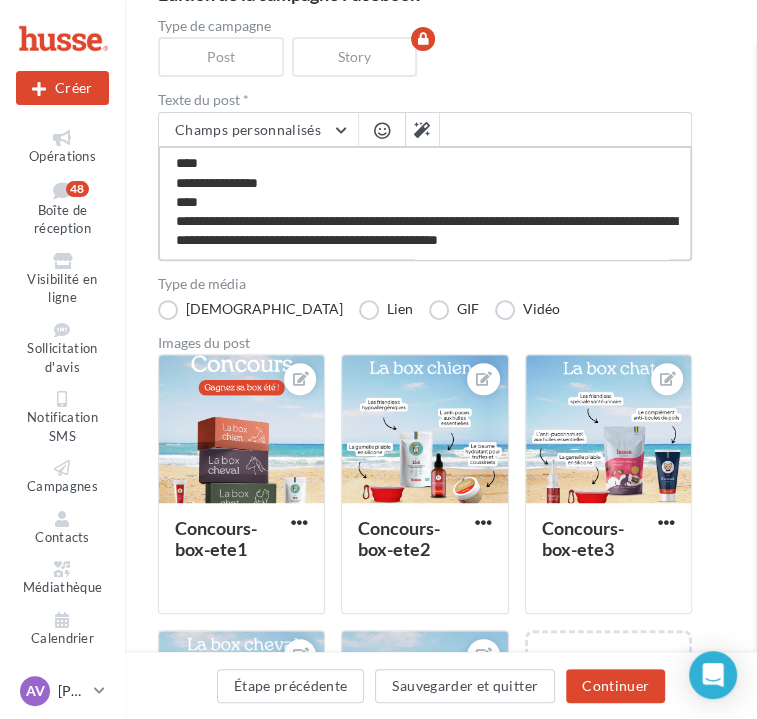 type on "**********" 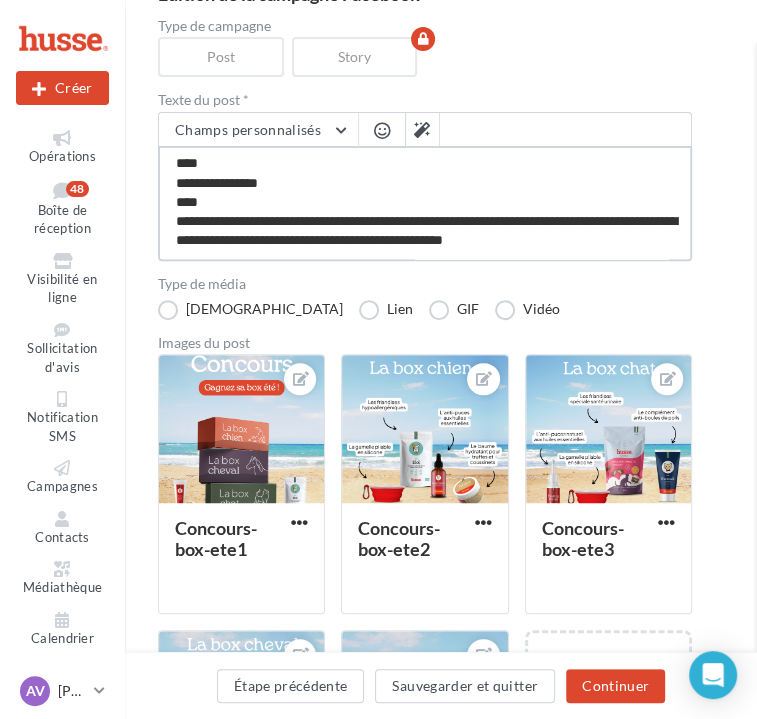 type on "**********" 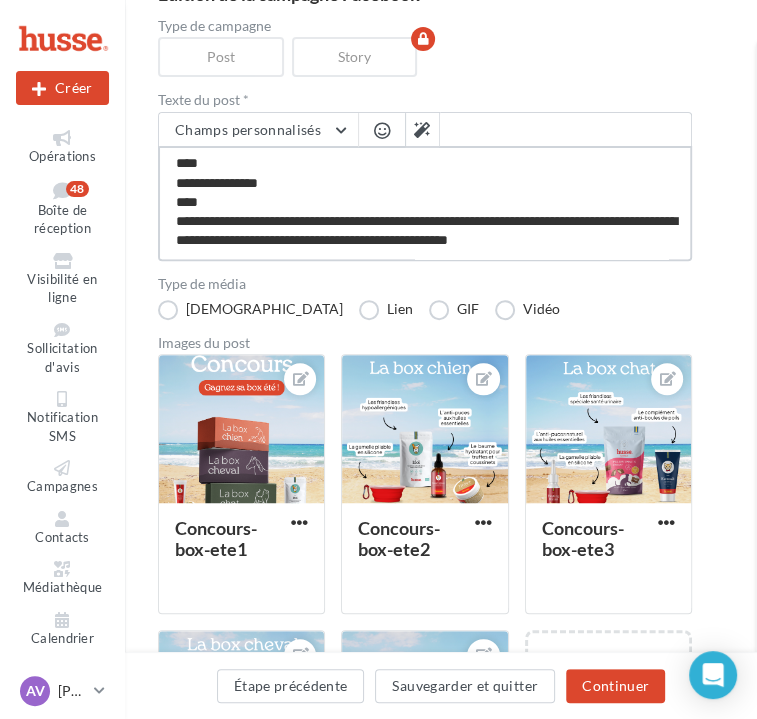 type on "**********" 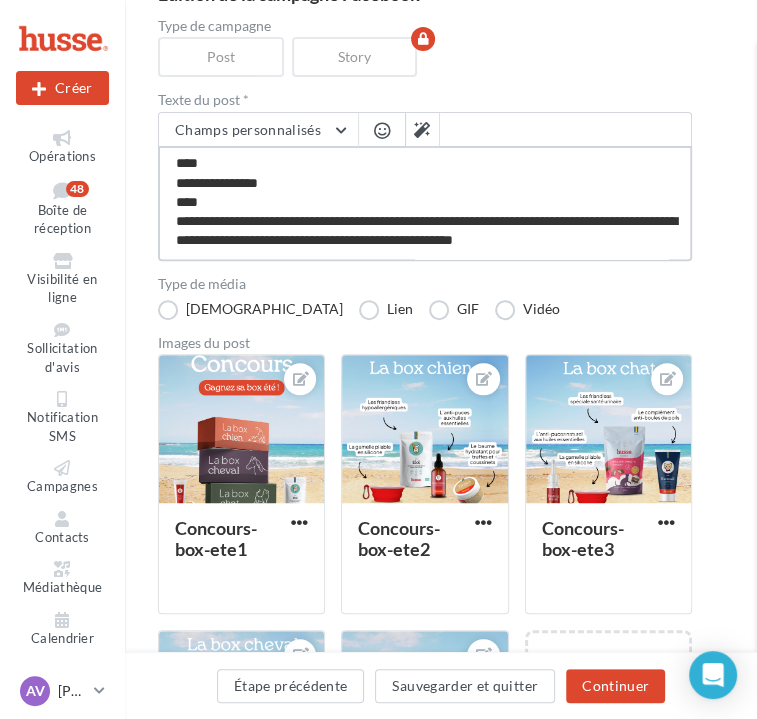 type on "**********" 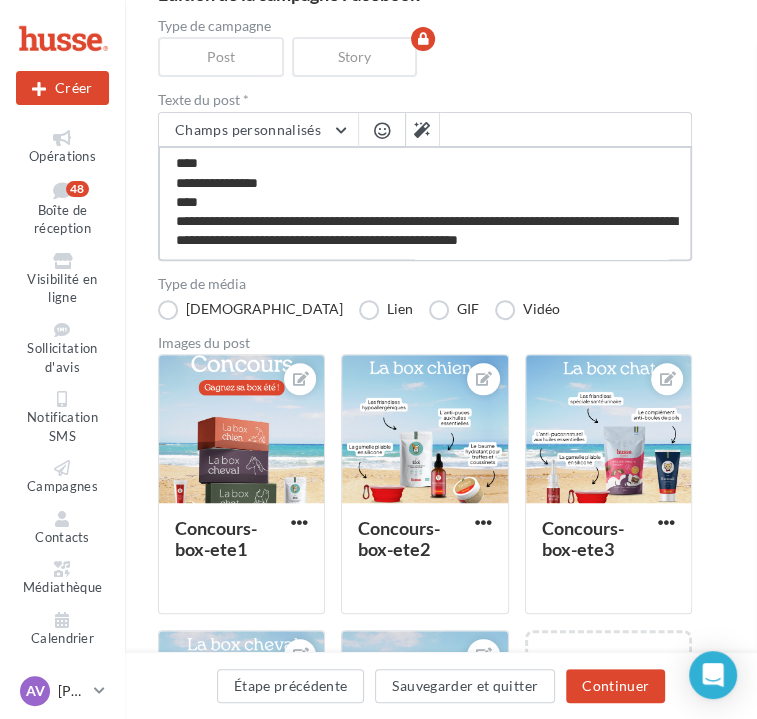 type on "**********" 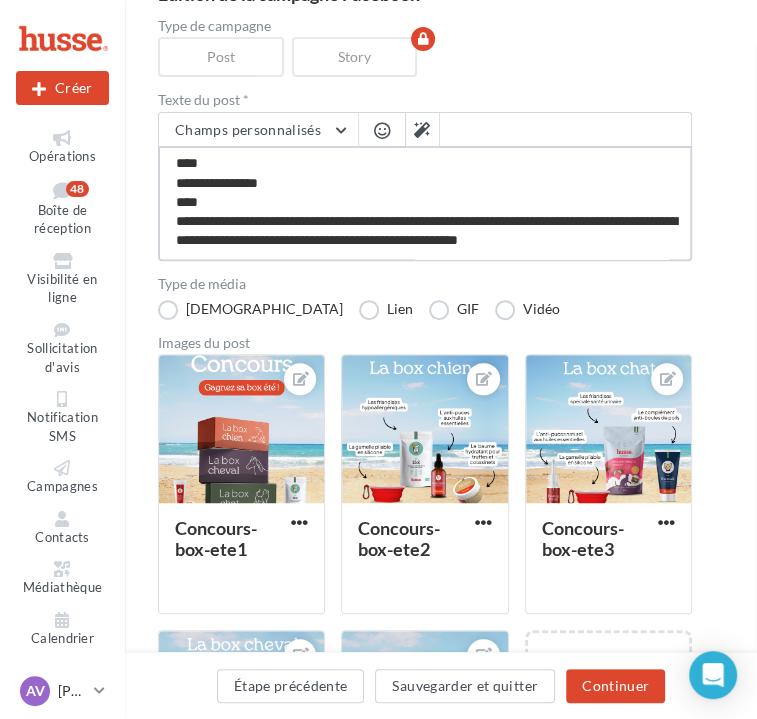 type on "**********" 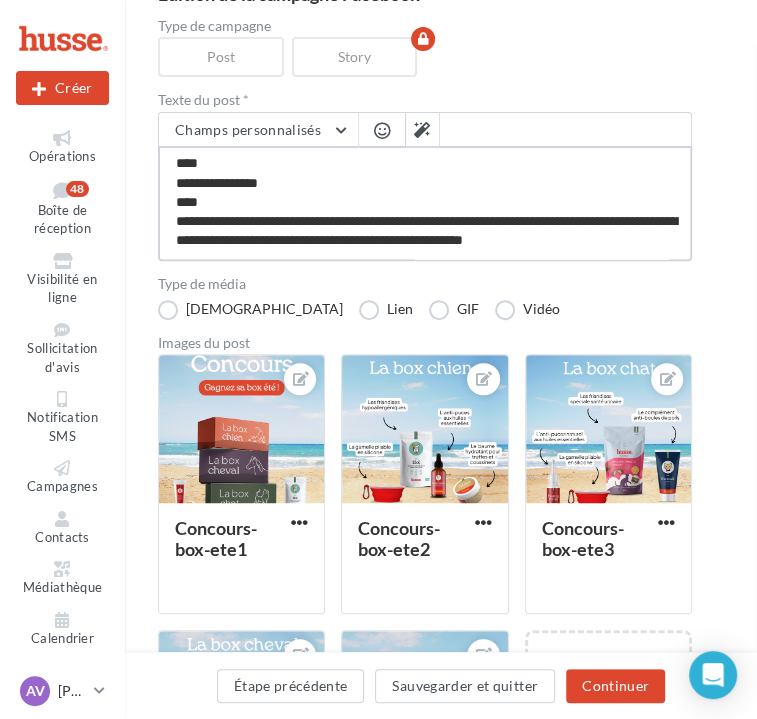 type on "**********" 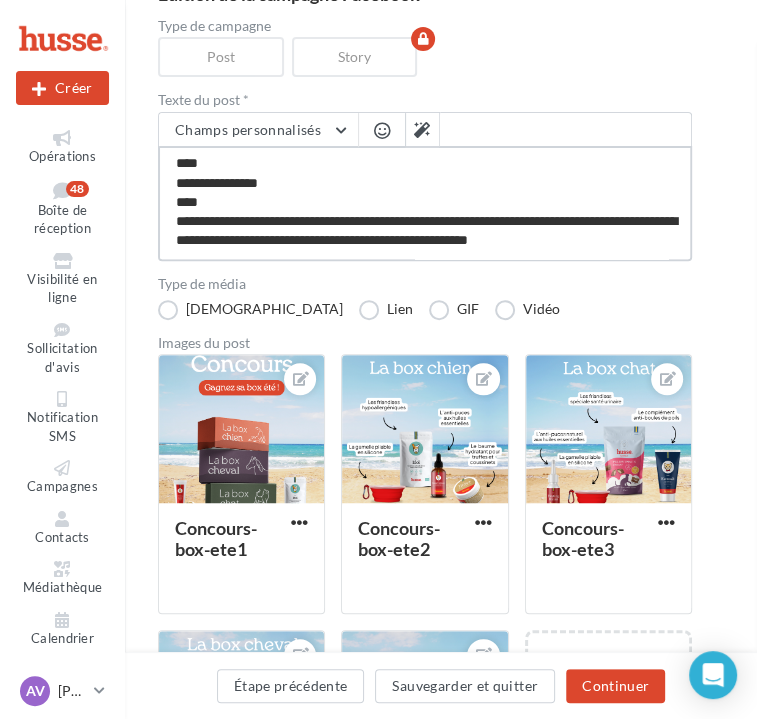 type on "**********" 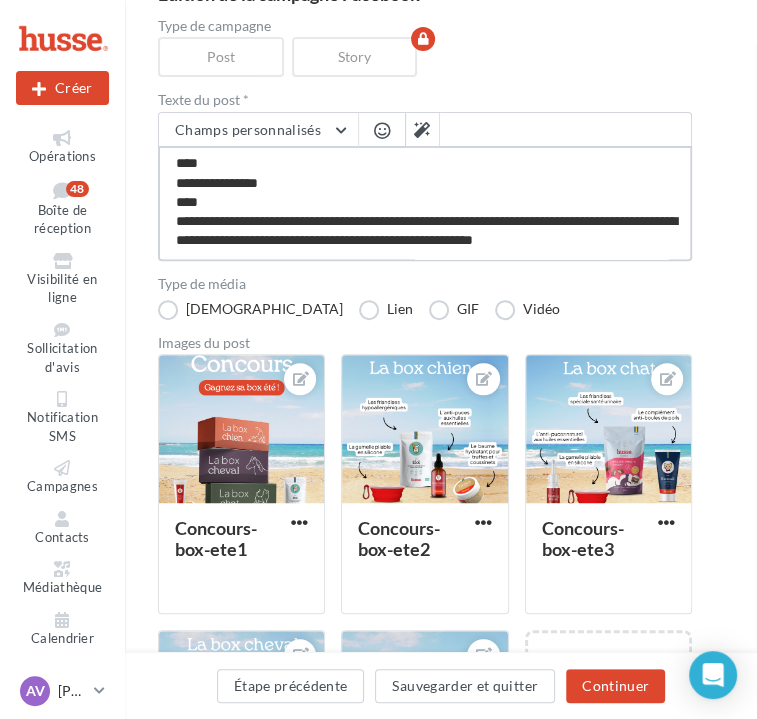 type on "**********" 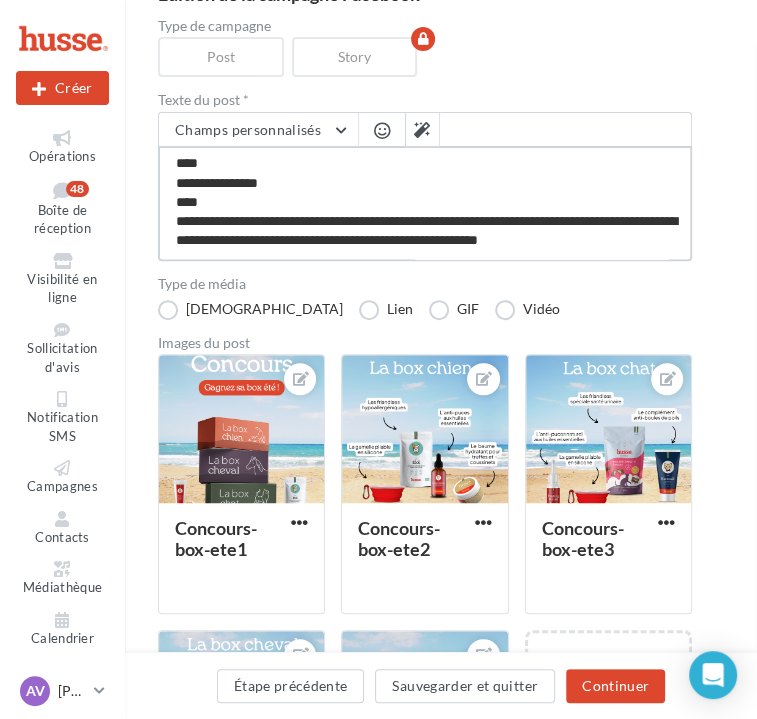 type on "**********" 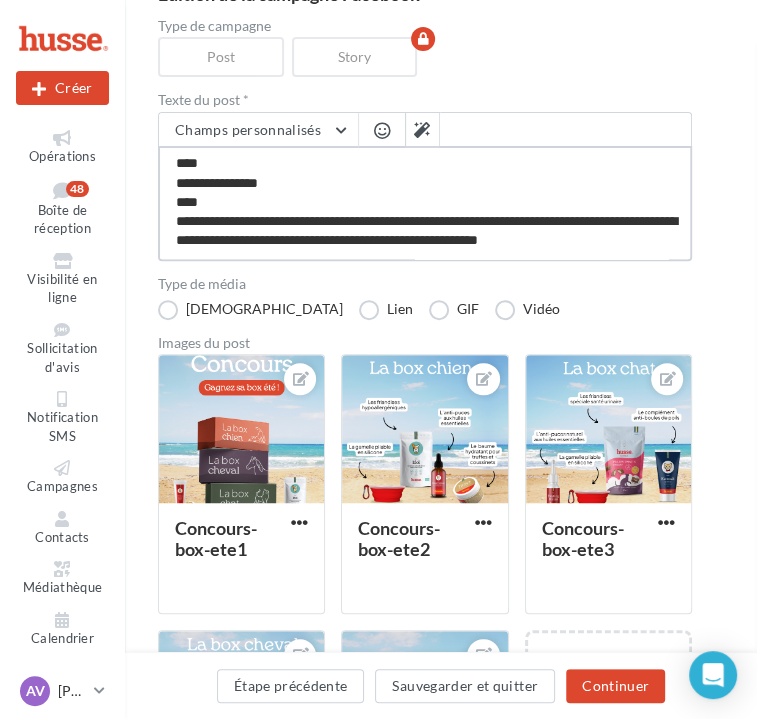 type on "**********" 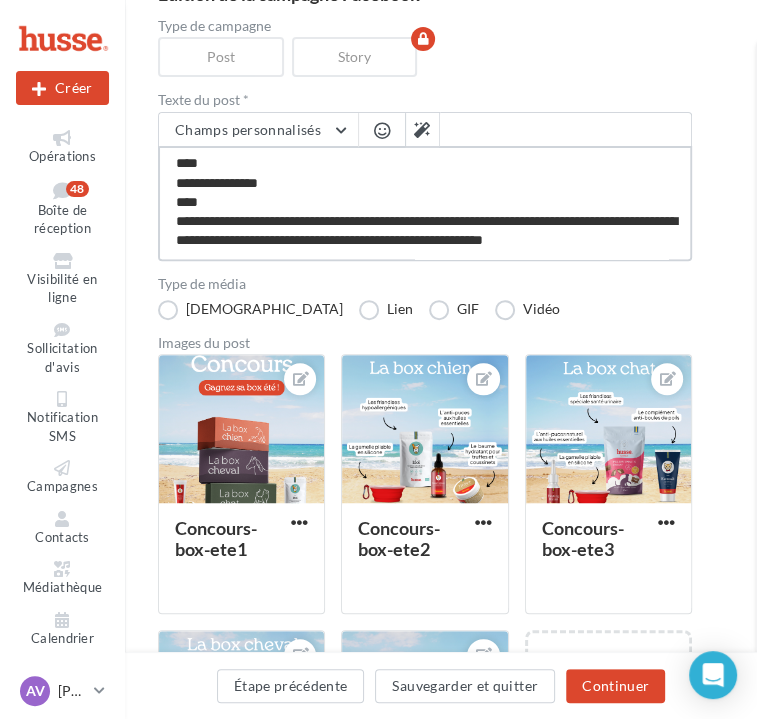 type on "**********" 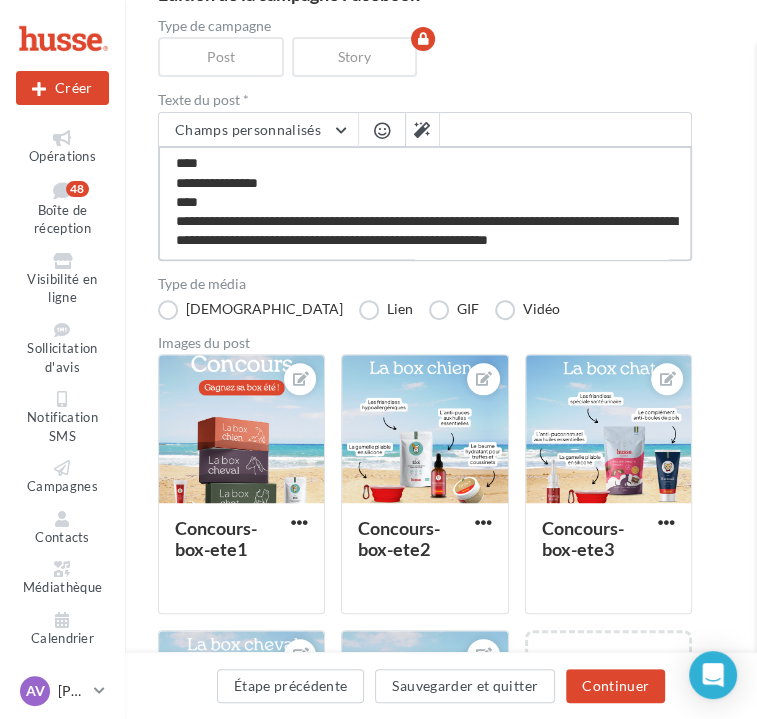 type on "**********" 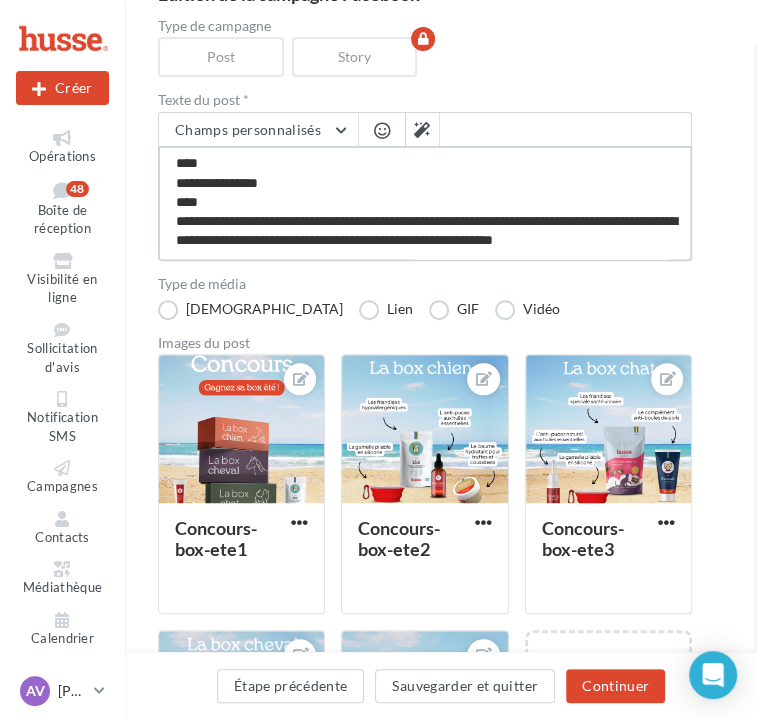 type on "**********" 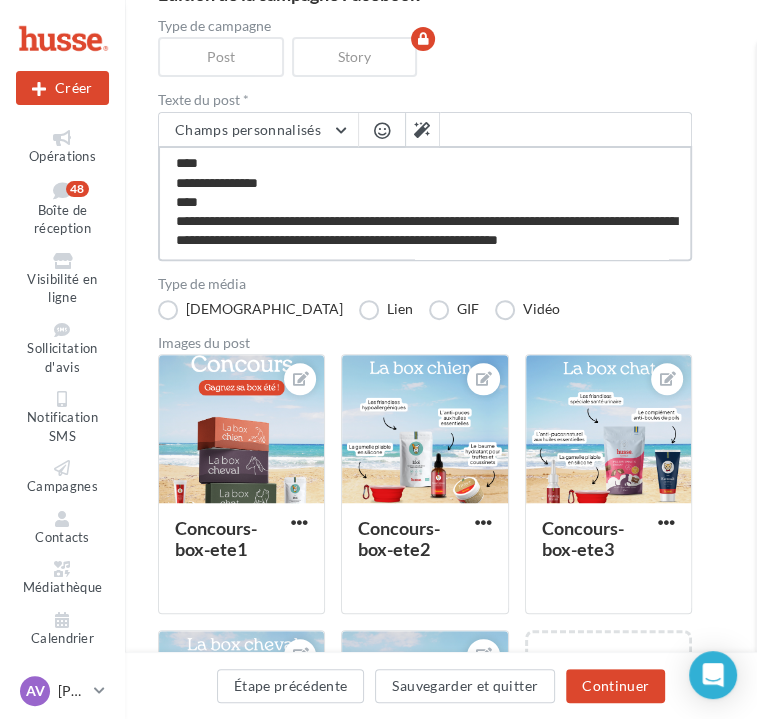 type on "**********" 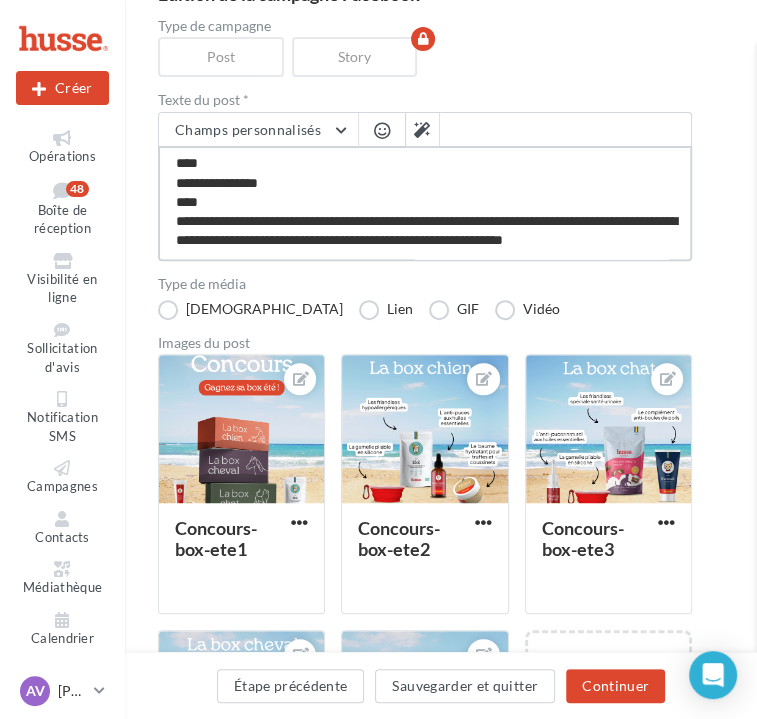 type on "**********" 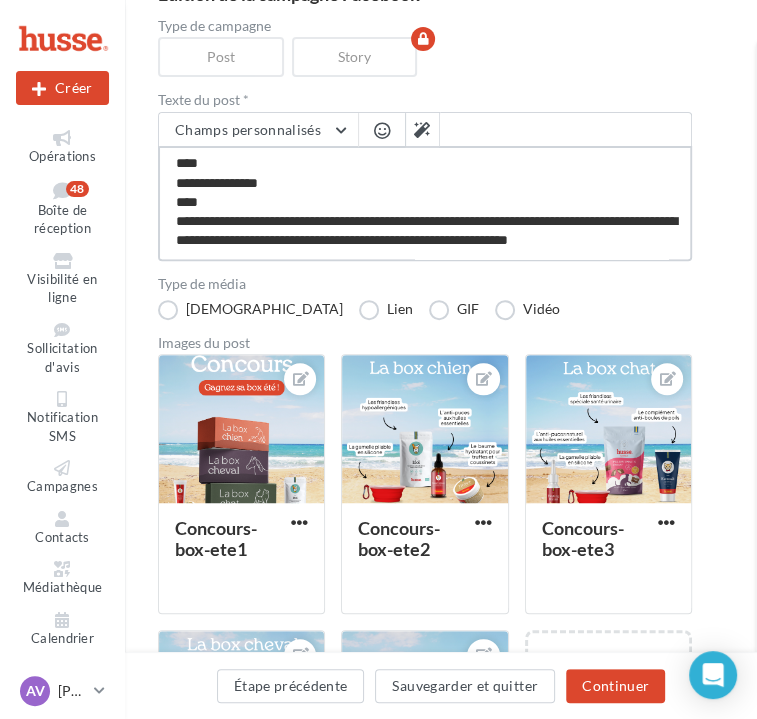 type on "**********" 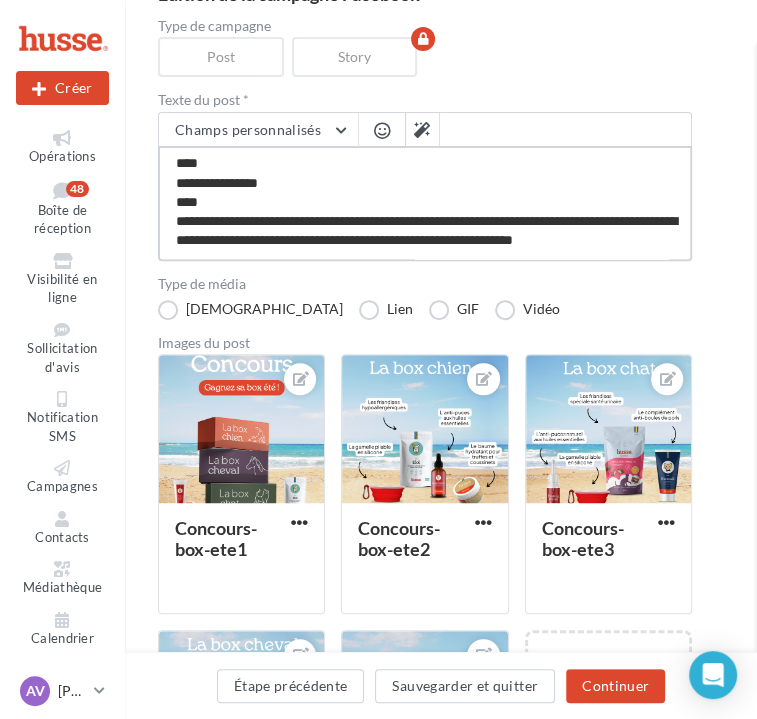 type on "**********" 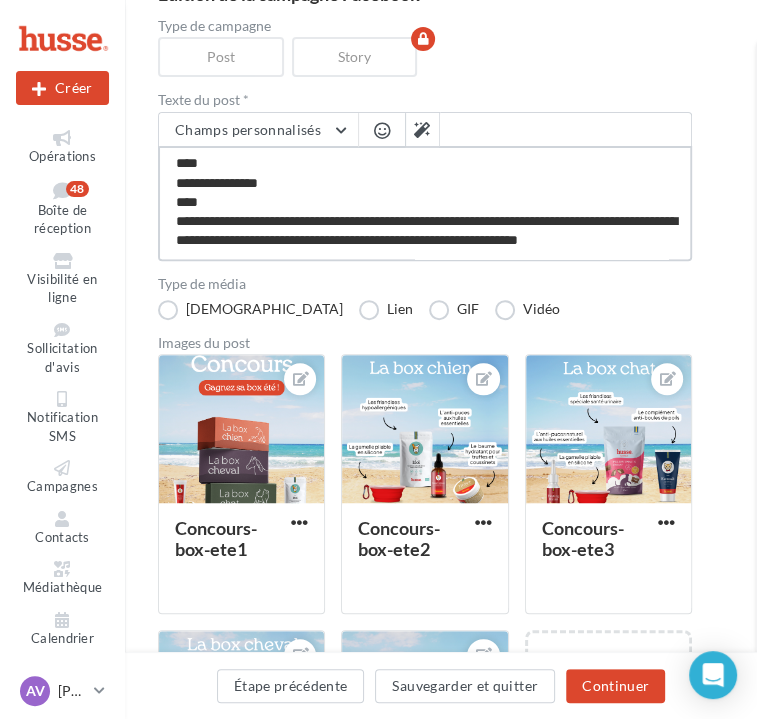 type on "**********" 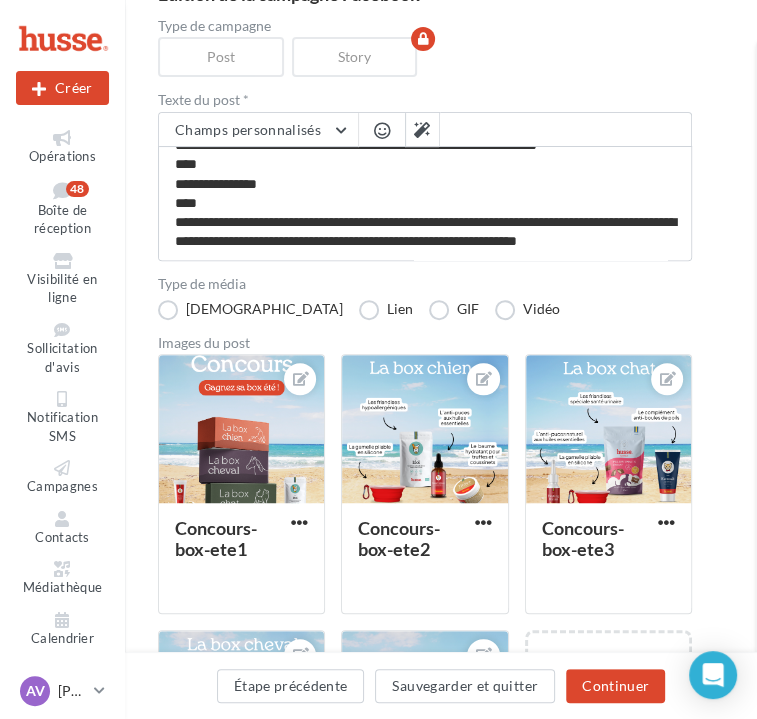 scroll, scrollTop: 587, scrollLeft: 0, axis: vertical 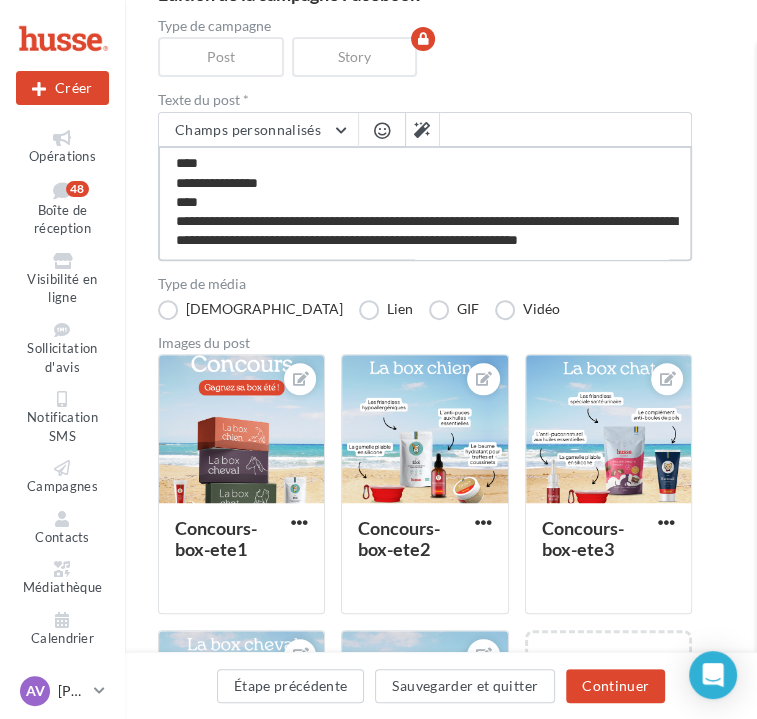 click at bounding box center (425, 203) 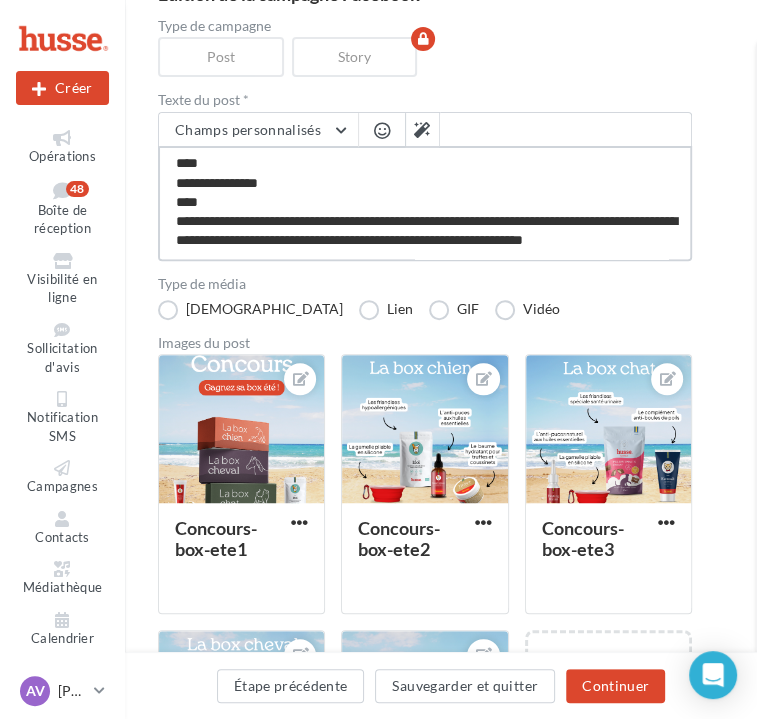 type on "**********" 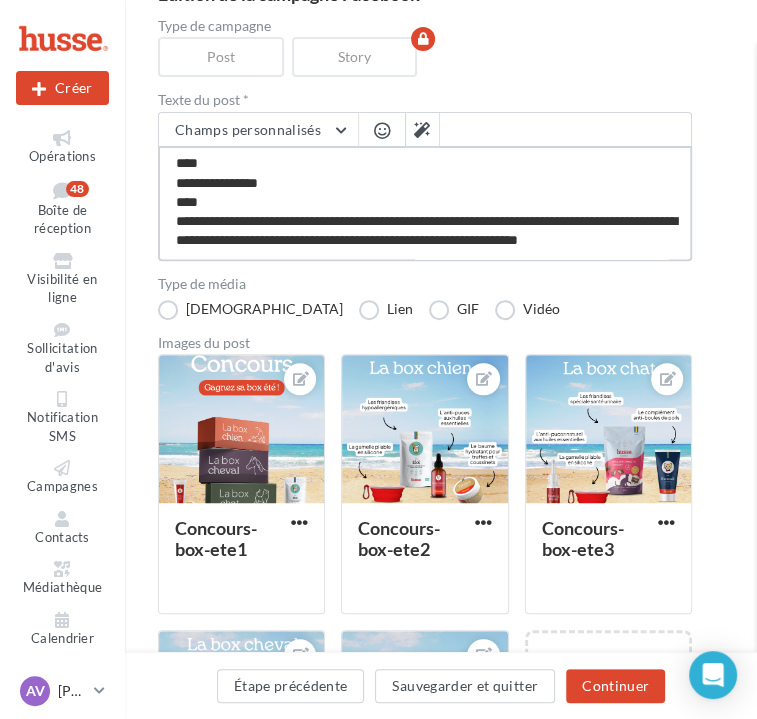 type on "**********" 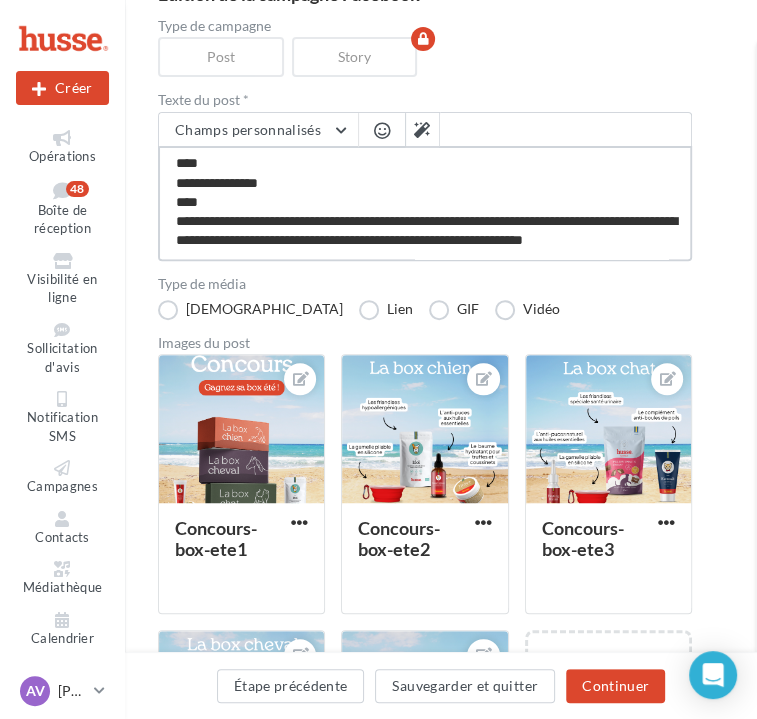 type on "**********" 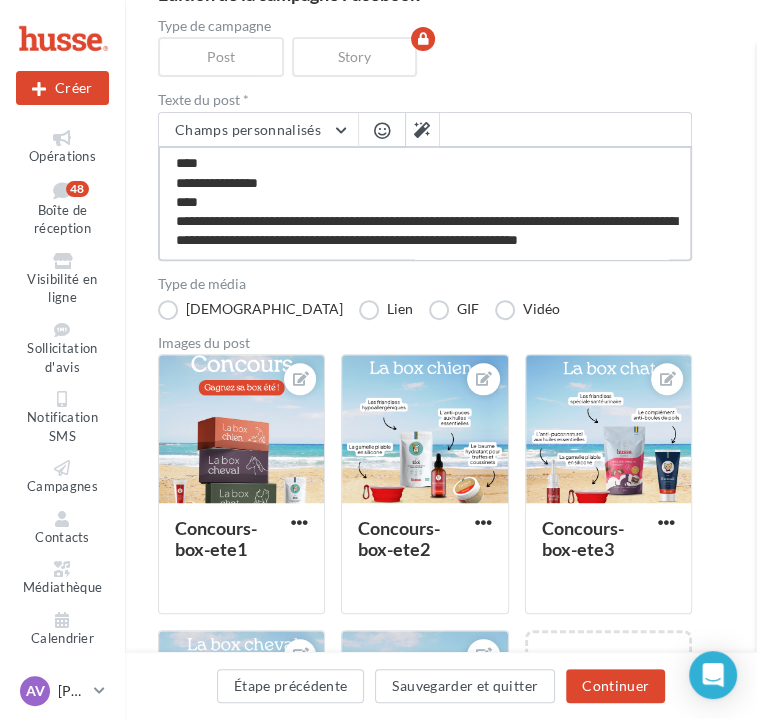type on "**********" 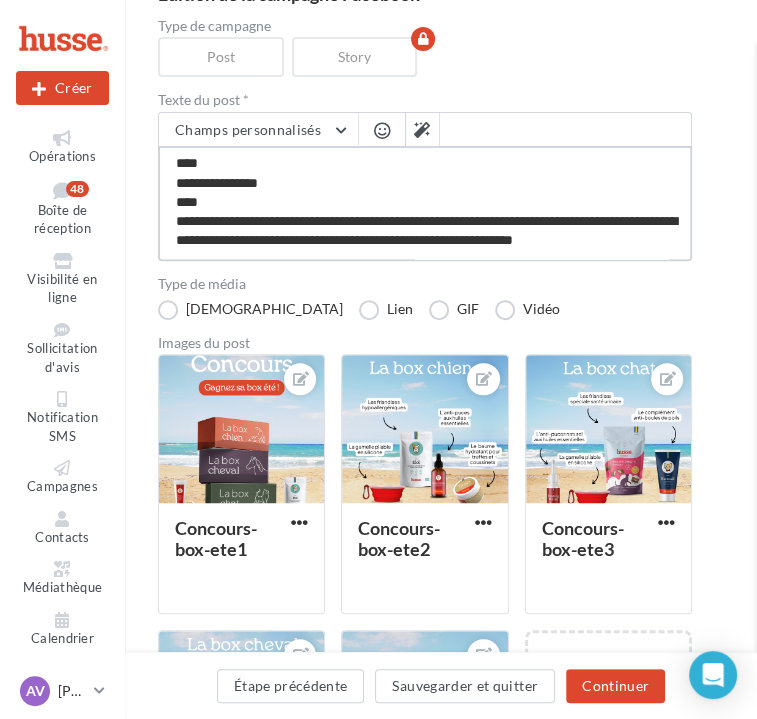 type on "**********" 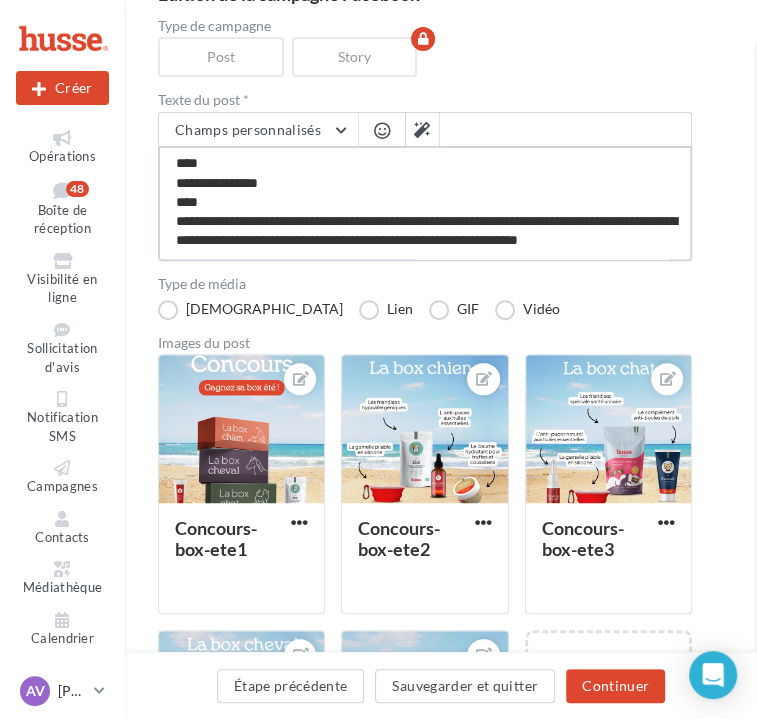 type on "**********" 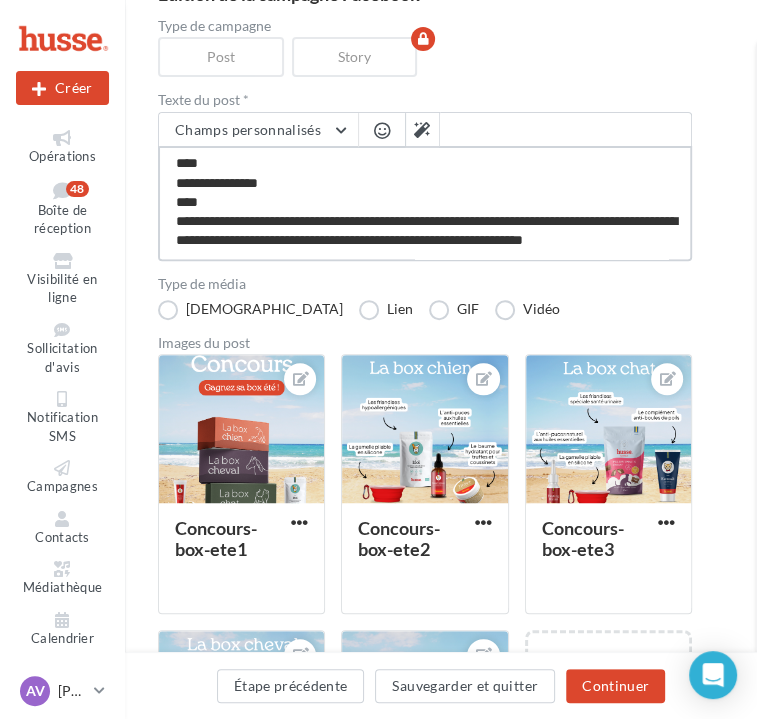 type on "**********" 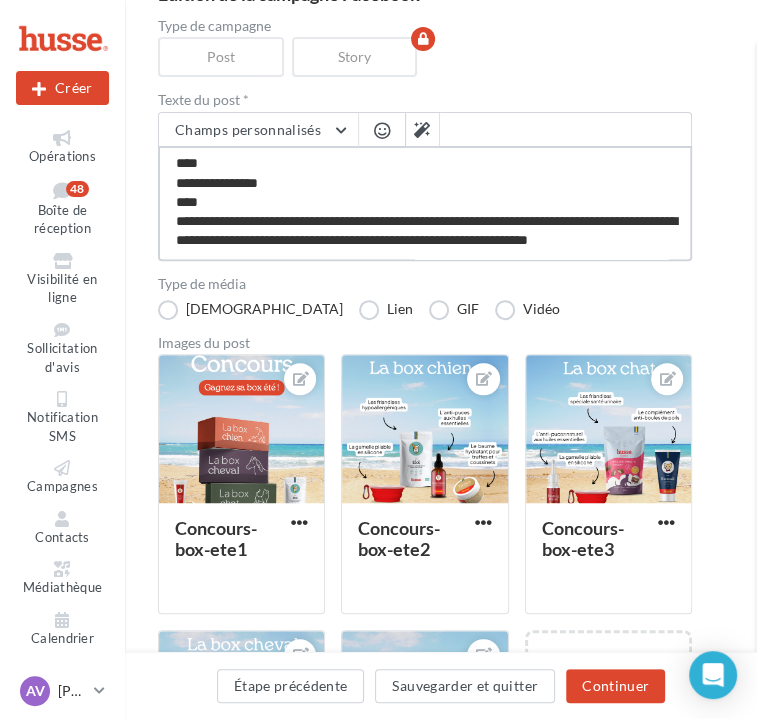 type on "**********" 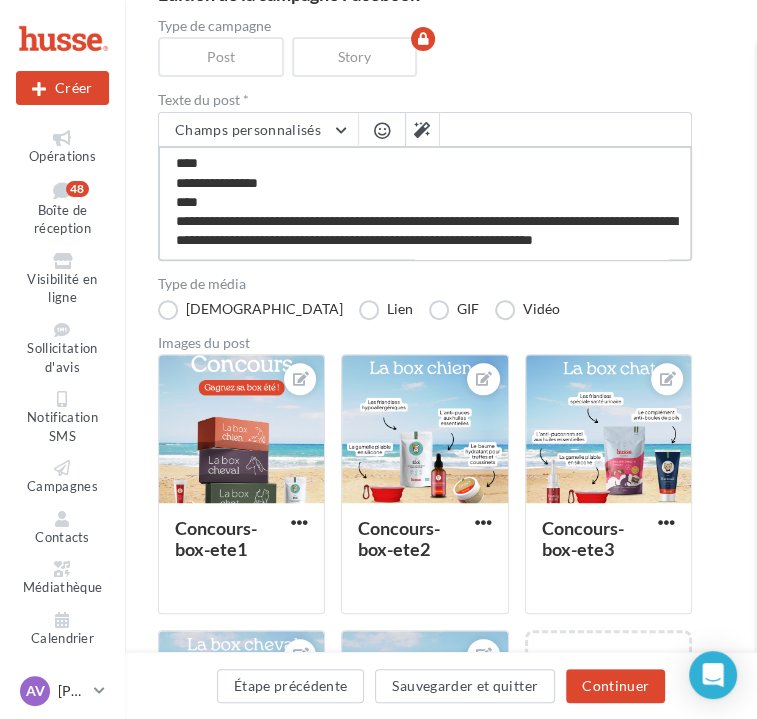 type on "**********" 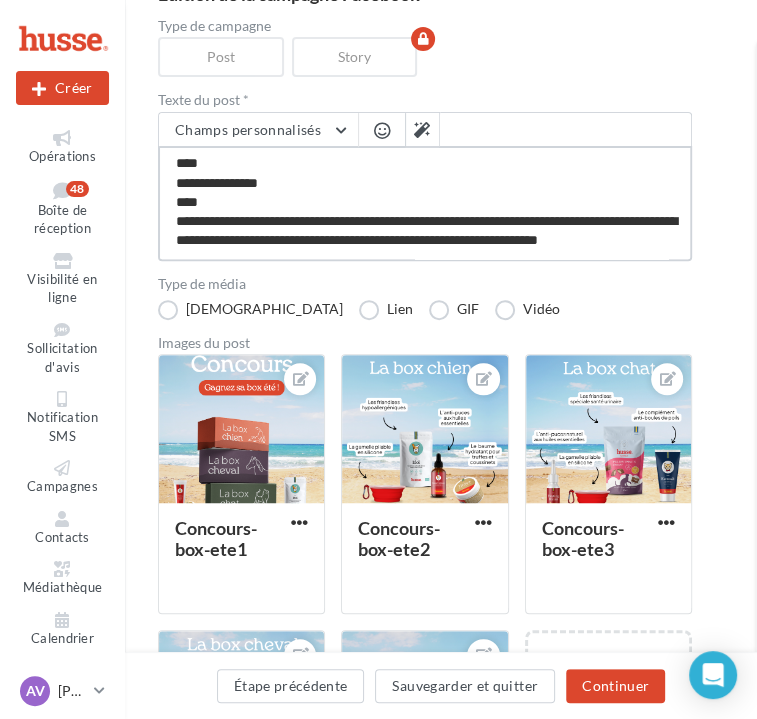 type on "**********" 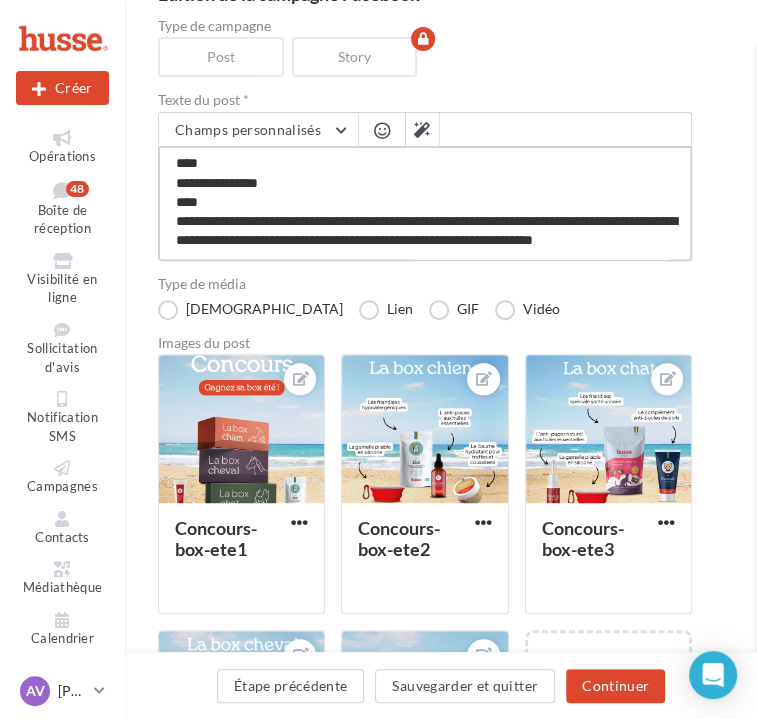type on "**********" 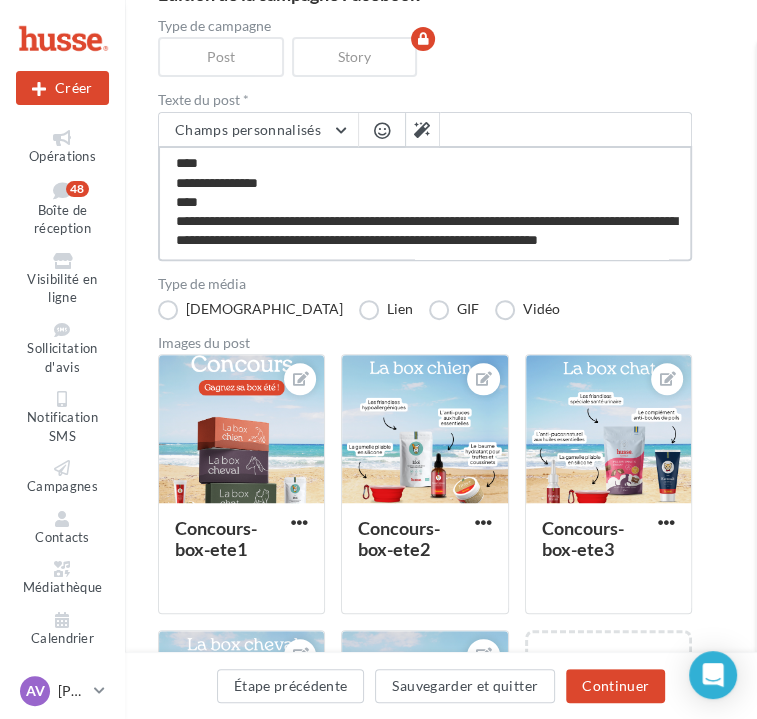 type on "**********" 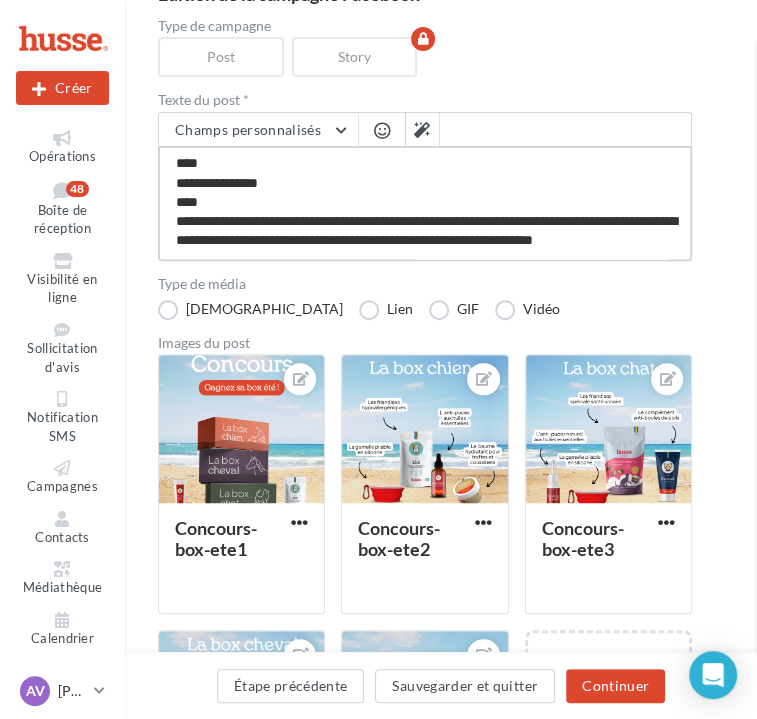 type on "**********" 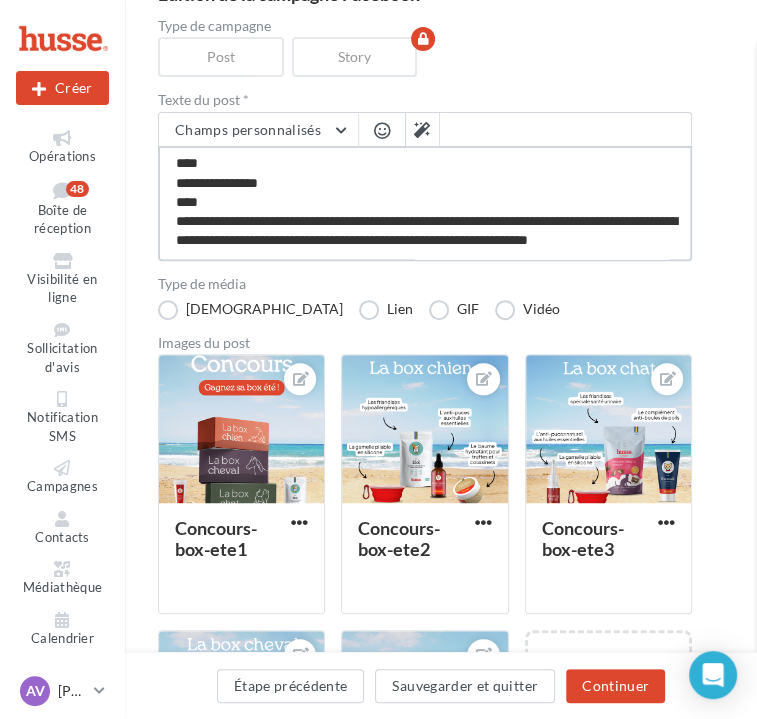 type on "**********" 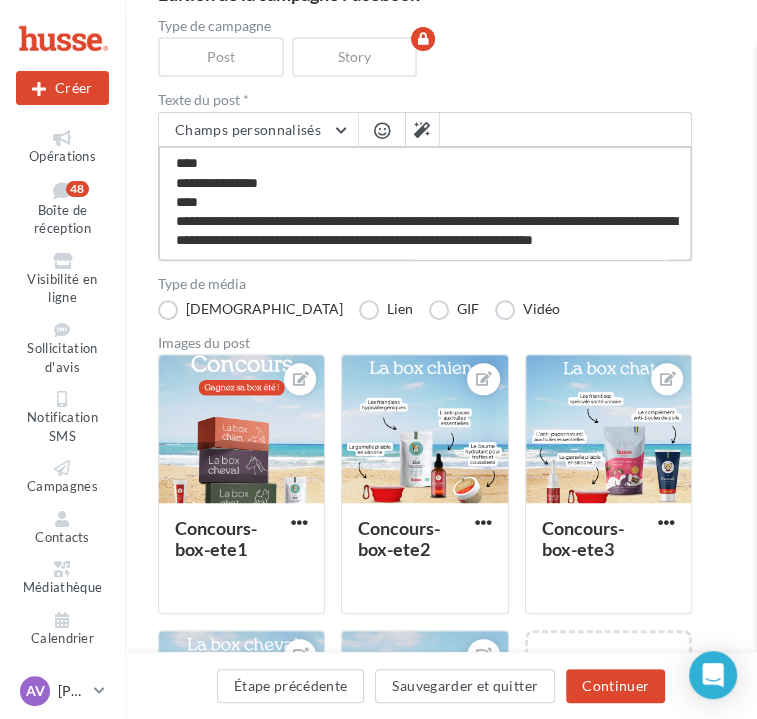 type on "**********" 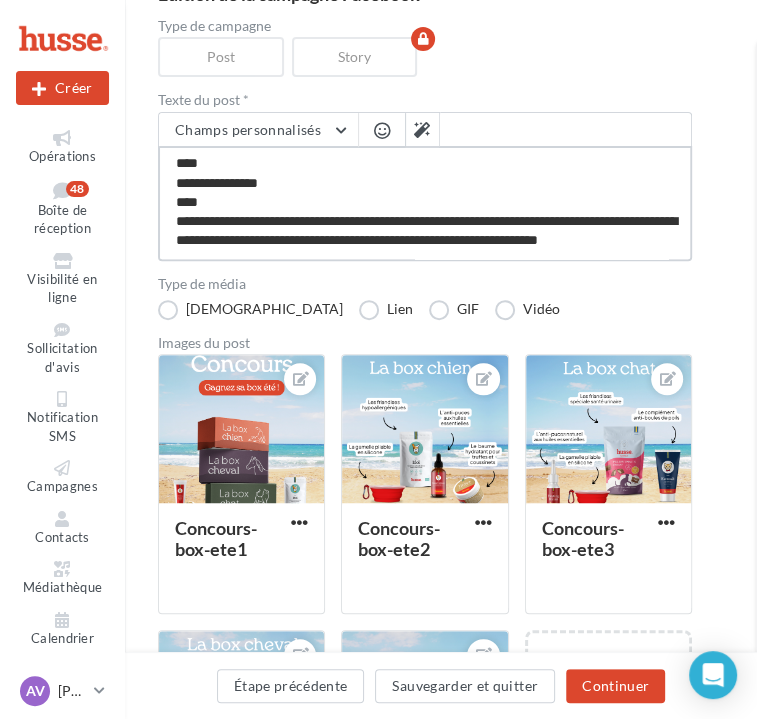 type on "**********" 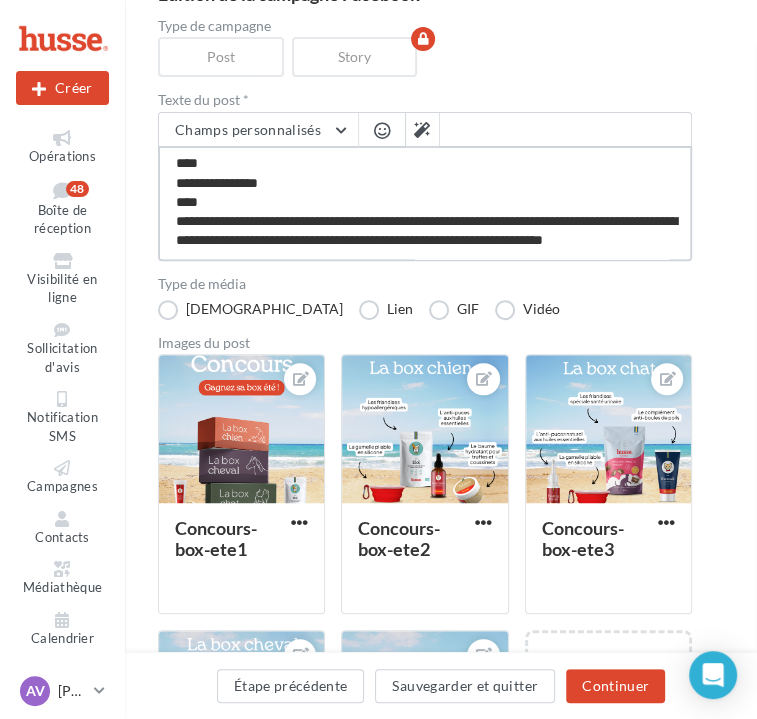type on "**********" 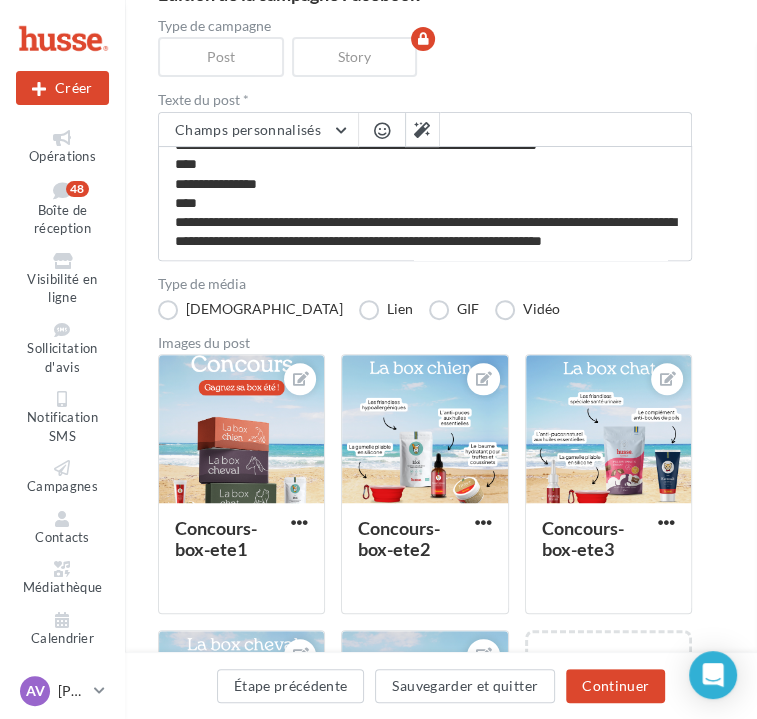 scroll, scrollTop: 587, scrollLeft: 0, axis: vertical 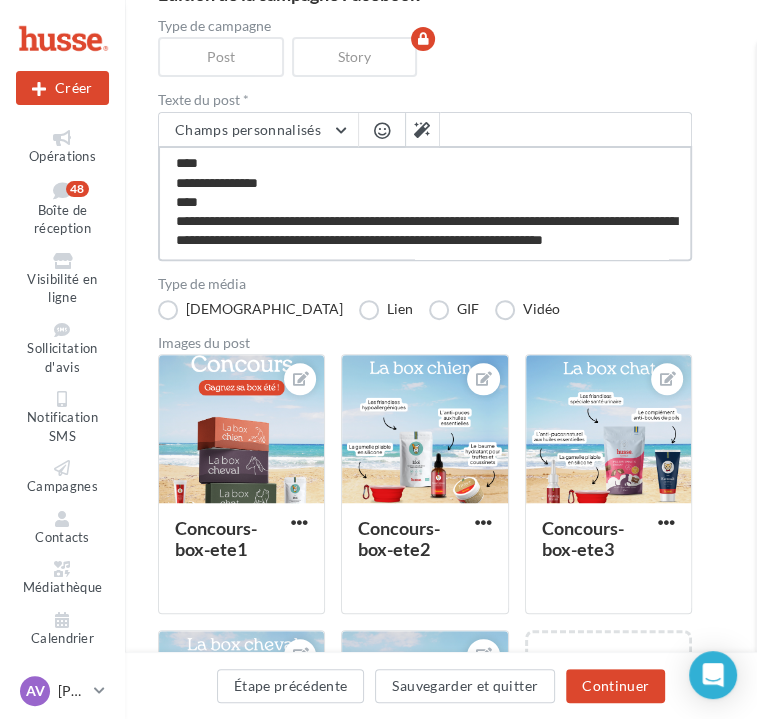 click at bounding box center [425, 203] 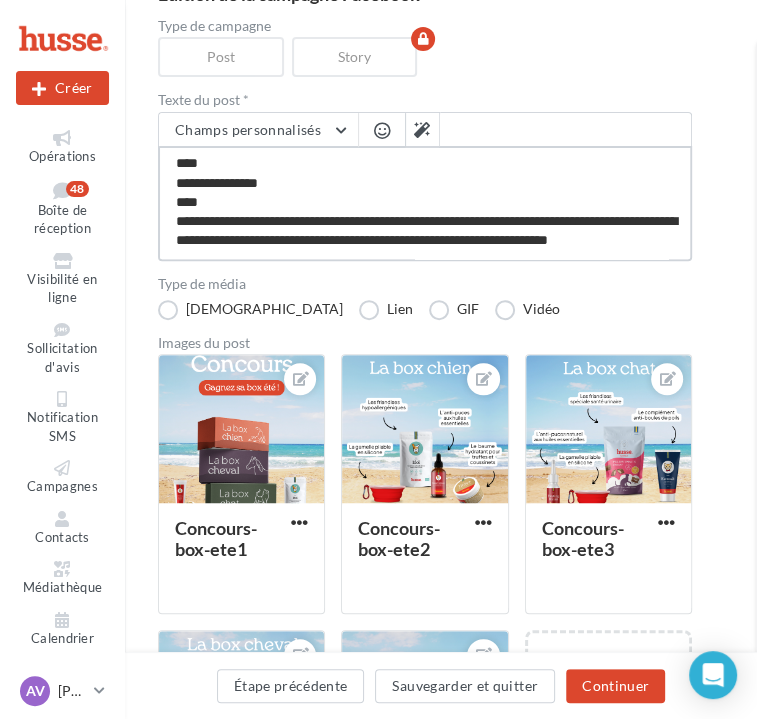 type on "**********" 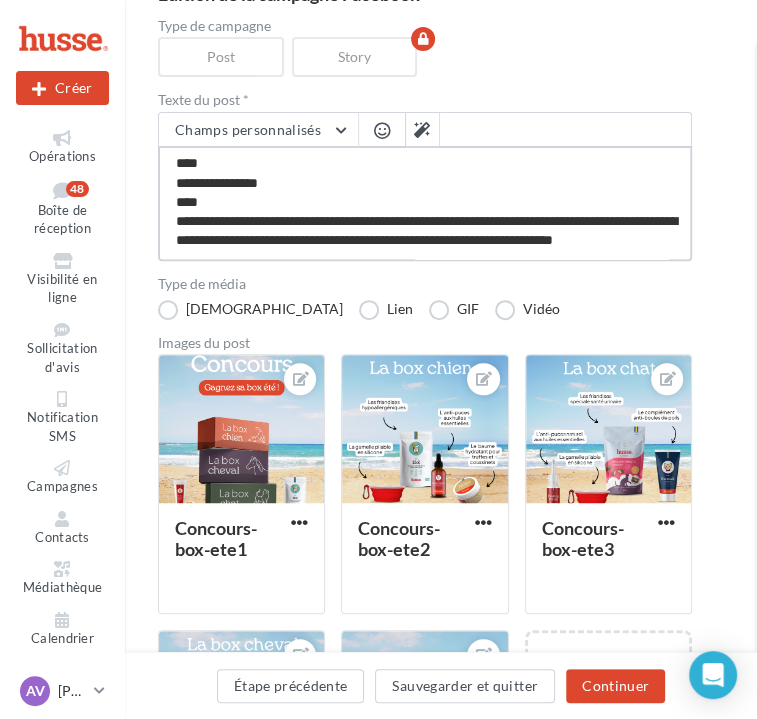 type on "**********" 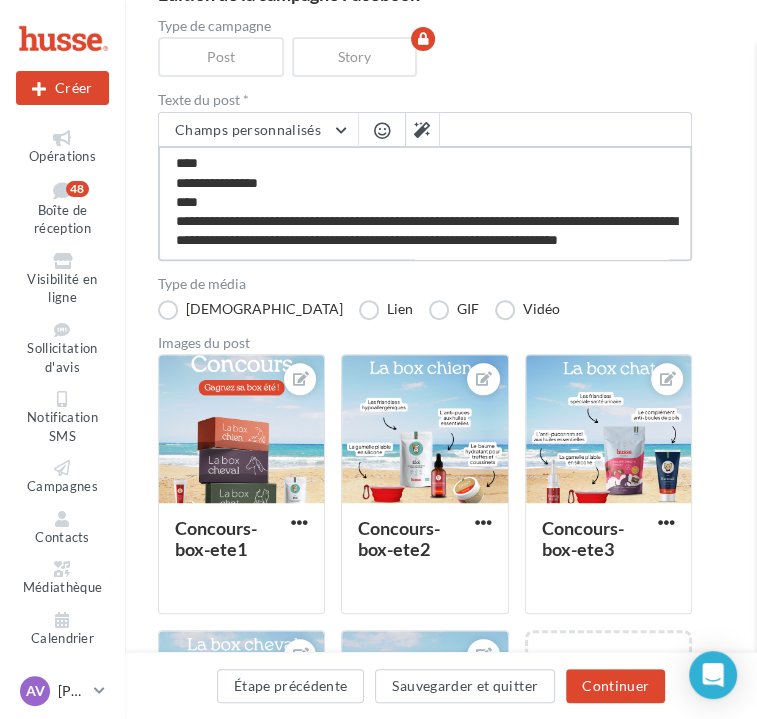 type on "**********" 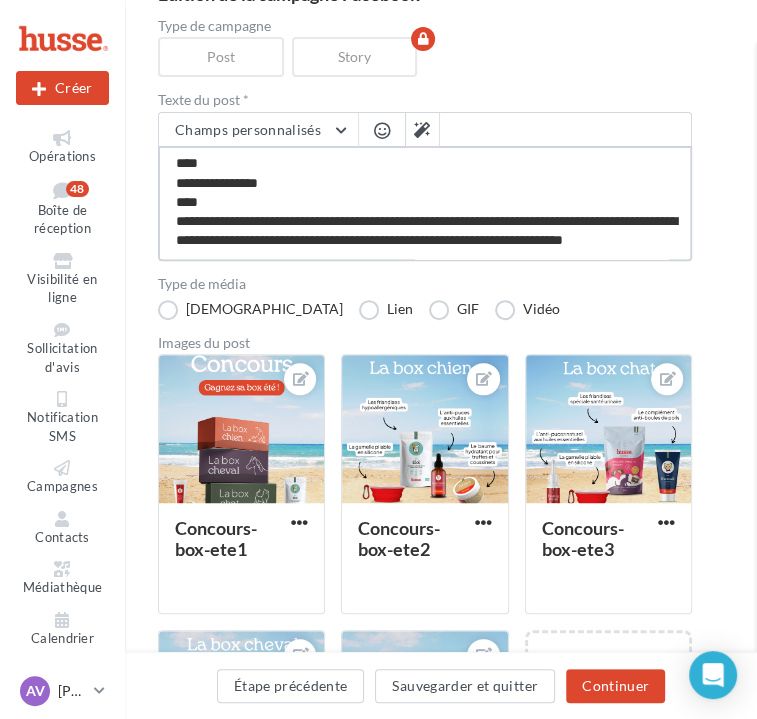 type on "**********" 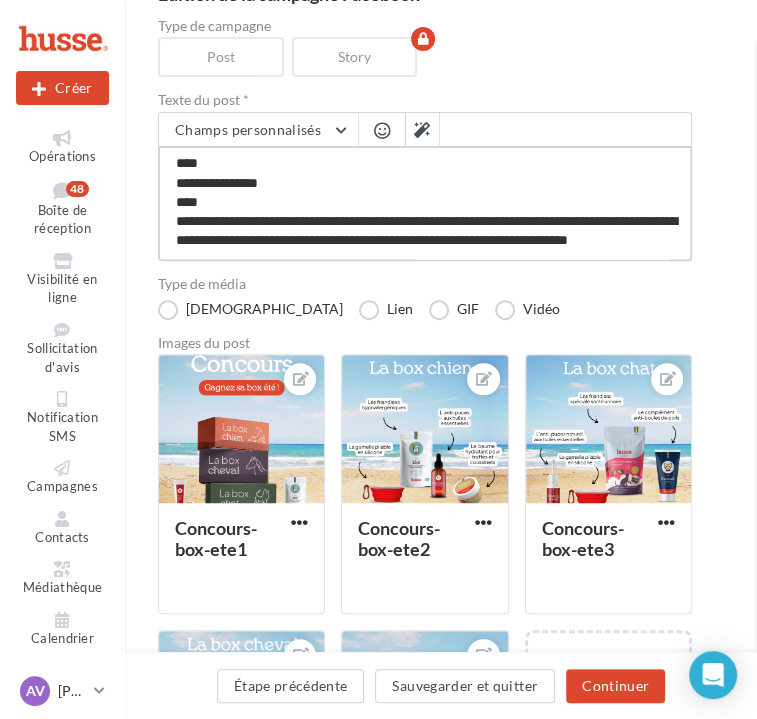type on "**********" 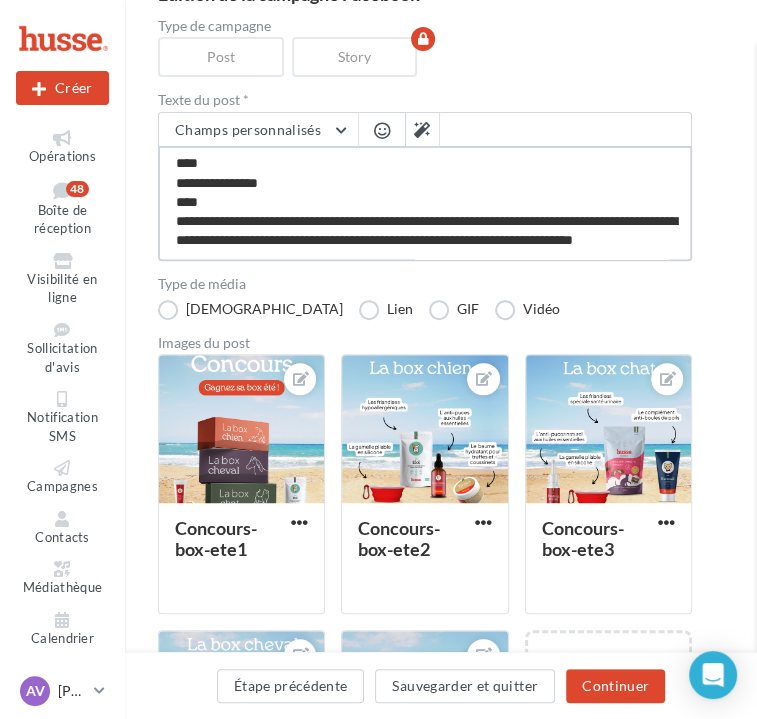 type on "**********" 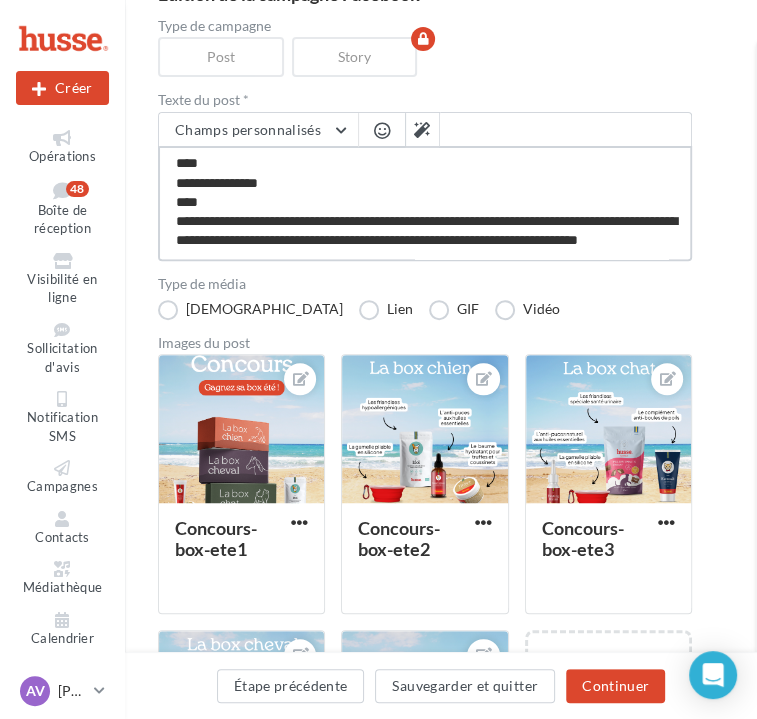 type on "**********" 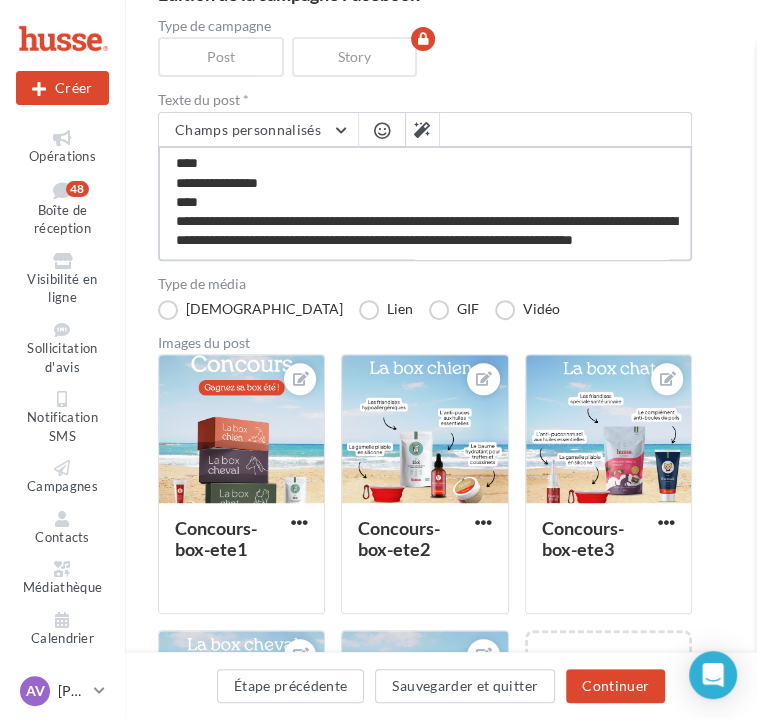 type on "**********" 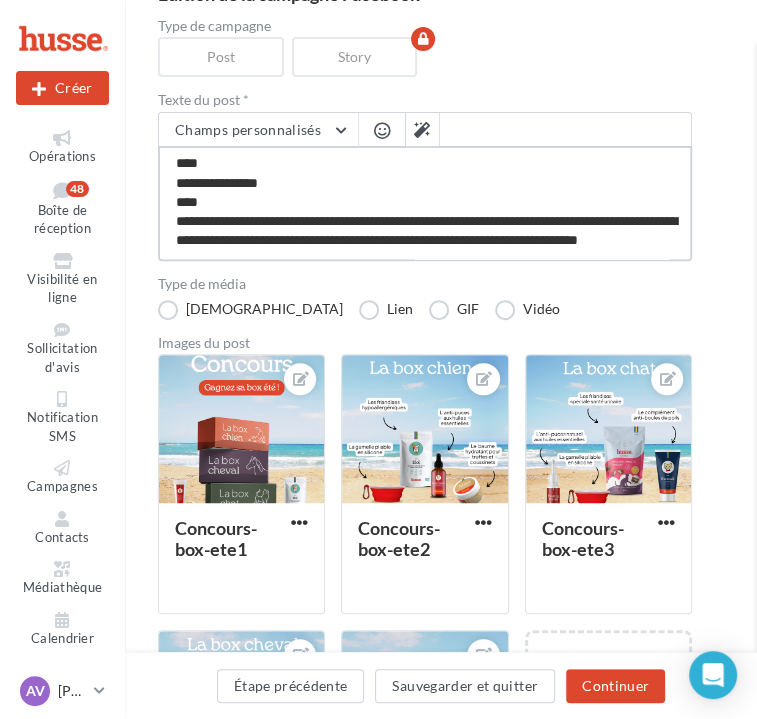 type on "**********" 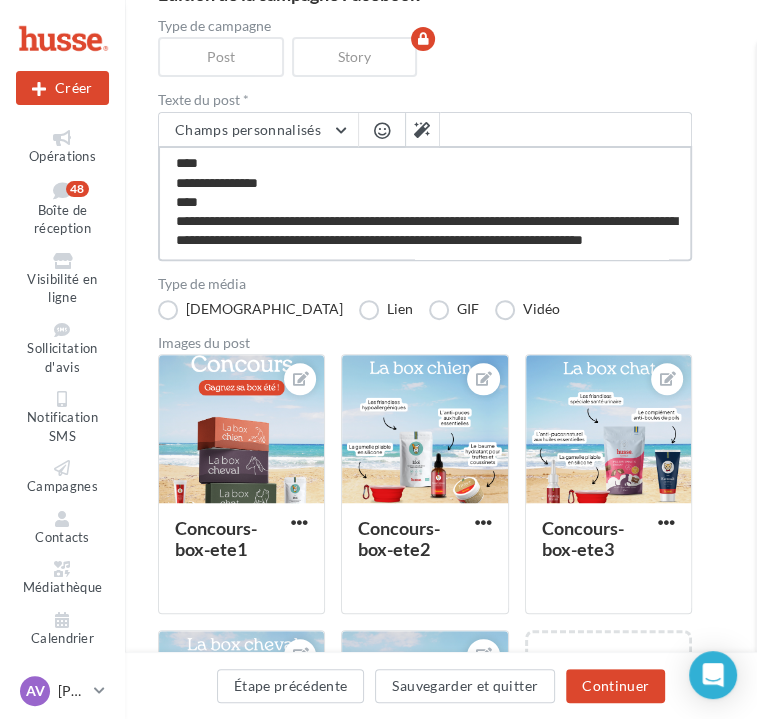type on "**********" 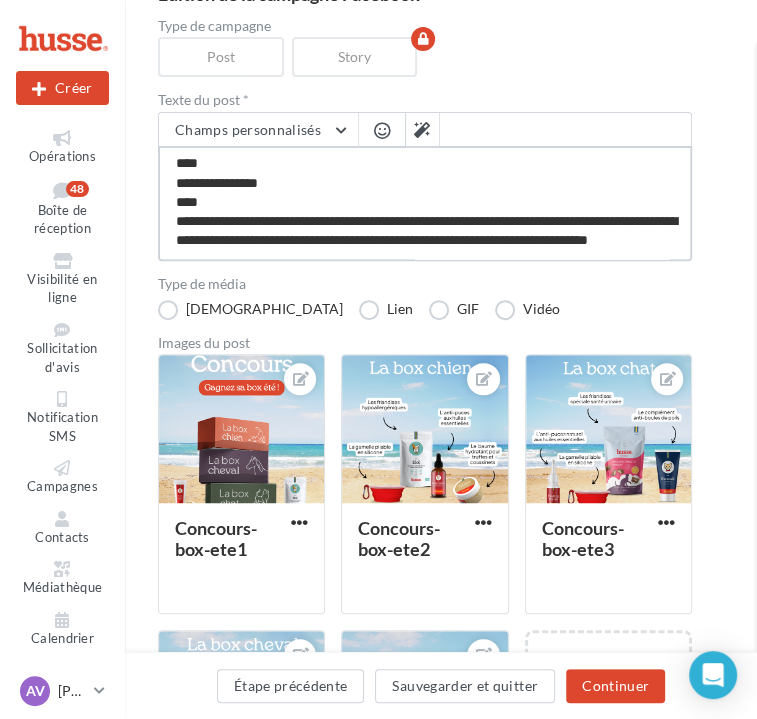 type on "**********" 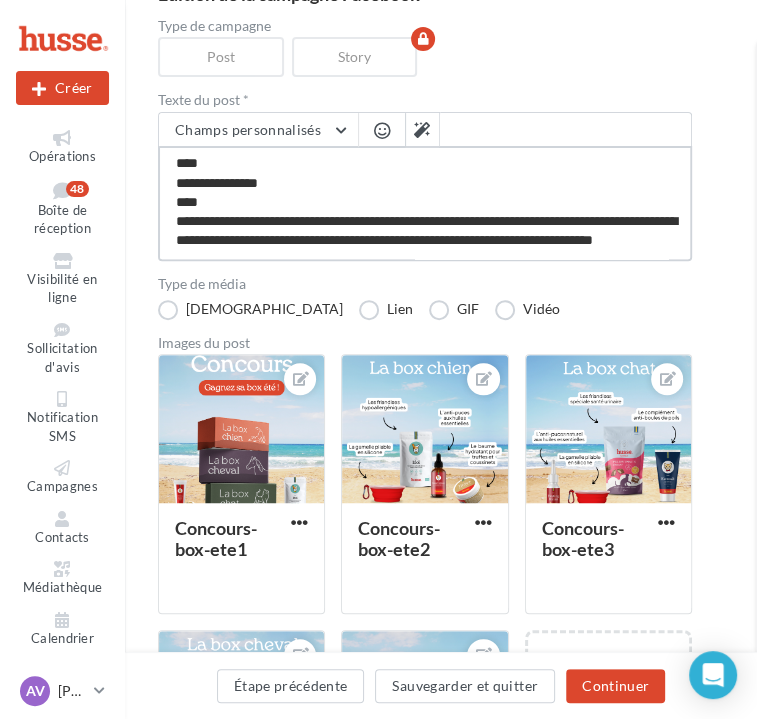 type on "**********" 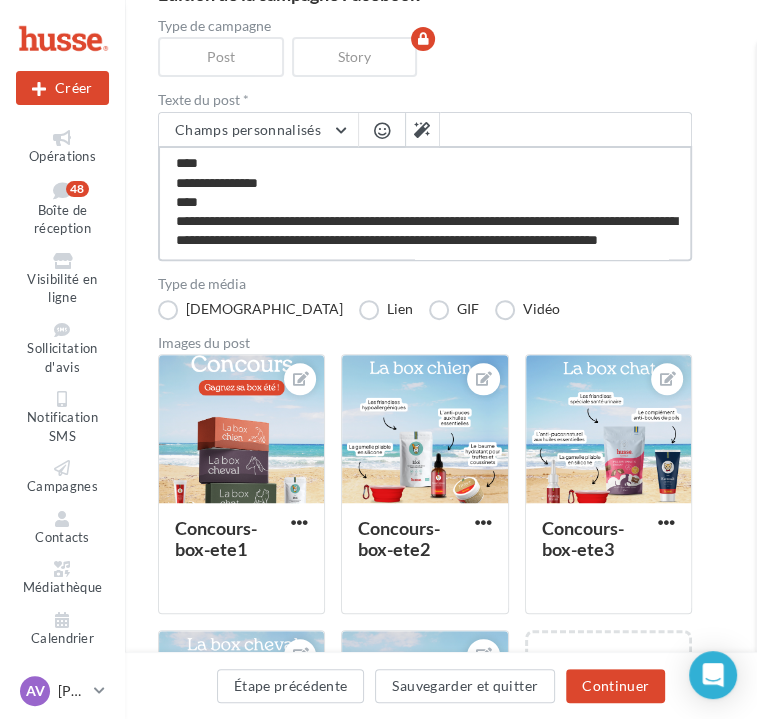 type on "**********" 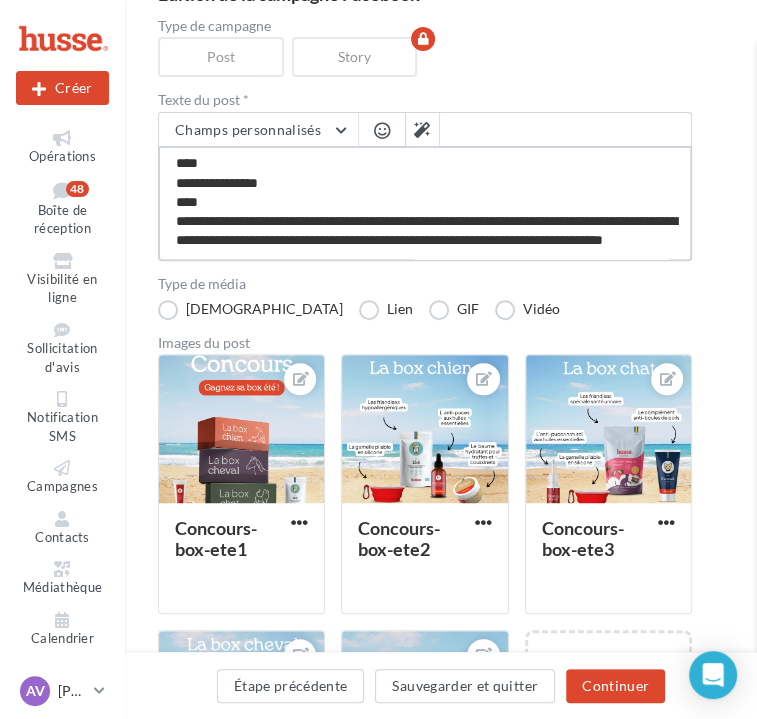 type on "**********" 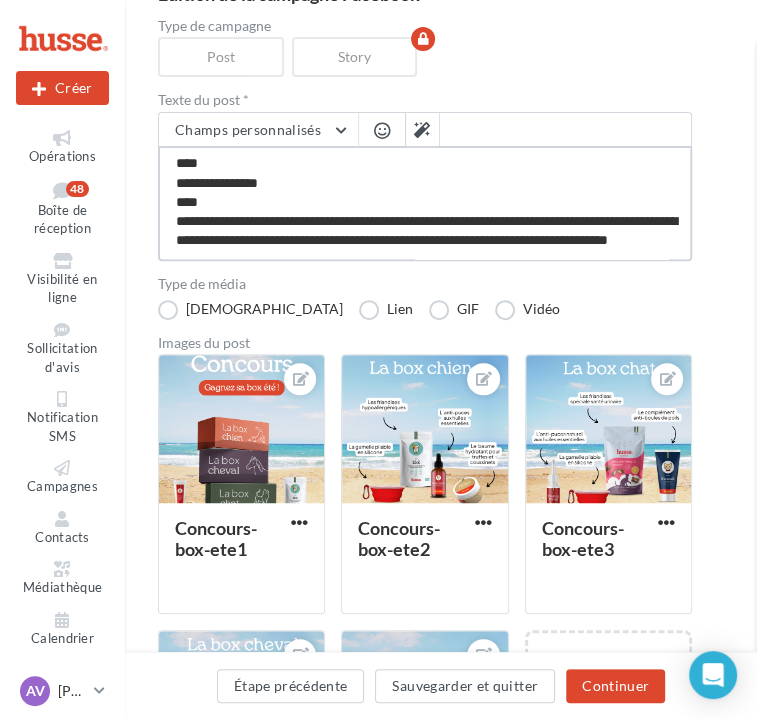 type on "**********" 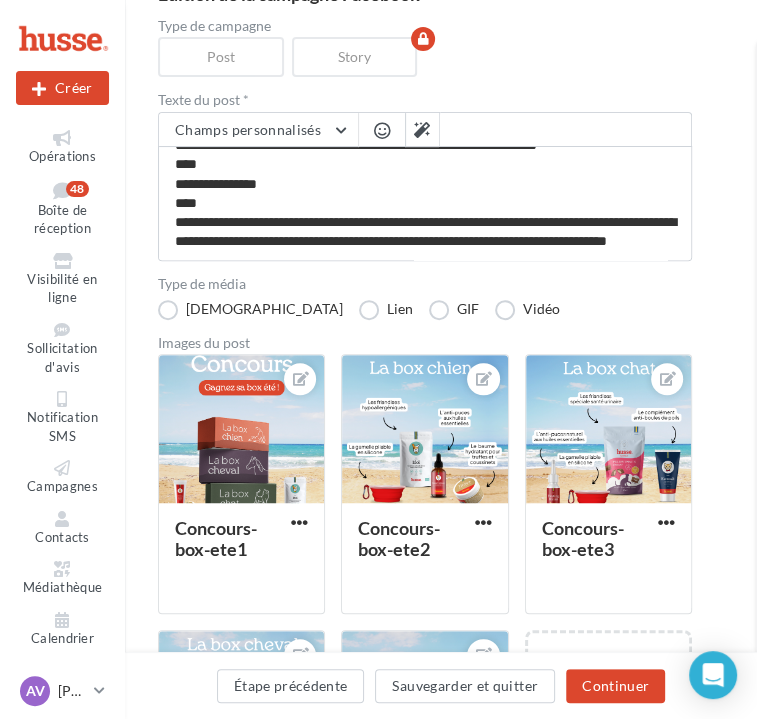 scroll, scrollTop: 587, scrollLeft: 0, axis: vertical 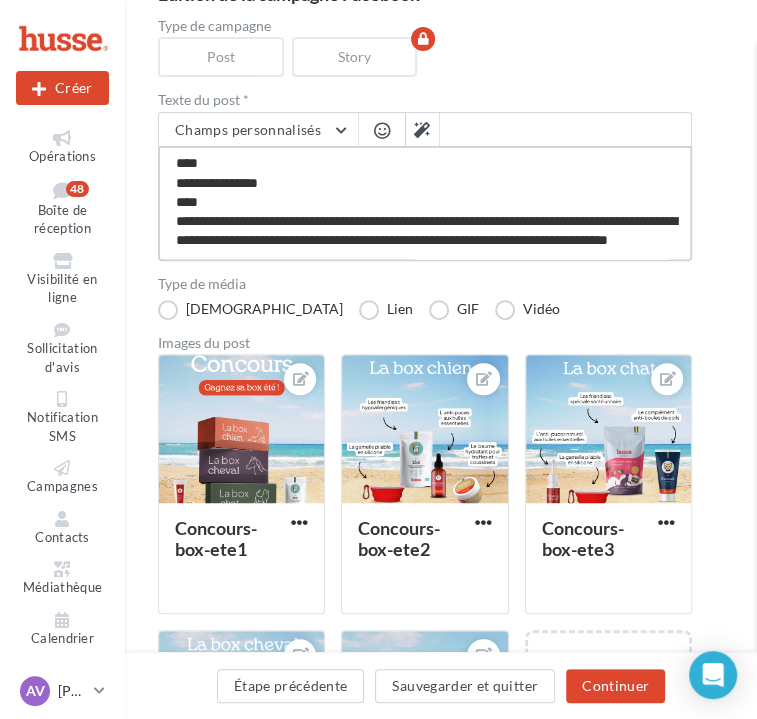 click at bounding box center (425, 203) 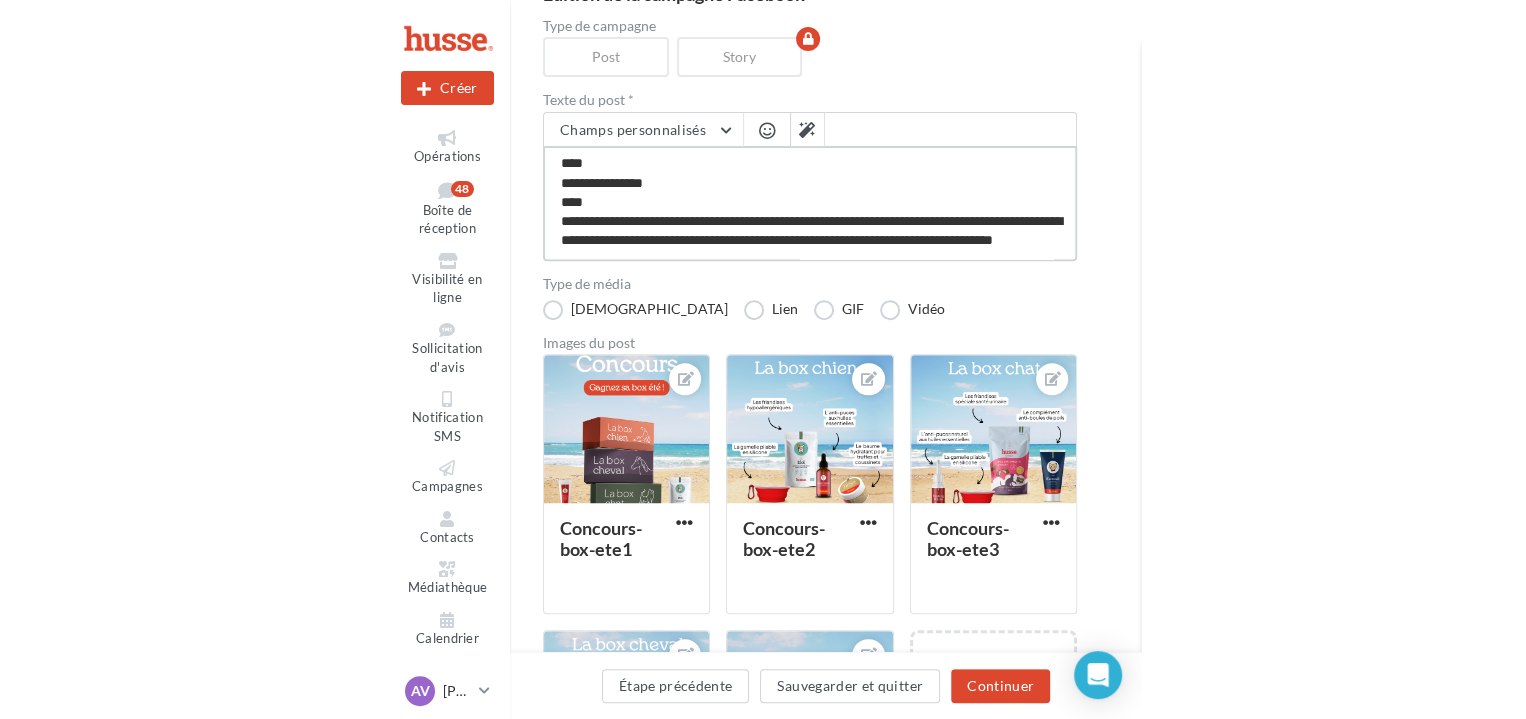 scroll, scrollTop: 588, scrollLeft: 0, axis: vertical 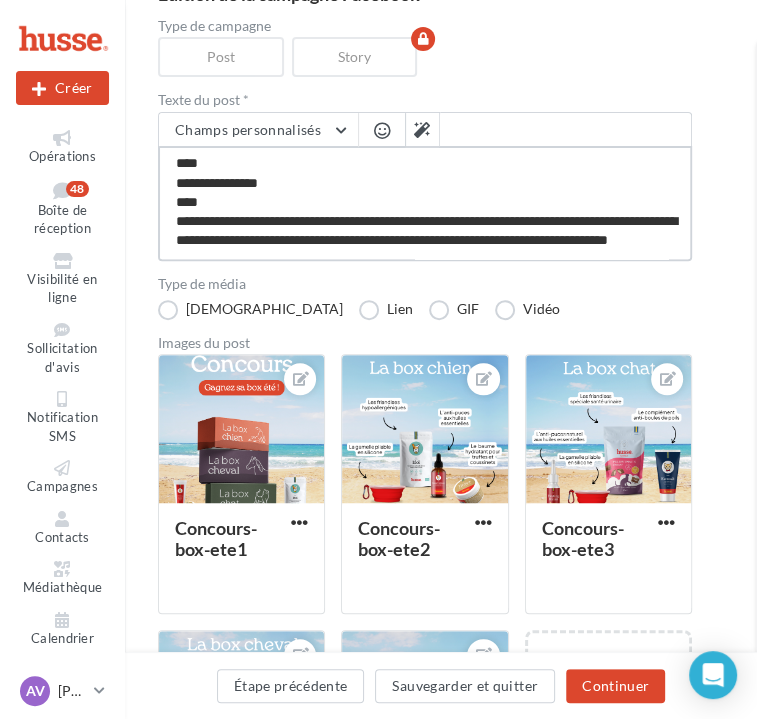 type 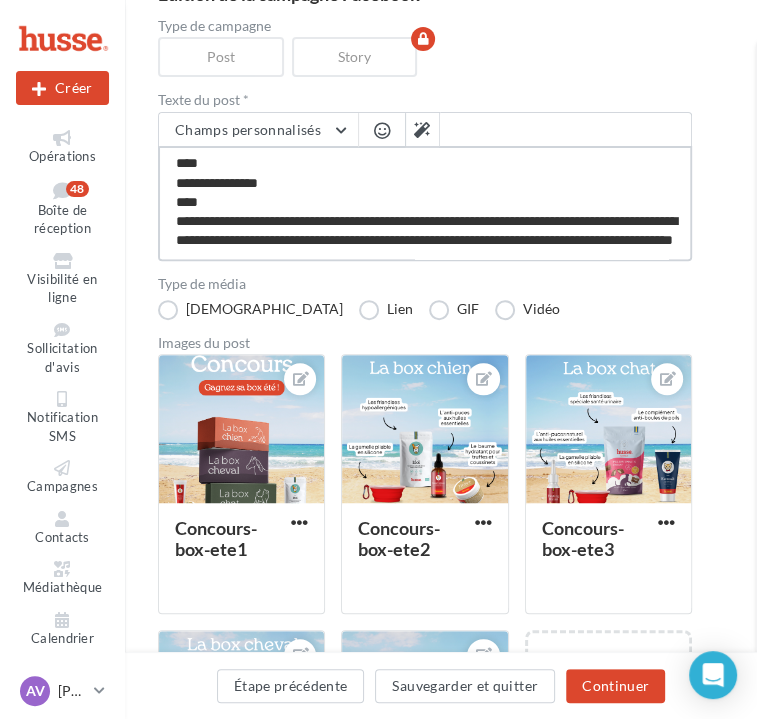 click at bounding box center [425, 203] 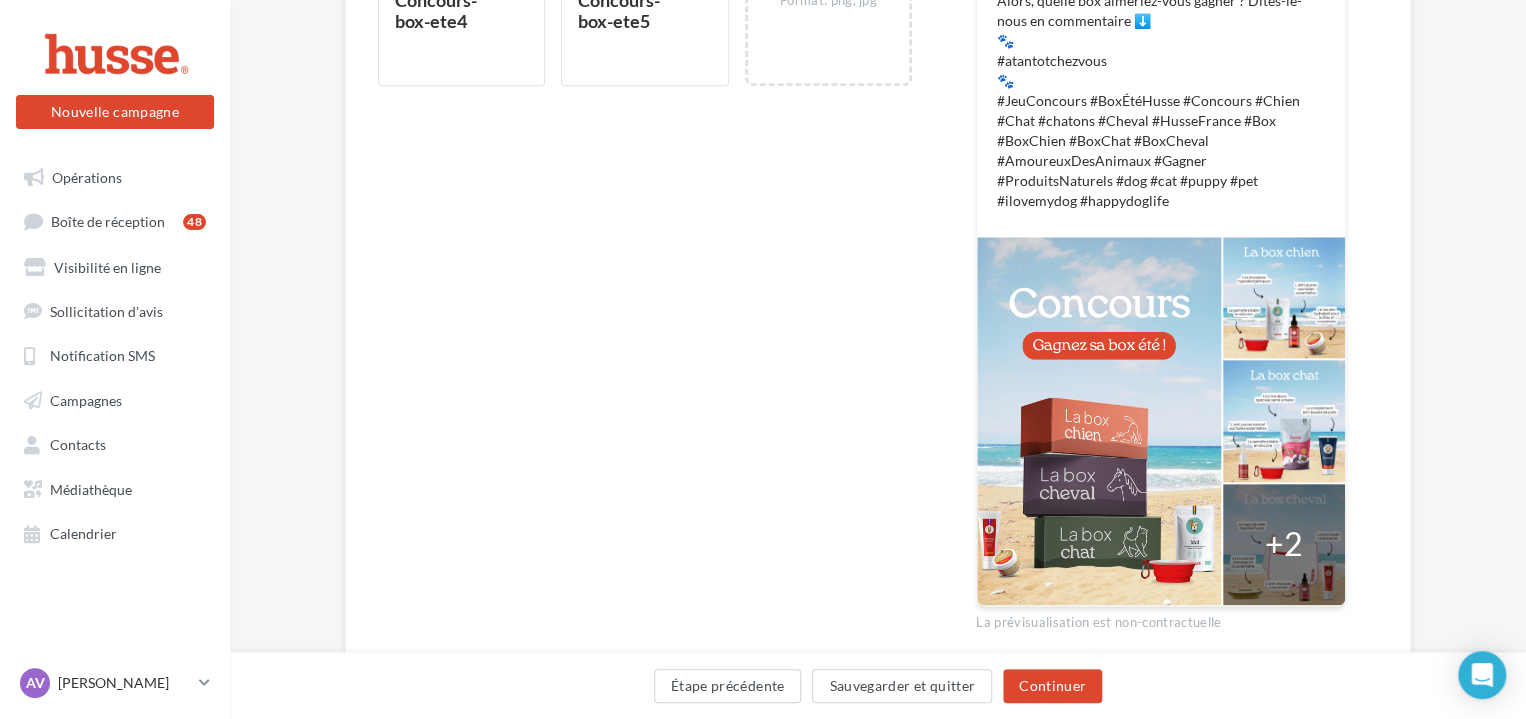scroll, scrollTop: 1099, scrollLeft: 0, axis: vertical 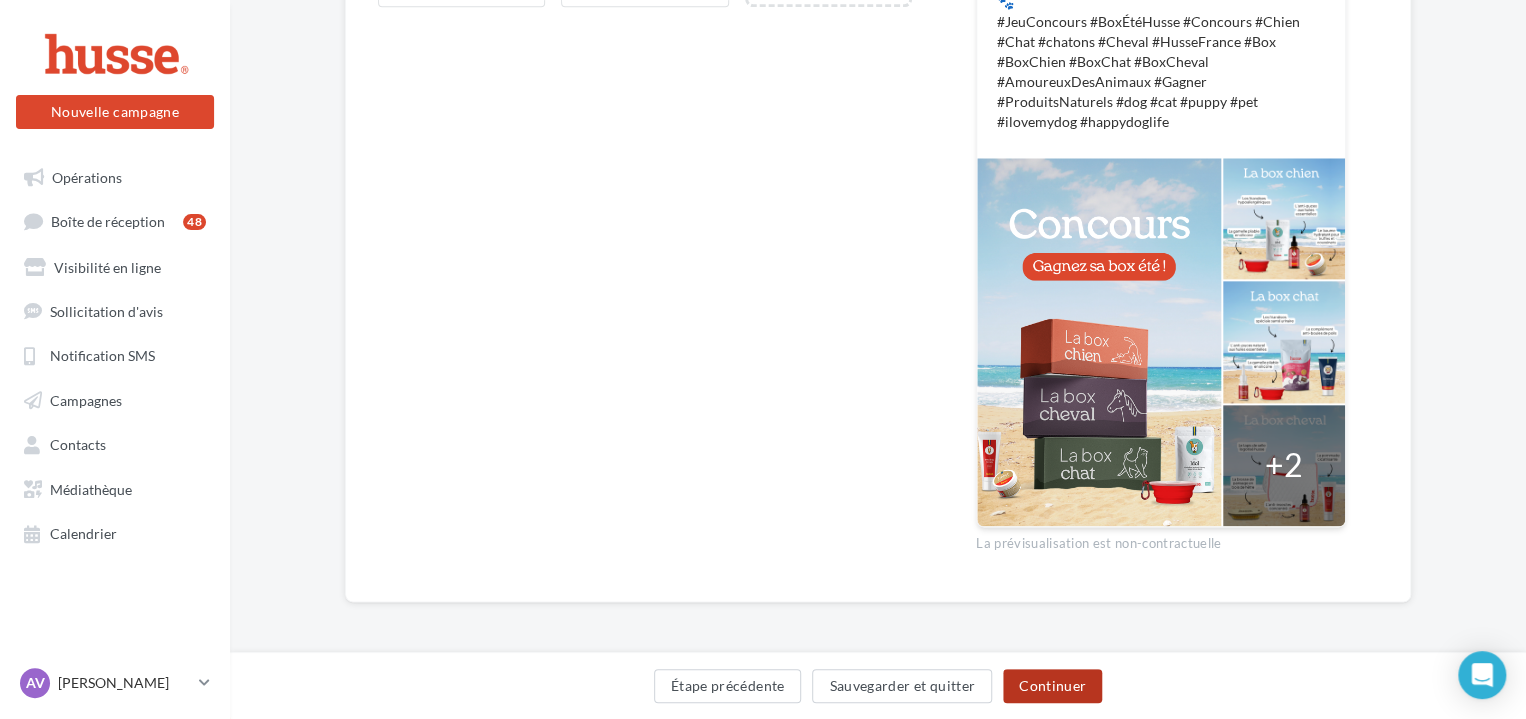 click on "Continuer" at bounding box center [1052, 686] 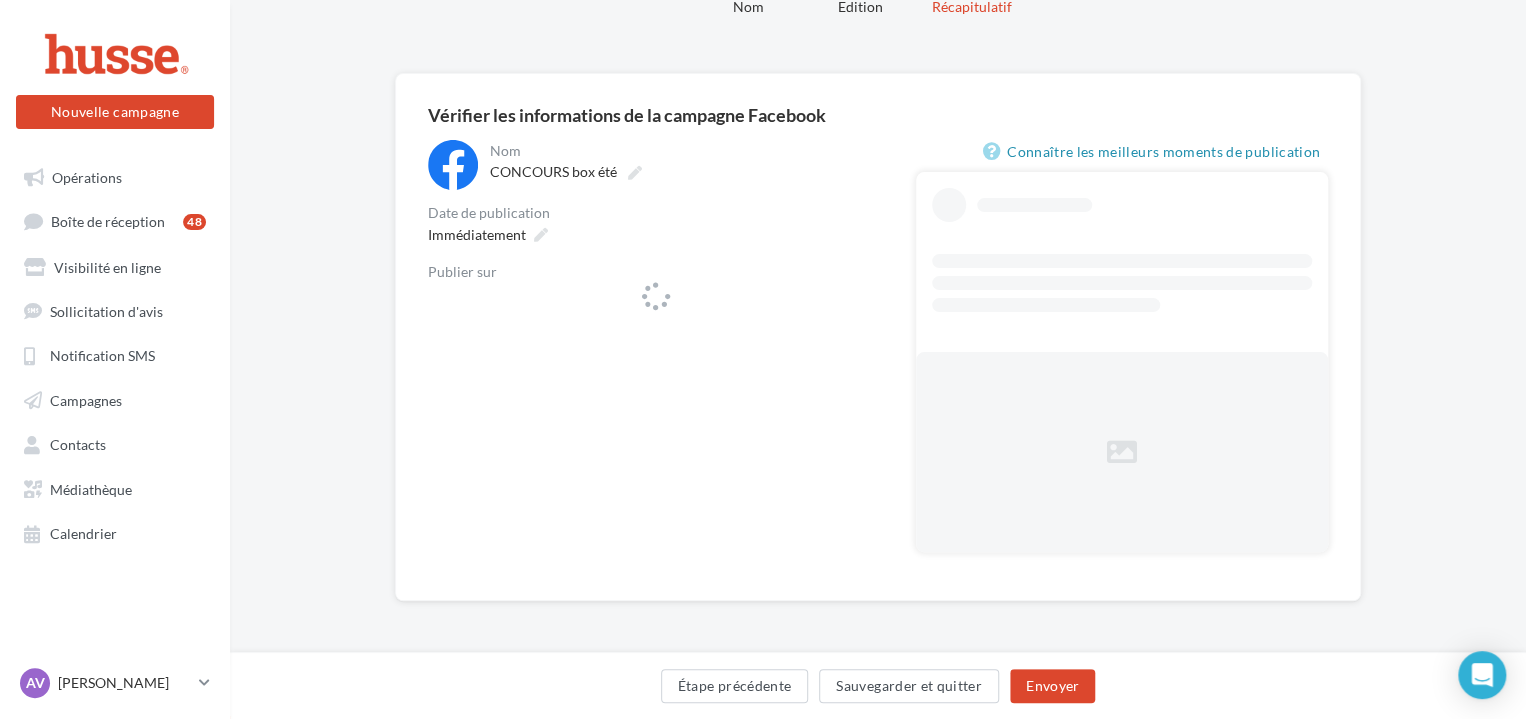 scroll, scrollTop: 0, scrollLeft: 0, axis: both 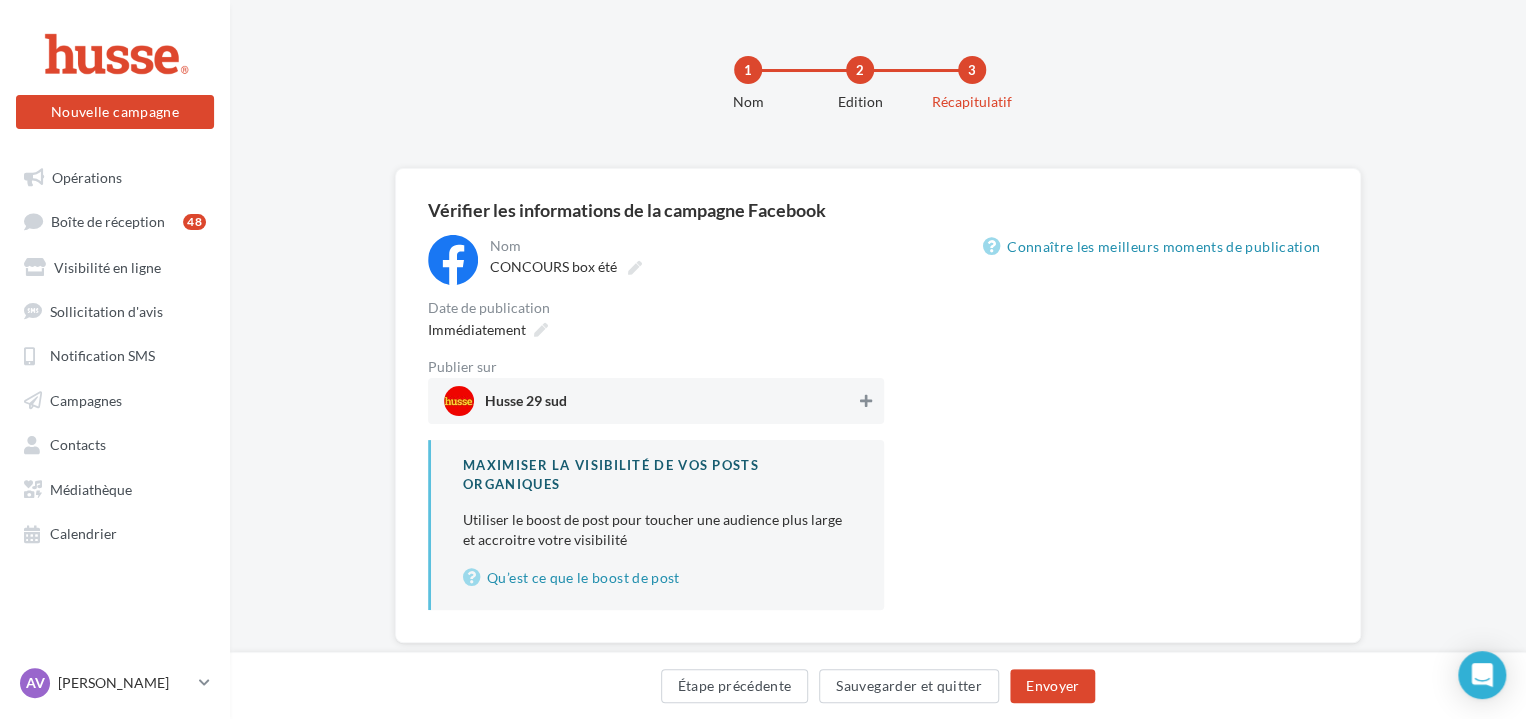 click at bounding box center (866, 401) 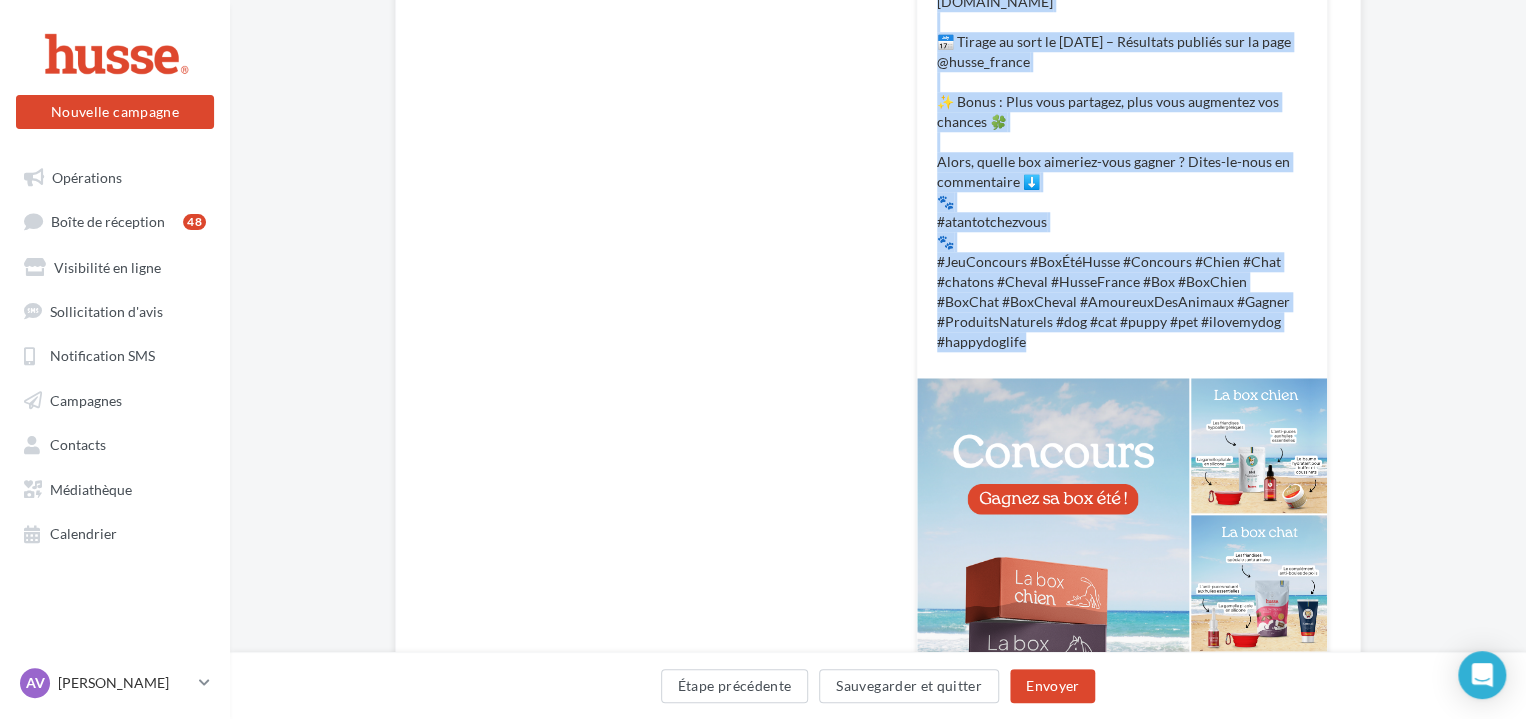 scroll, scrollTop: 1119, scrollLeft: 0, axis: vertical 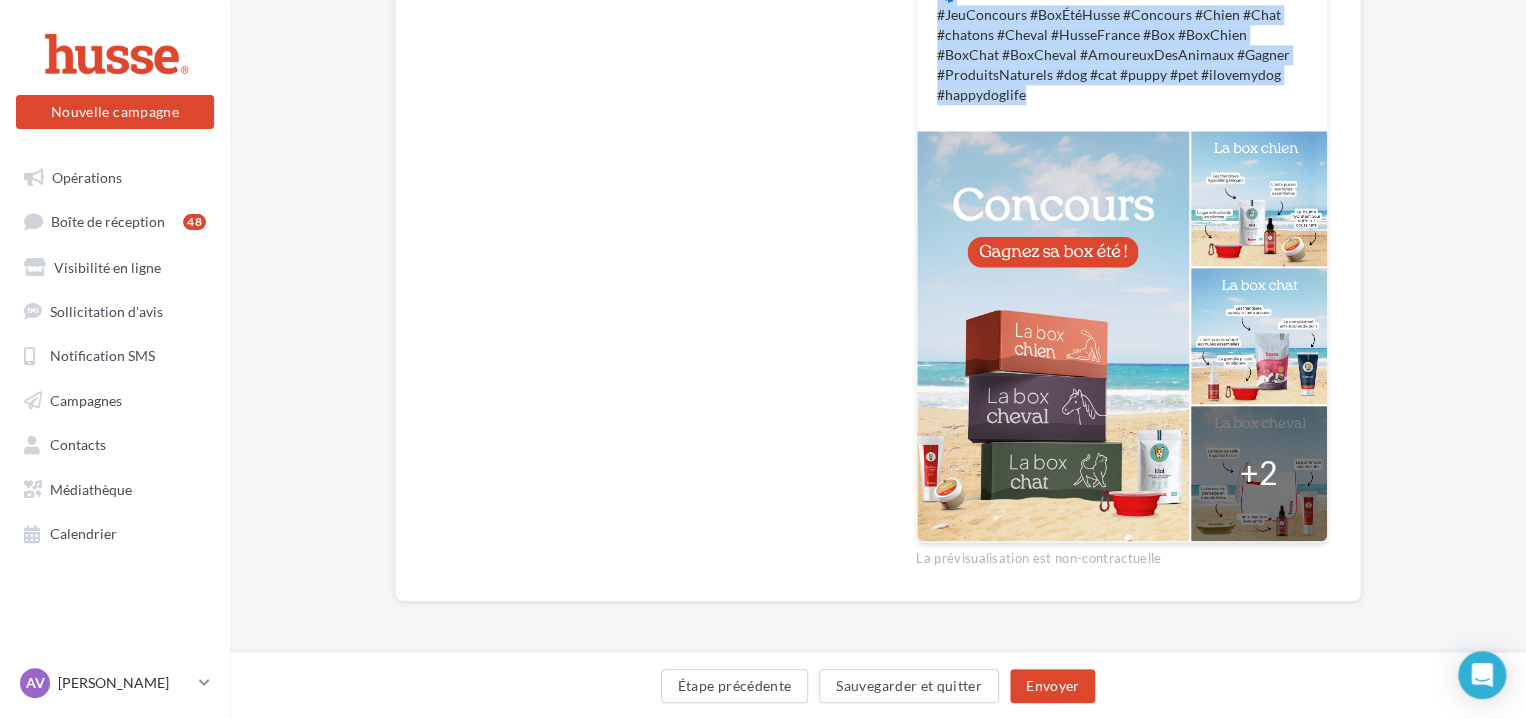 drag, startPoint x: 943, startPoint y: 357, endPoint x: 1040, endPoint y: 120, distance: 256.08203 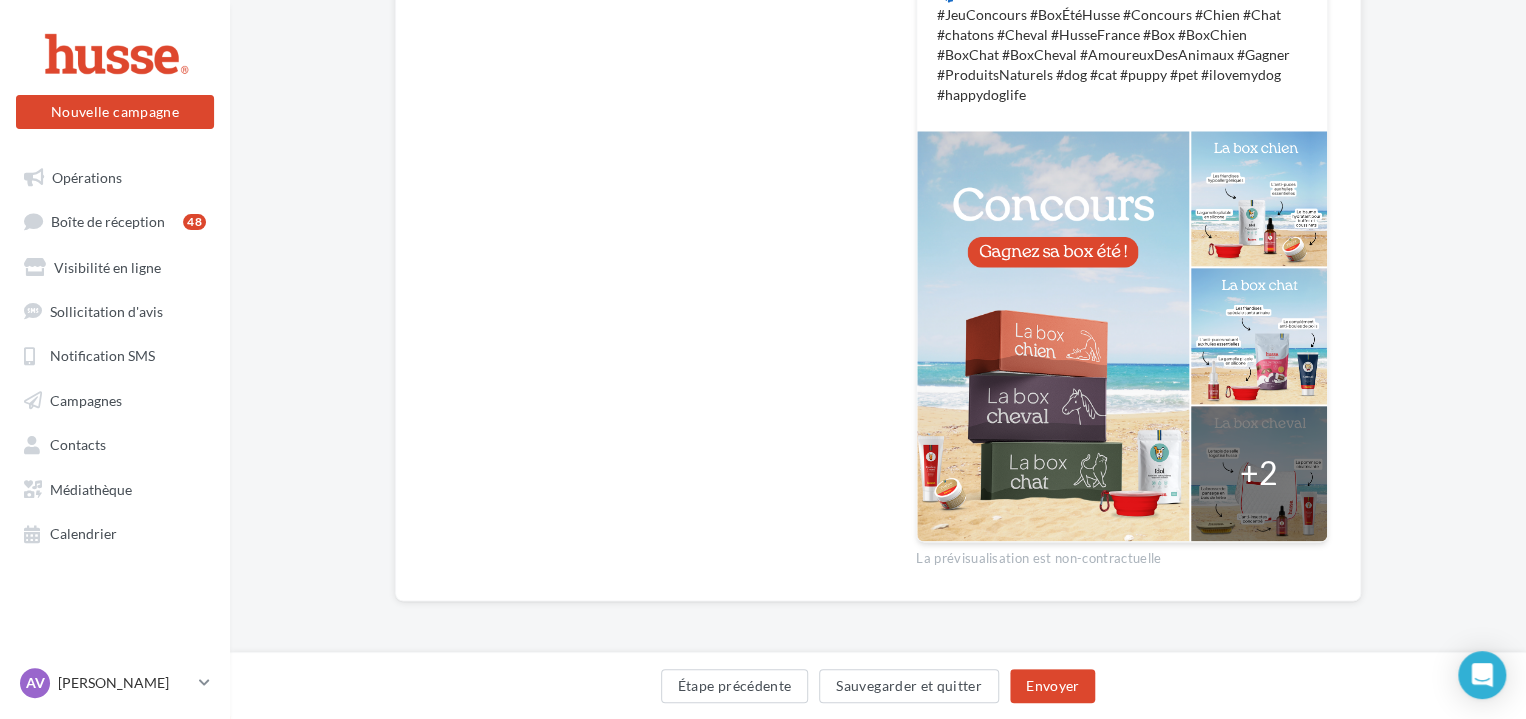 click on "Étape précédente   Sauvegarder et quitter      Envoyer" at bounding box center [878, 685] 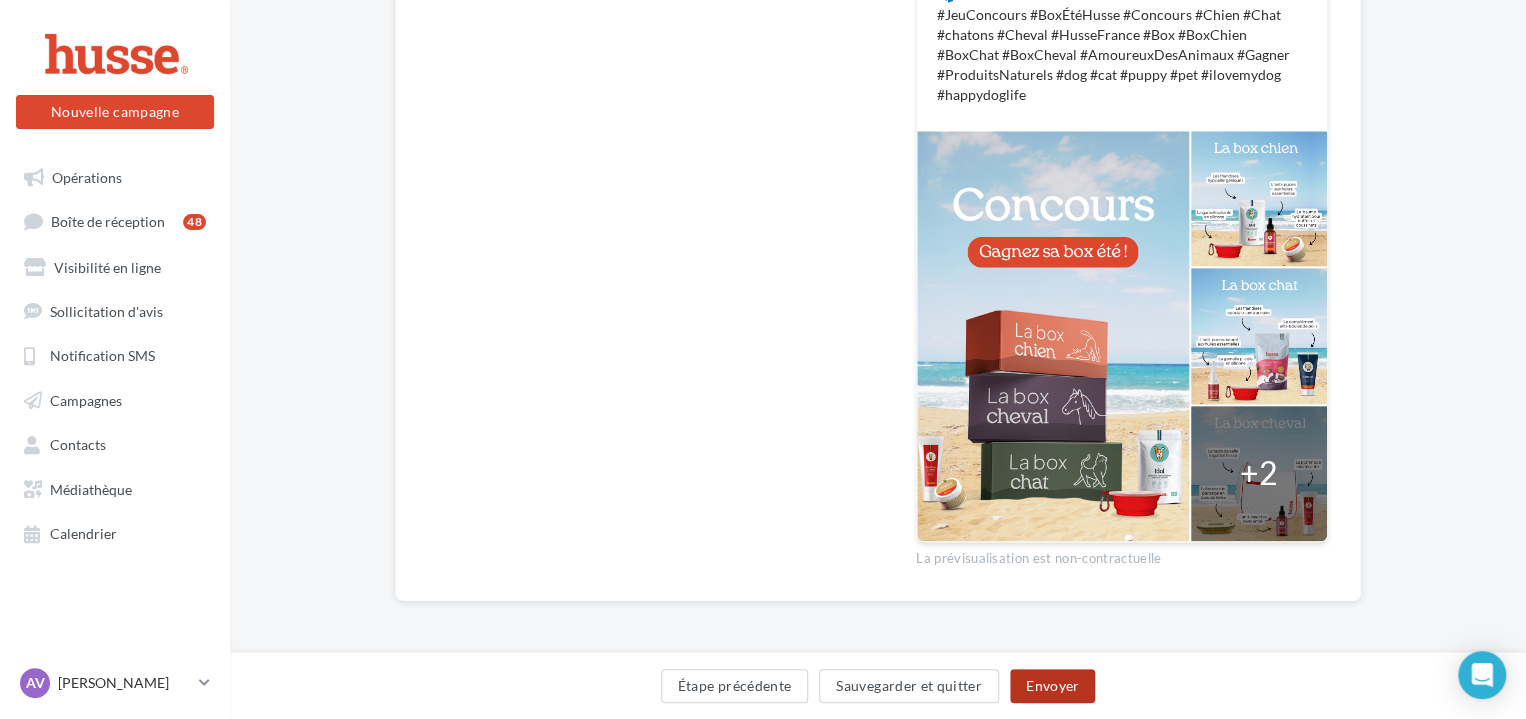 click on "Envoyer" at bounding box center (1052, 686) 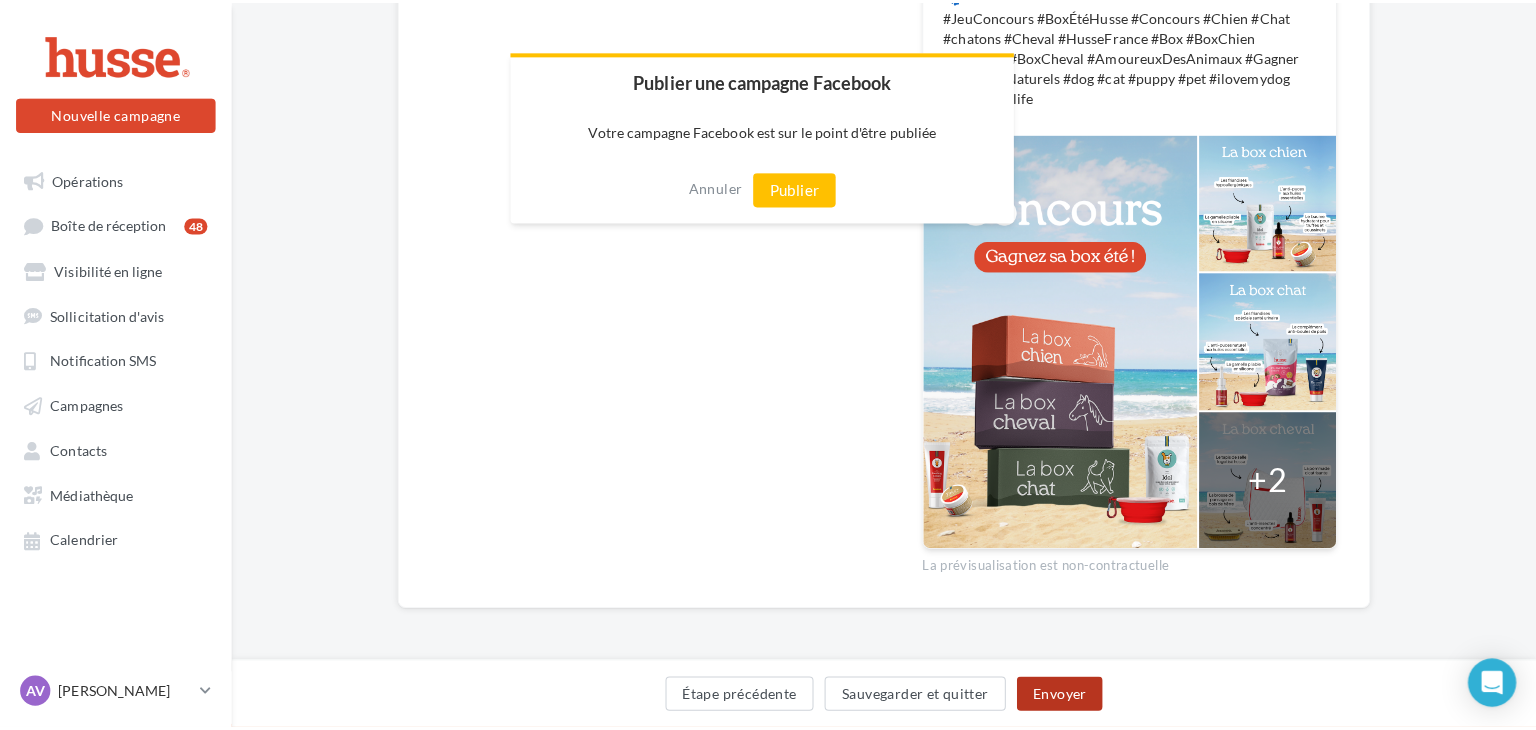 scroll, scrollTop: 1108, scrollLeft: 0, axis: vertical 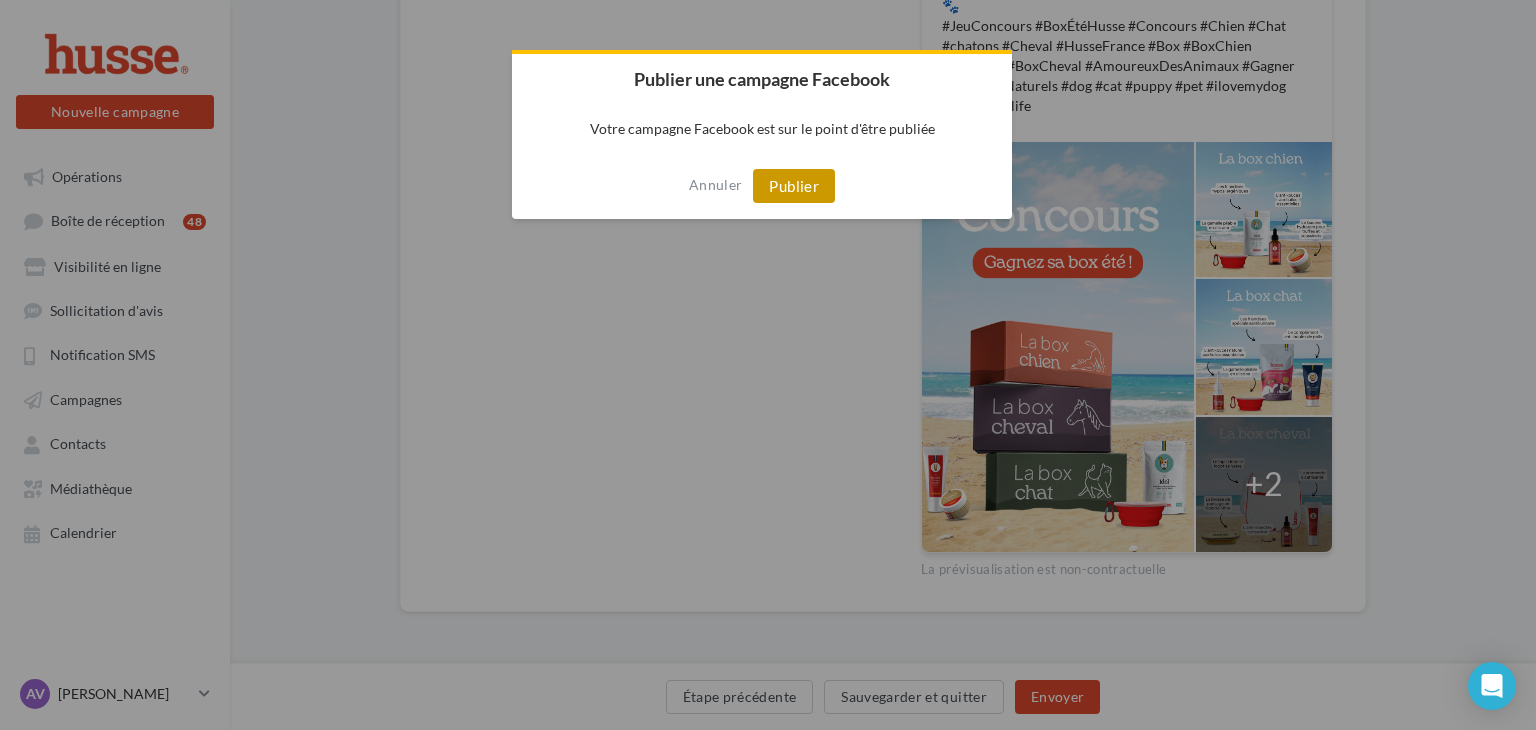 click on "Publier" at bounding box center [794, 186] 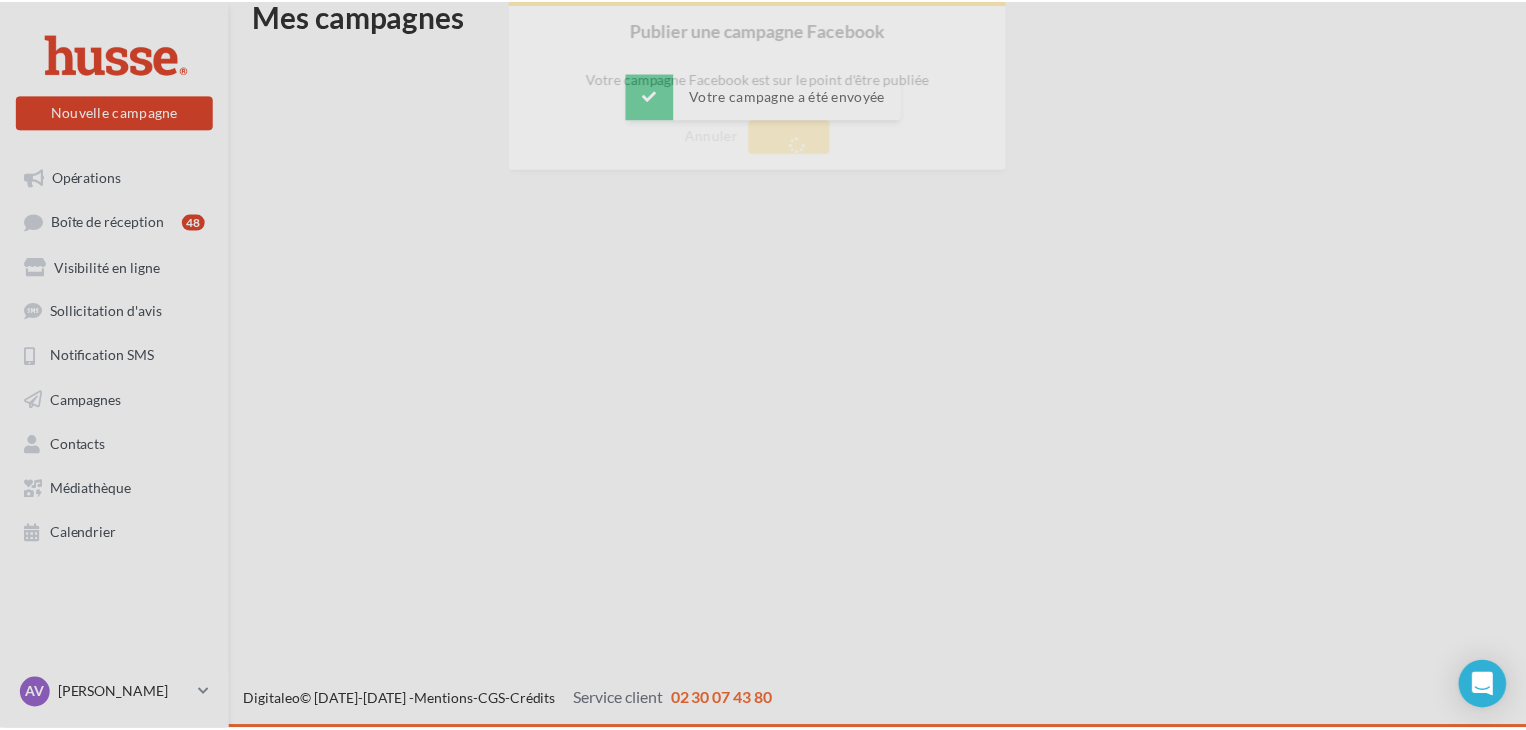 scroll, scrollTop: 32, scrollLeft: 0, axis: vertical 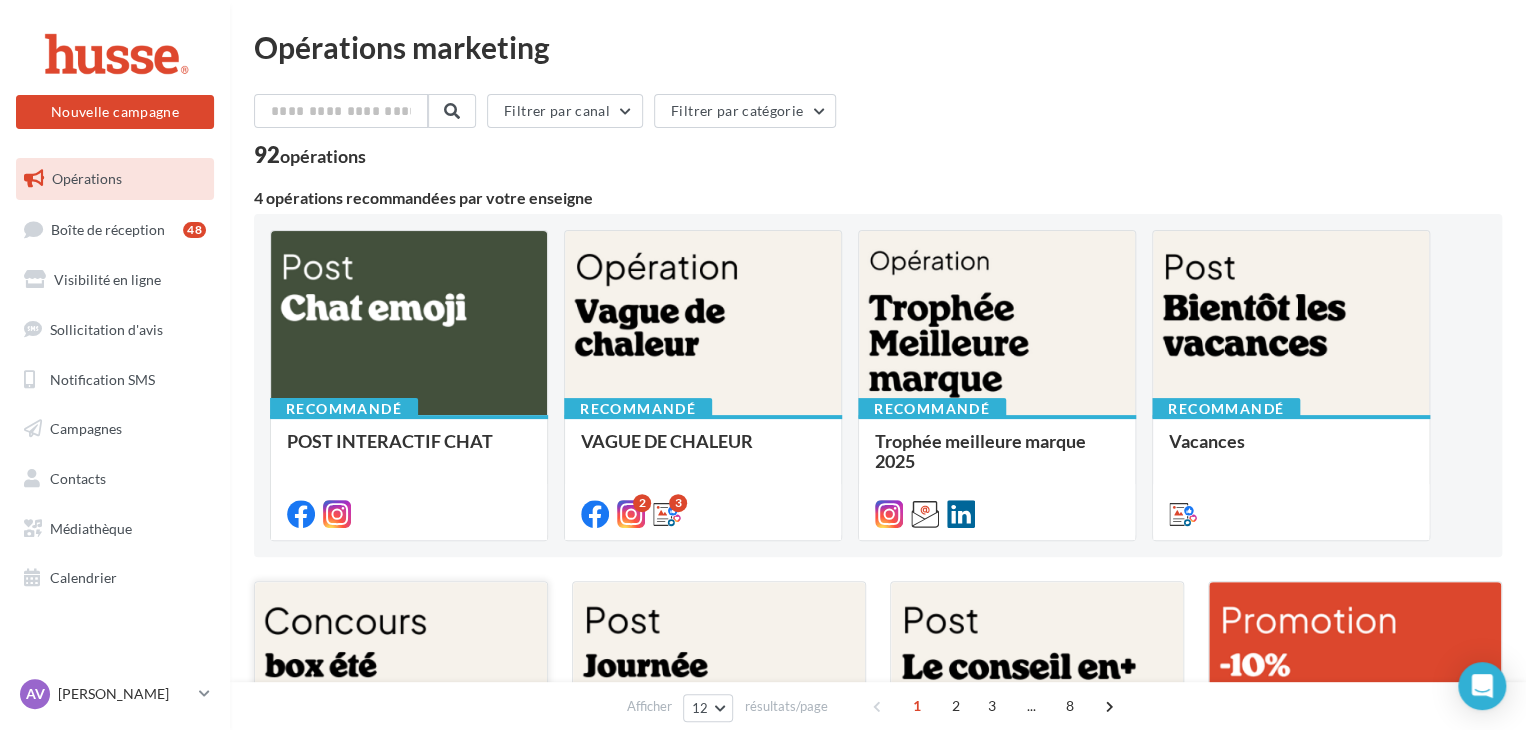 click at bounding box center (401, 680) 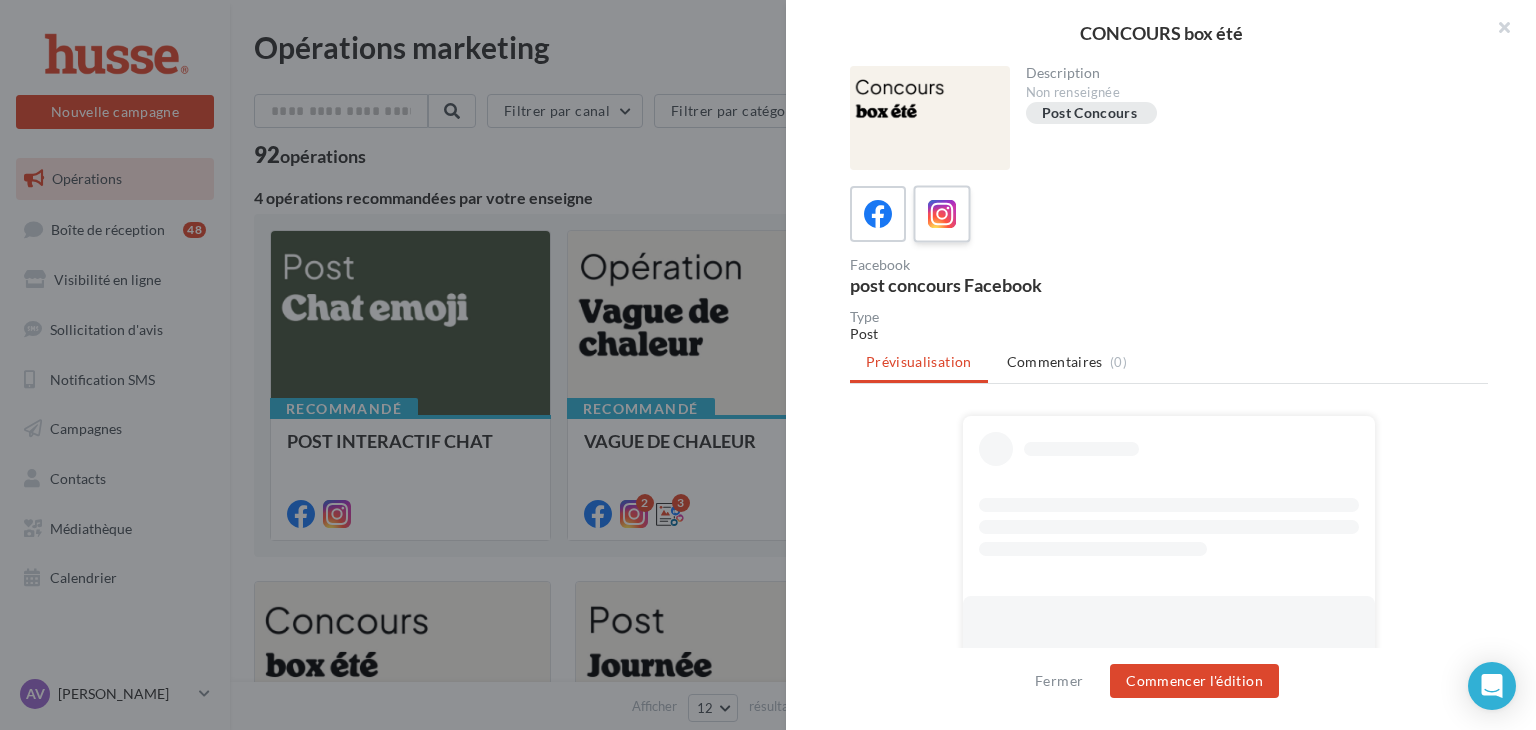 click at bounding box center (942, 214) 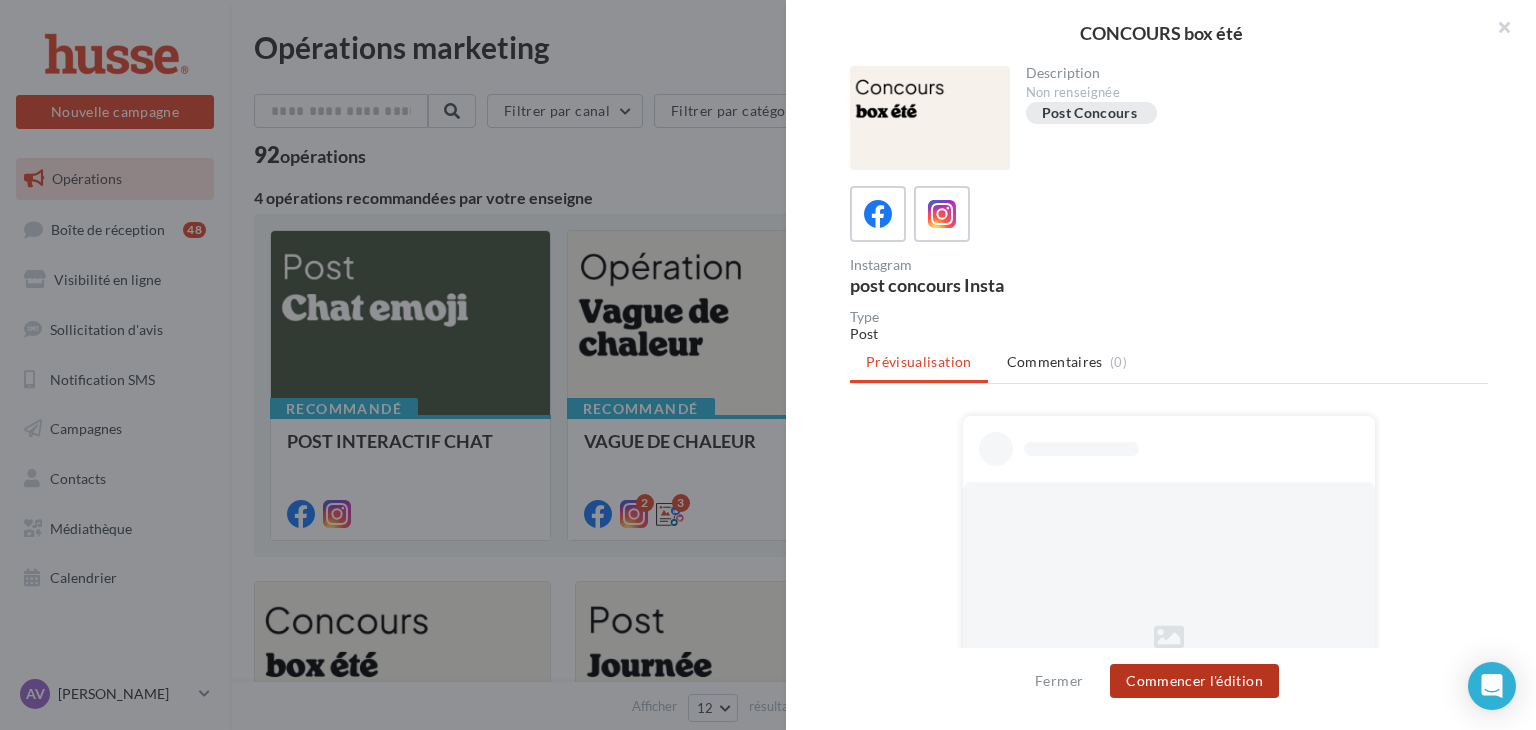 click on "Commencer l'édition" at bounding box center [1194, 681] 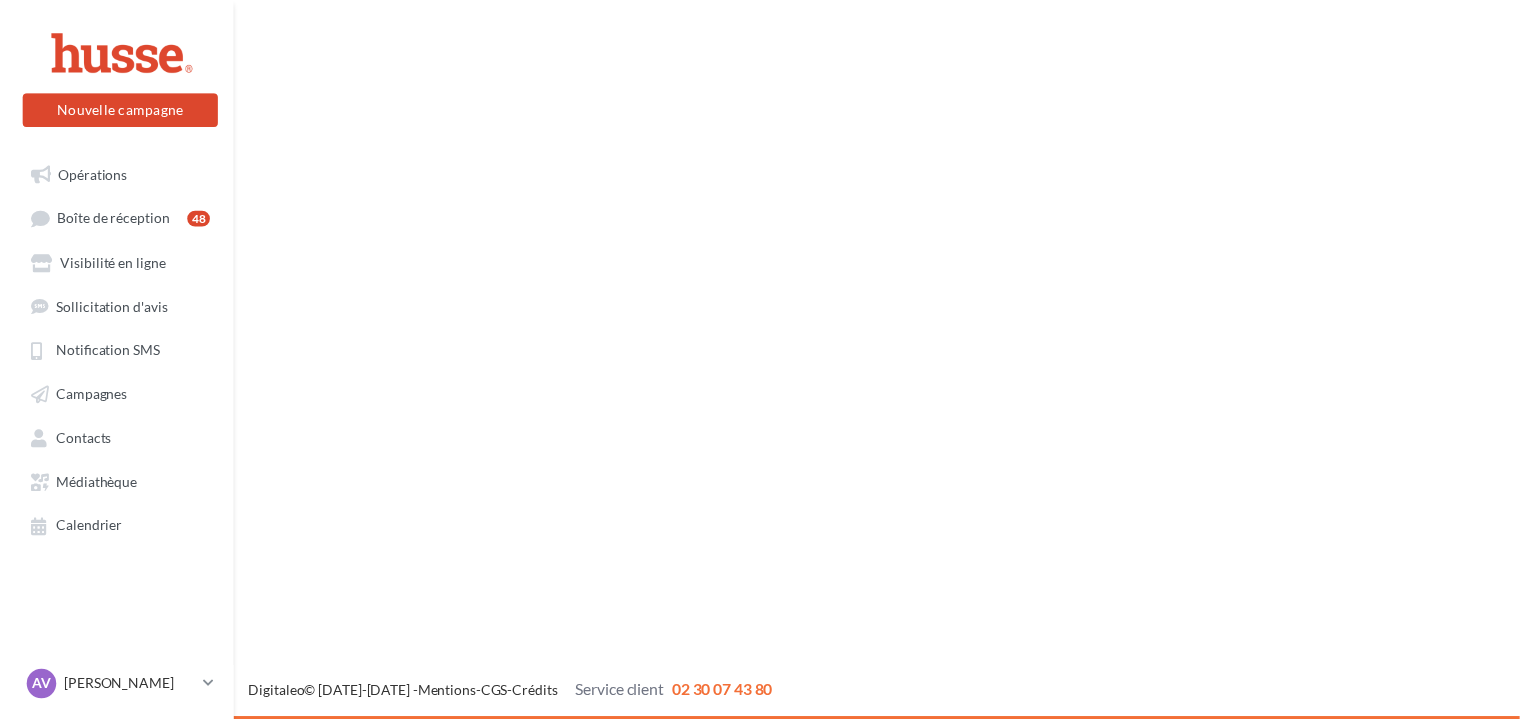scroll, scrollTop: 0, scrollLeft: 0, axis: both 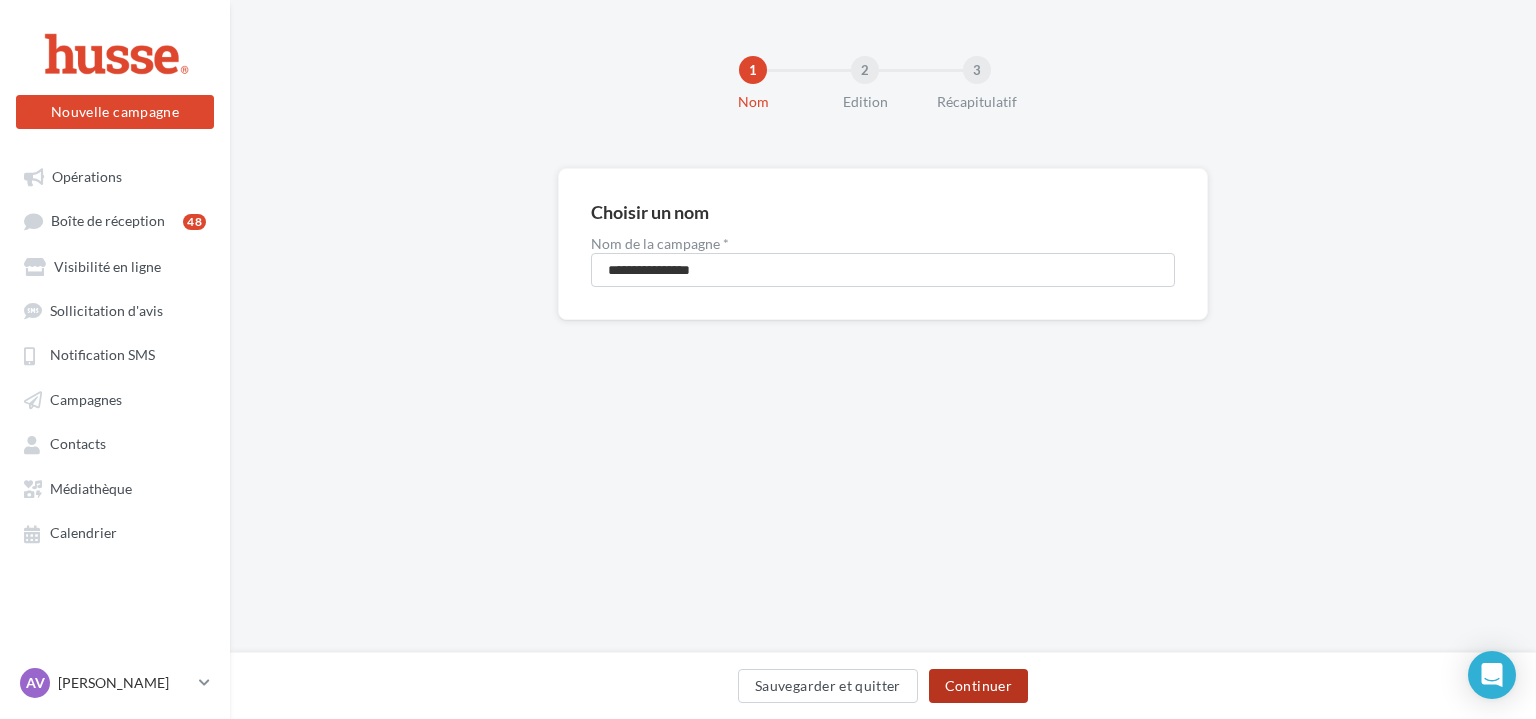 click on "Continuer" at bounding box center (978, 686) 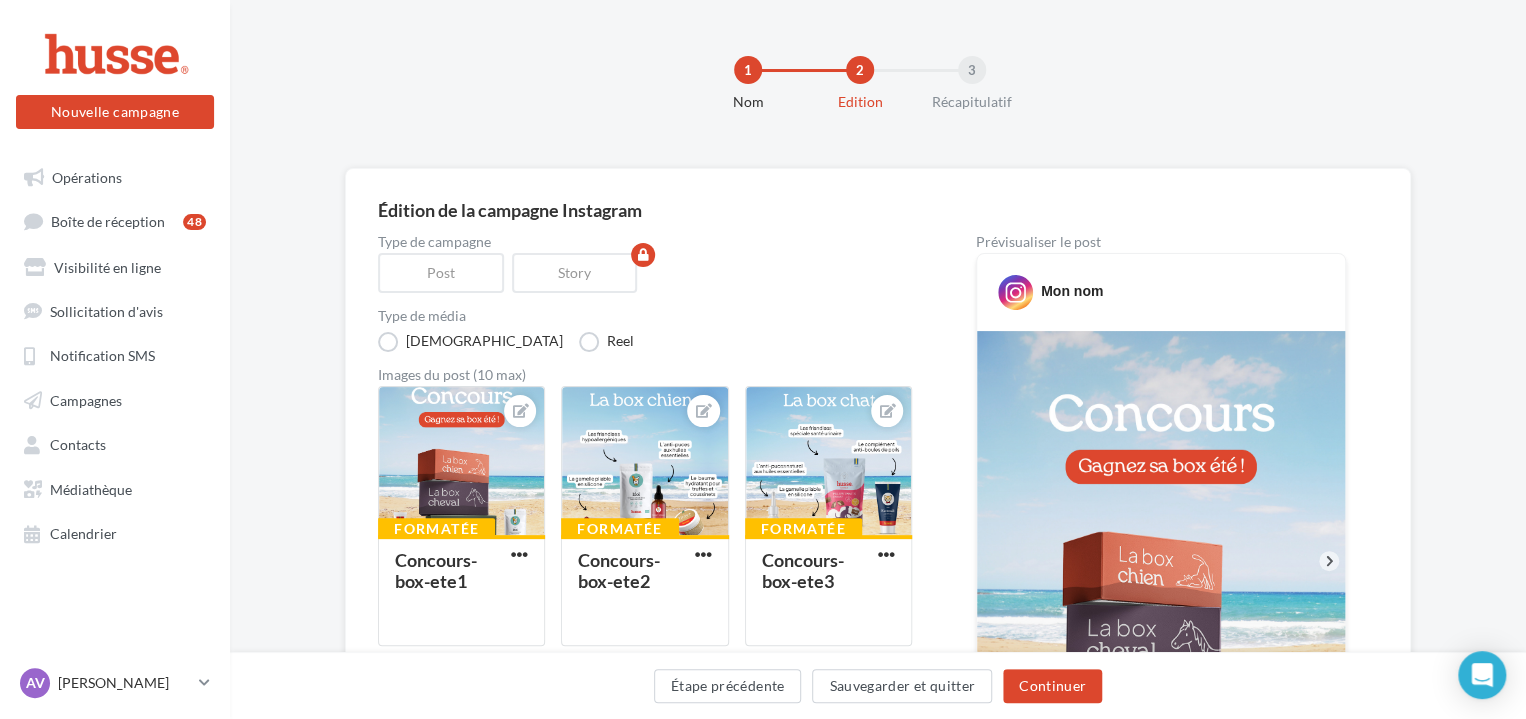 drag, startPoint x: 1522, startPoint y: 202, endPoint x: 1525, endPoint y: 276, distance: 74.06078 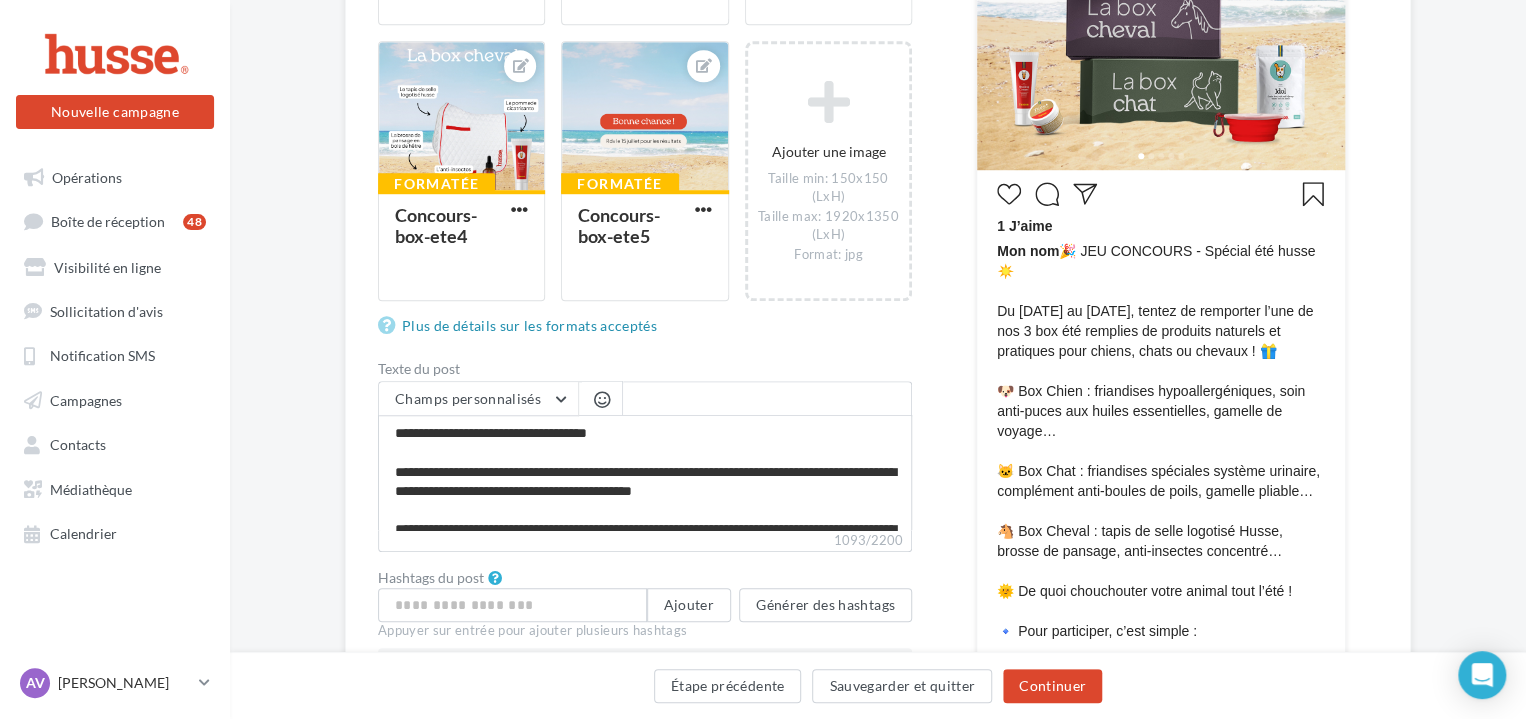 scroll, scrollTop: 716, scrollLeft: 0, axis: vertical 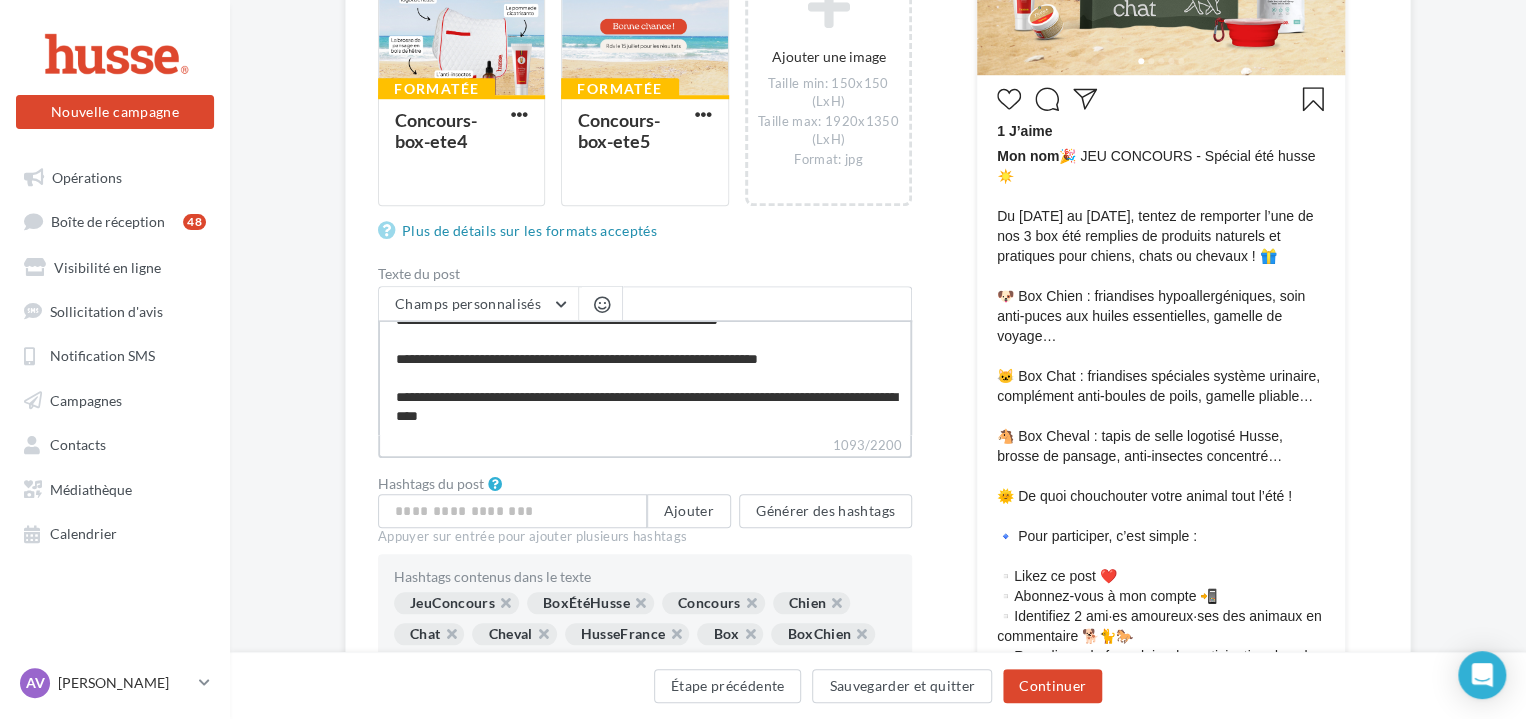 drag, startPoint x: 392, startPoint y: 334, endPoint x: 856, endPoint y: 553, distance: 513.08575 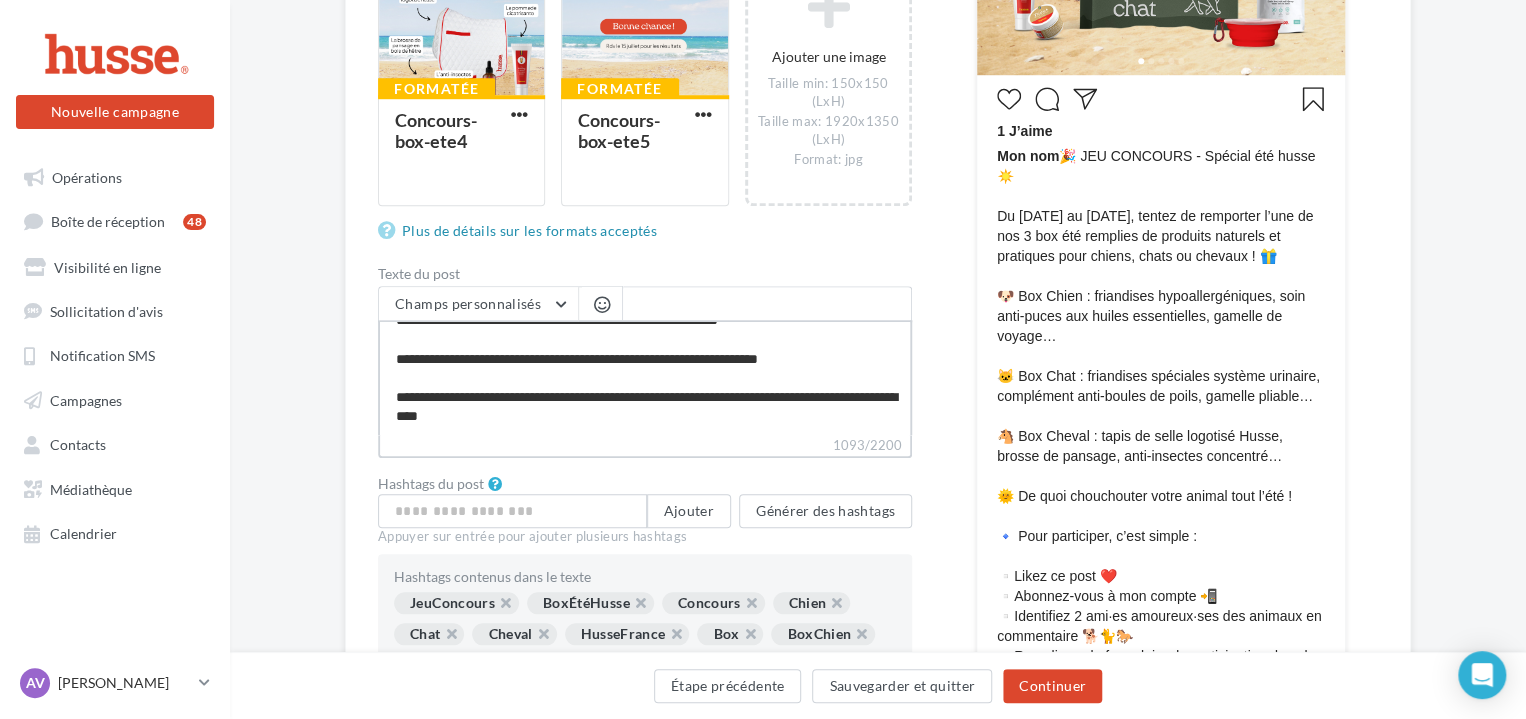 click on "Type de campagne
Post
Story
Type de média
Visuel   Reel
Images du post (10 max)
Formatée
Concours-box-ete1
Formatée
Concours-box-ete2
Formatée
Concours-box-ete3
Formatée
Concours-box-ete4
Formatée
Concours-box-ete5
Ajouter une image     Taille min: 150x150 (LxH)   Taille max: 1920x1350 (LxH)   Format: jpg
Texte du post
Champs personnalisés" at bounding box center [645, 304] 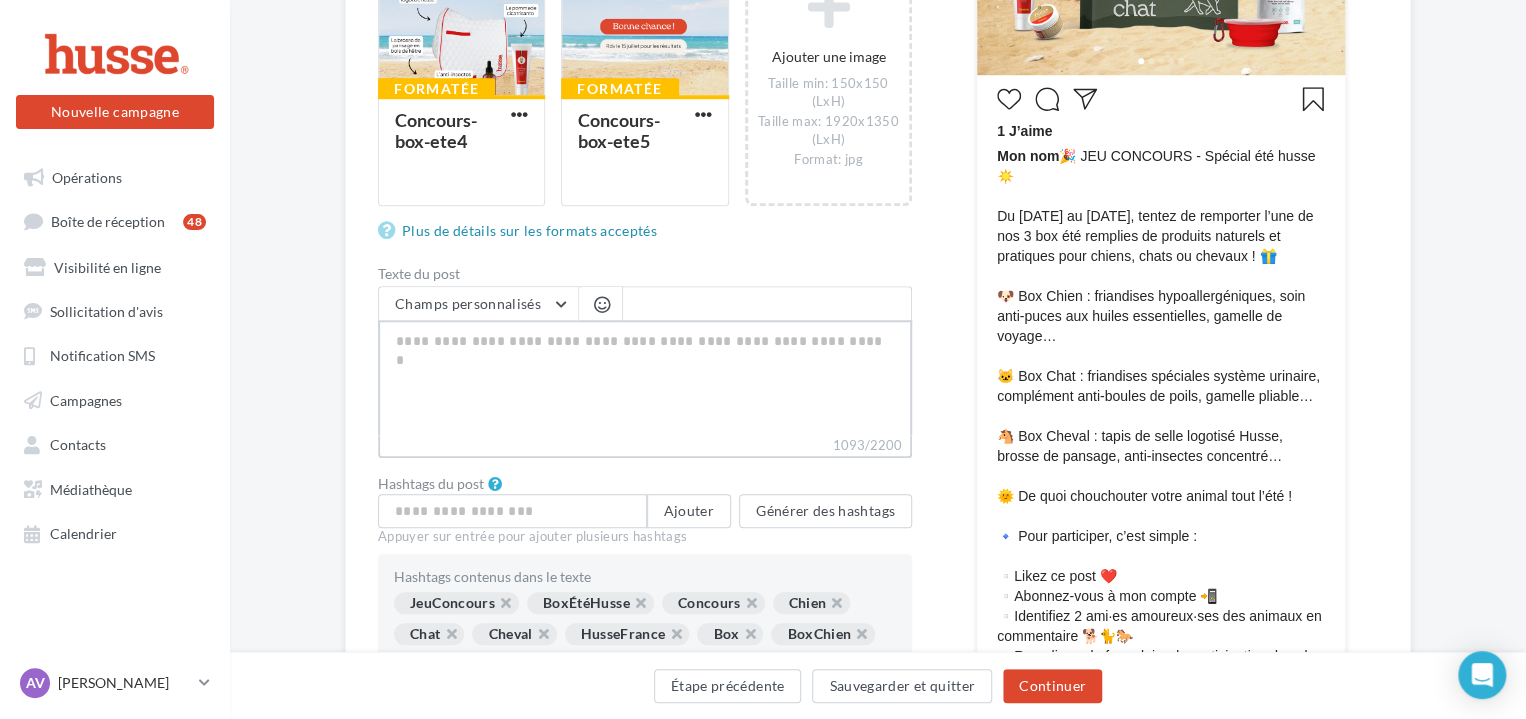 scroll, scrollTop: 0, scrollLeft: 0, axis: both 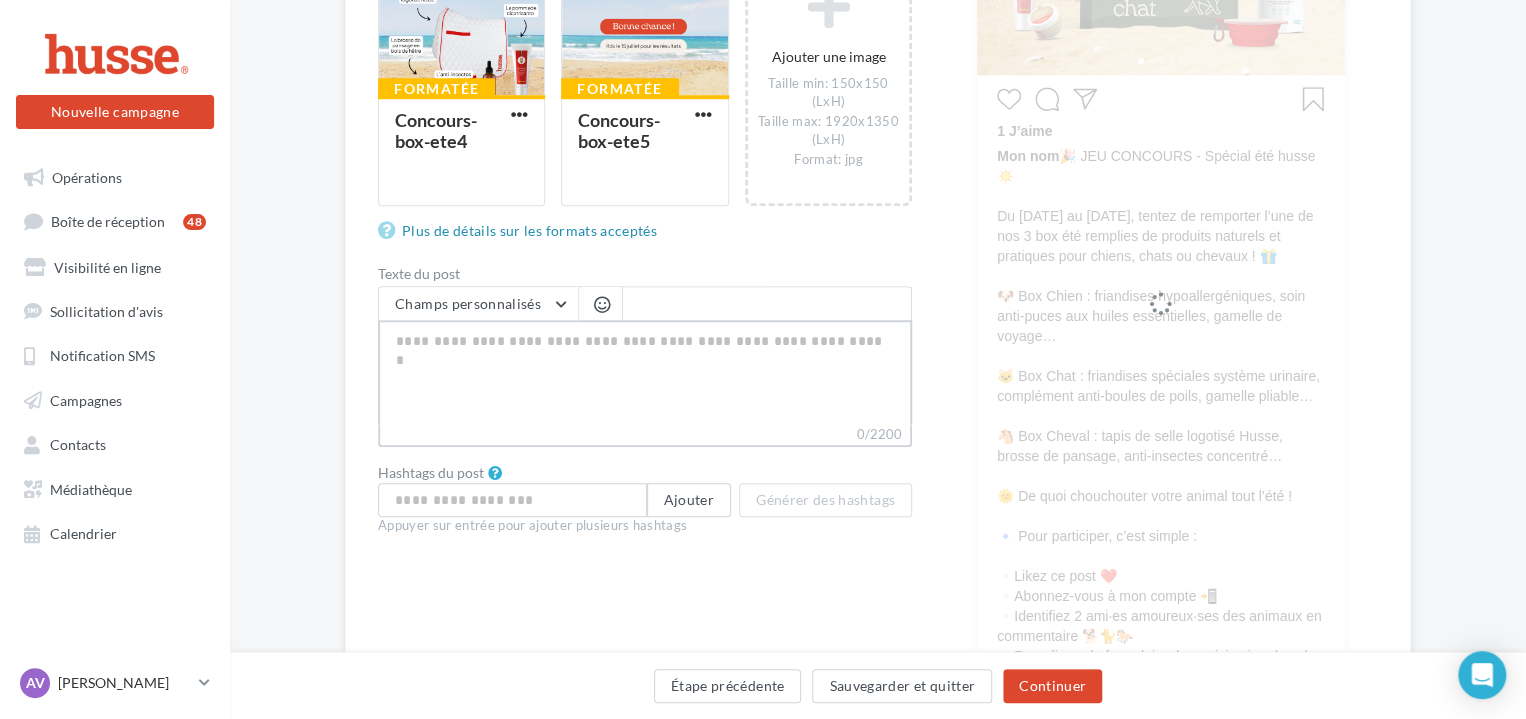 paste on "**********" 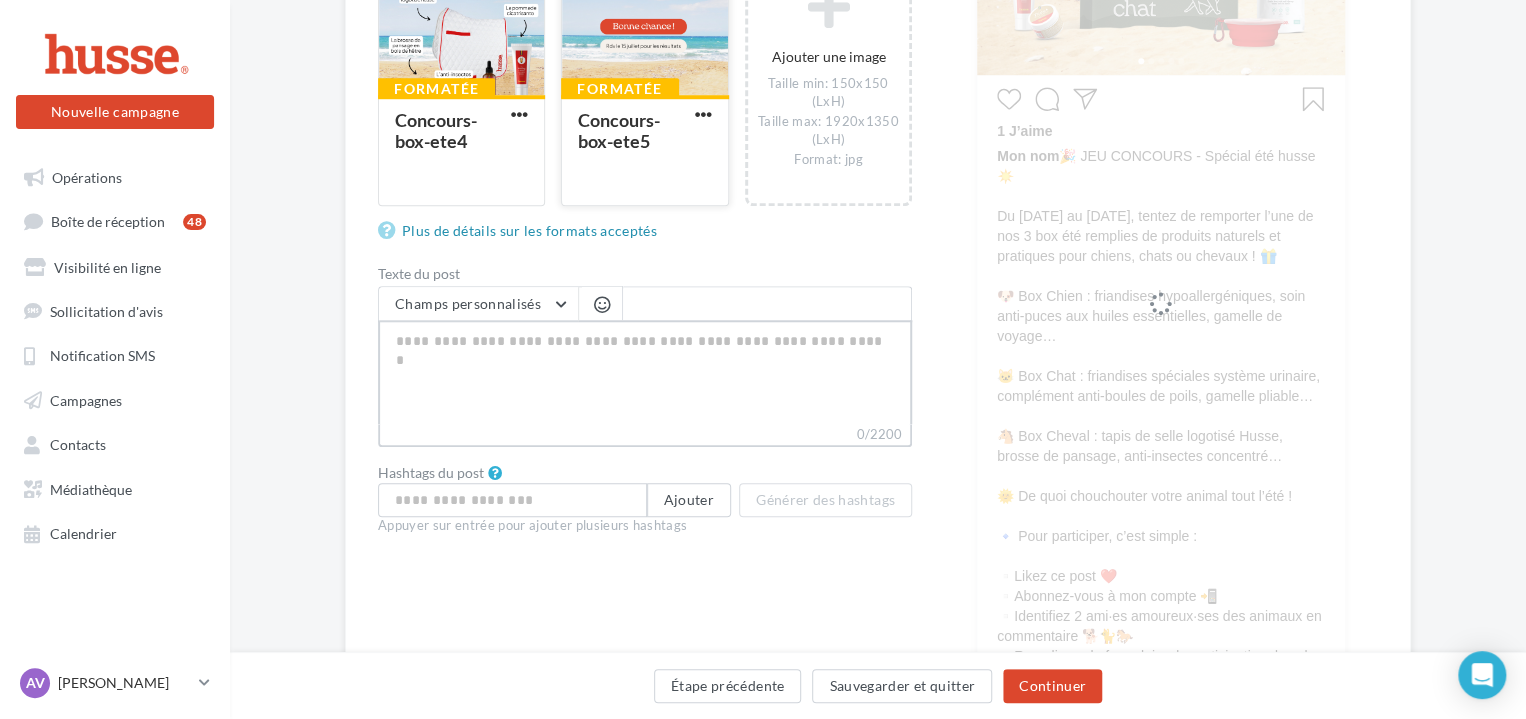 type on "**********" 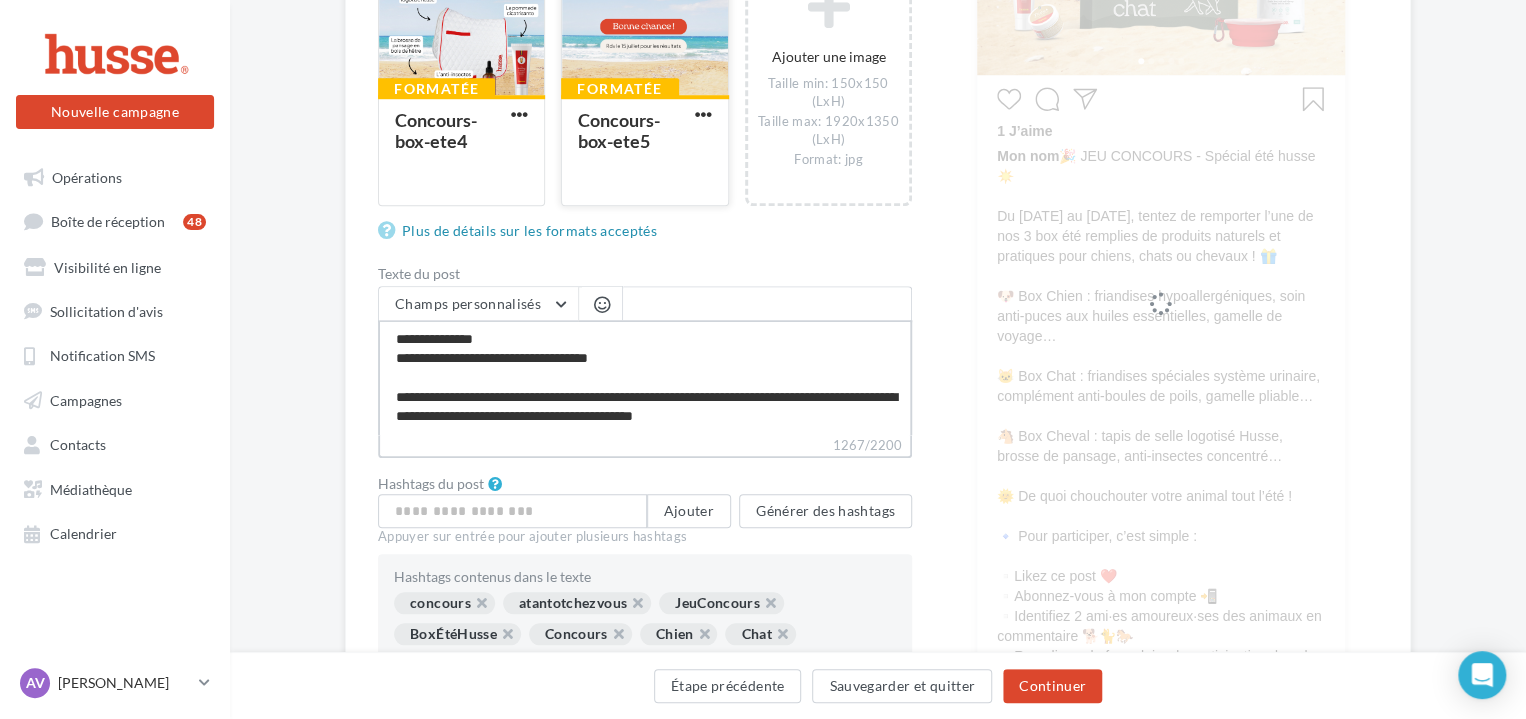 scroll, scrollTop: 586, scrollLeft: 0, axis: vertical 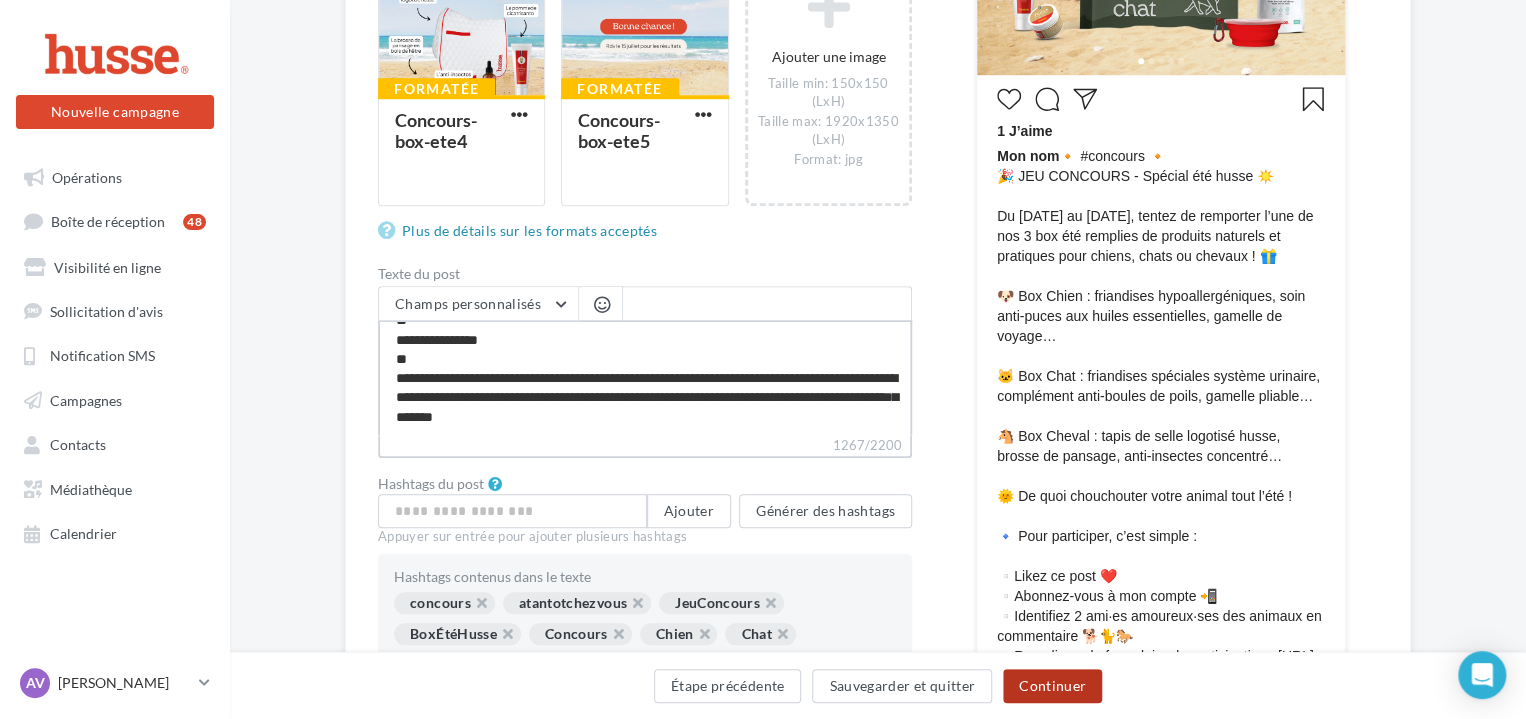 type on "**********" 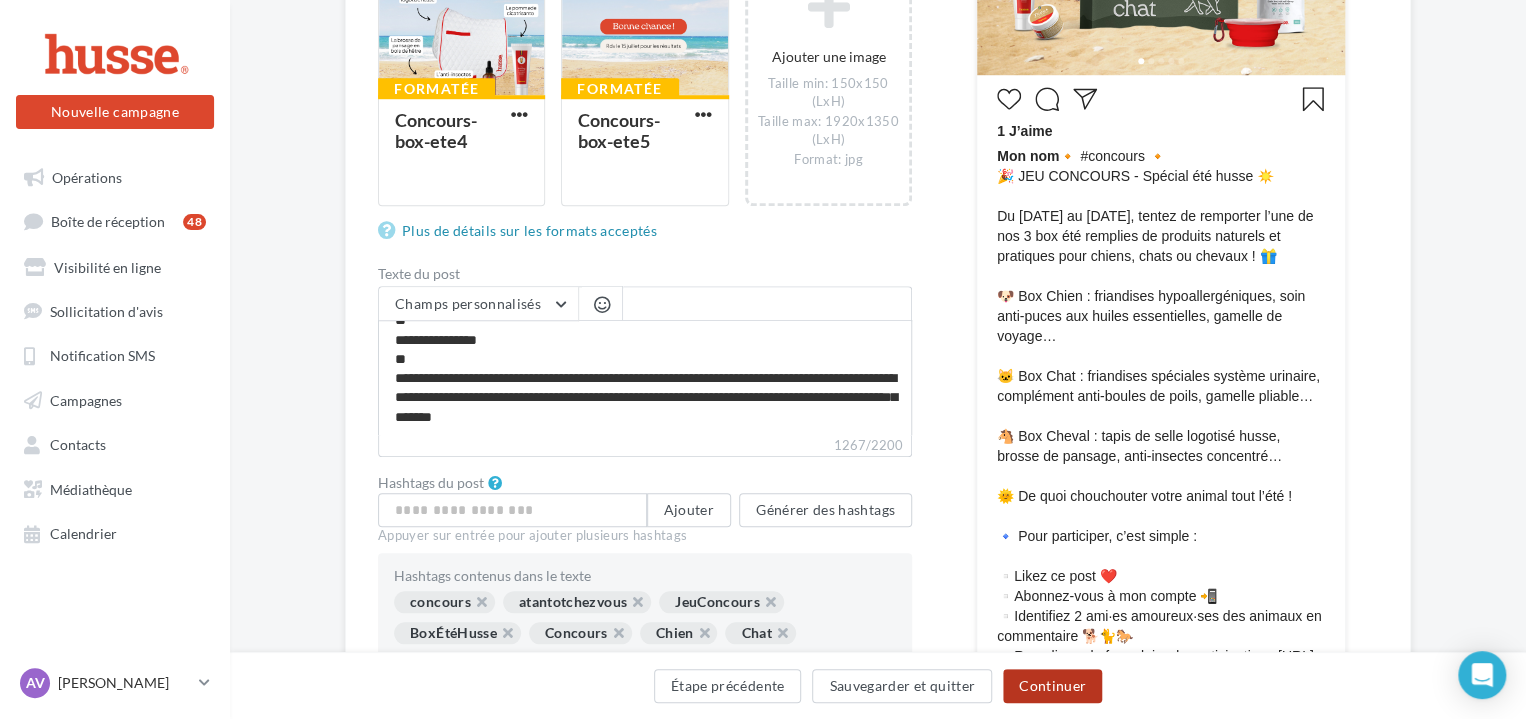scroll, scrollTop: 594, scrollLeft: 0, axis: vertical 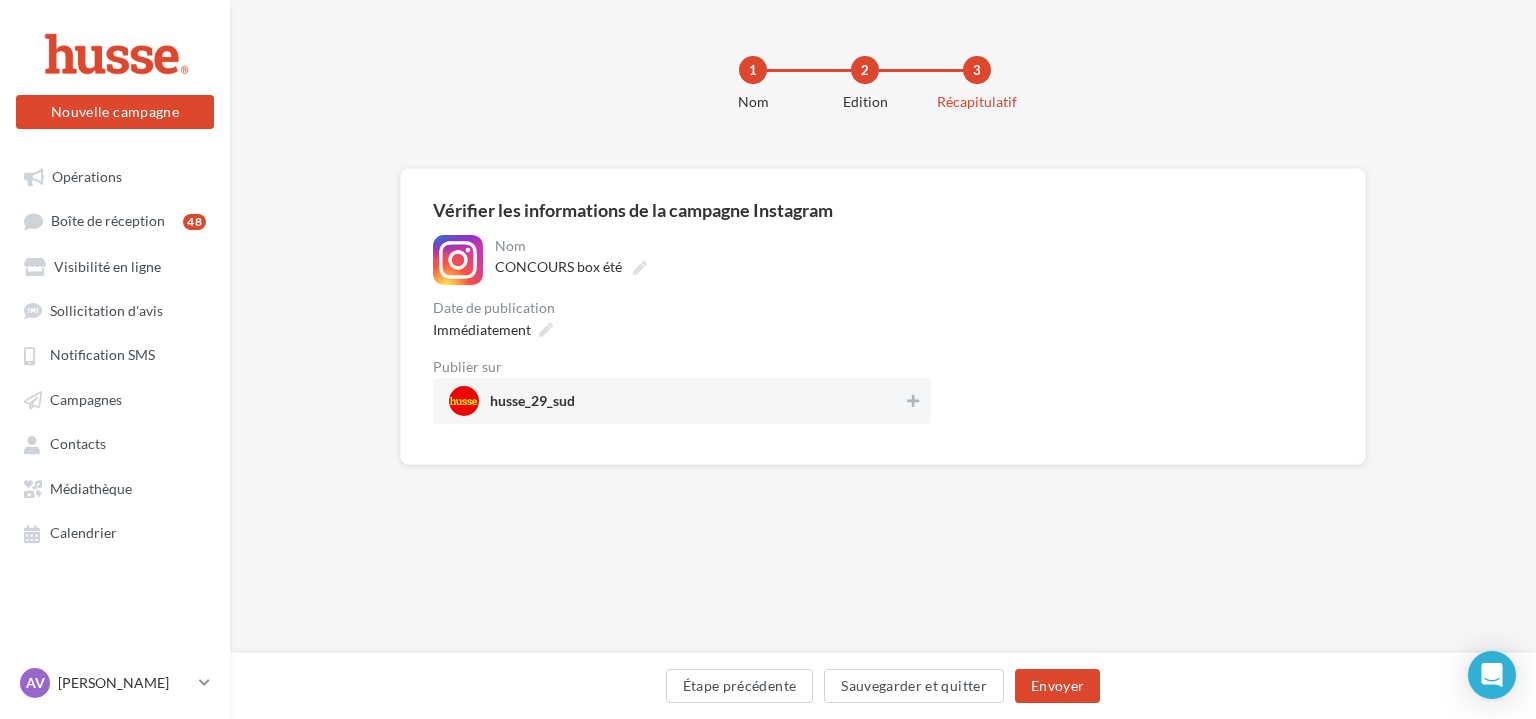 click on "husse_29_sud" at bounding box center [676, 401] 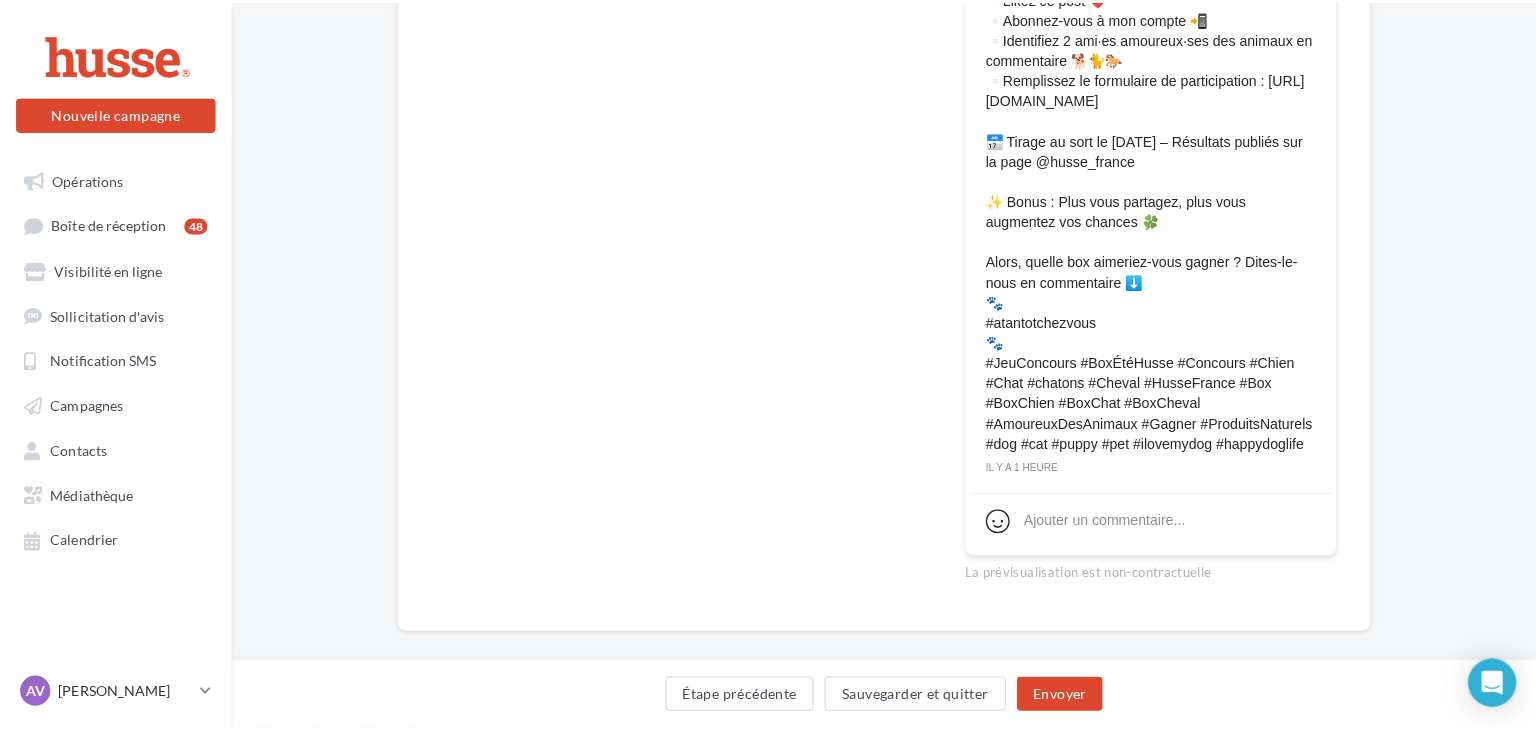 scroll, scrollTop: 1295, scrollLeft: 0, axis: vertical 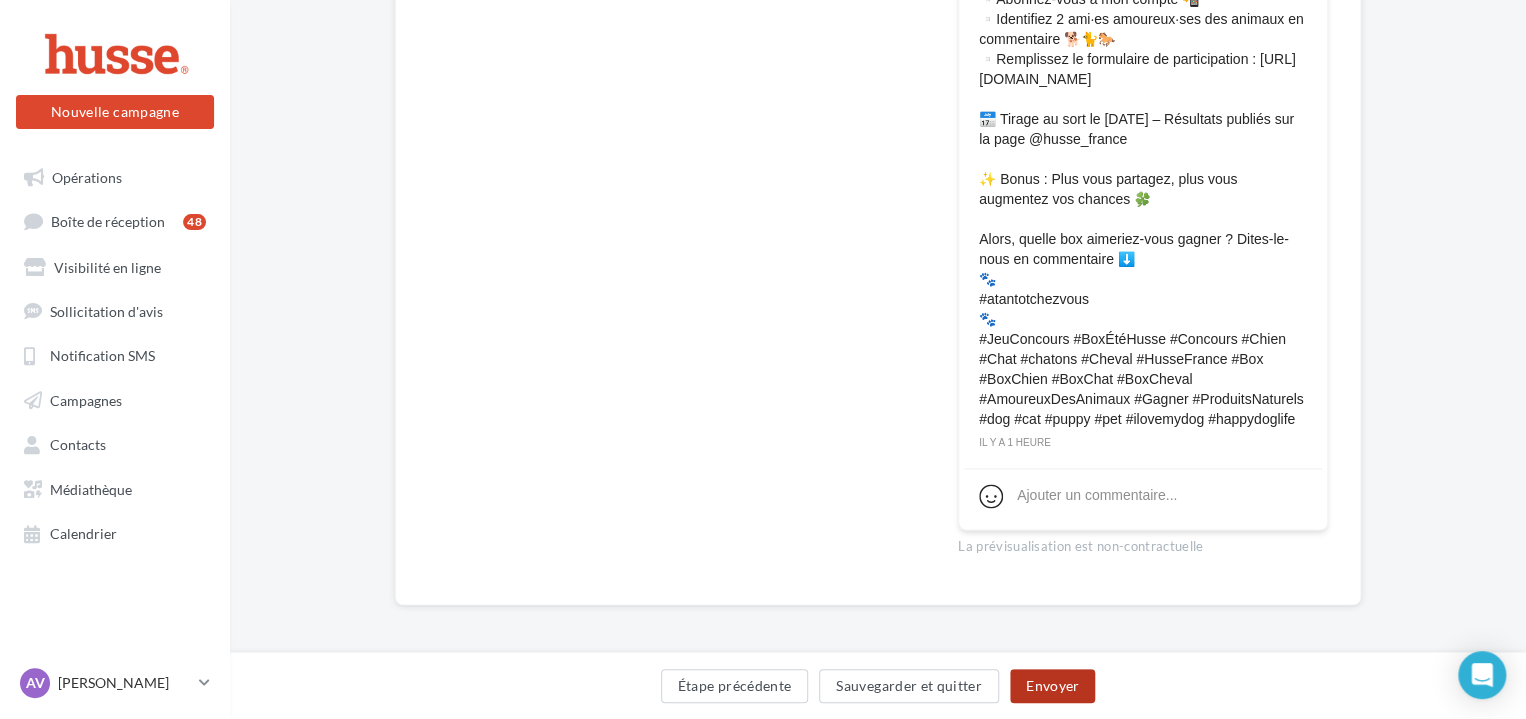 click on "Envoyer" at bounding box center (1052, 686) 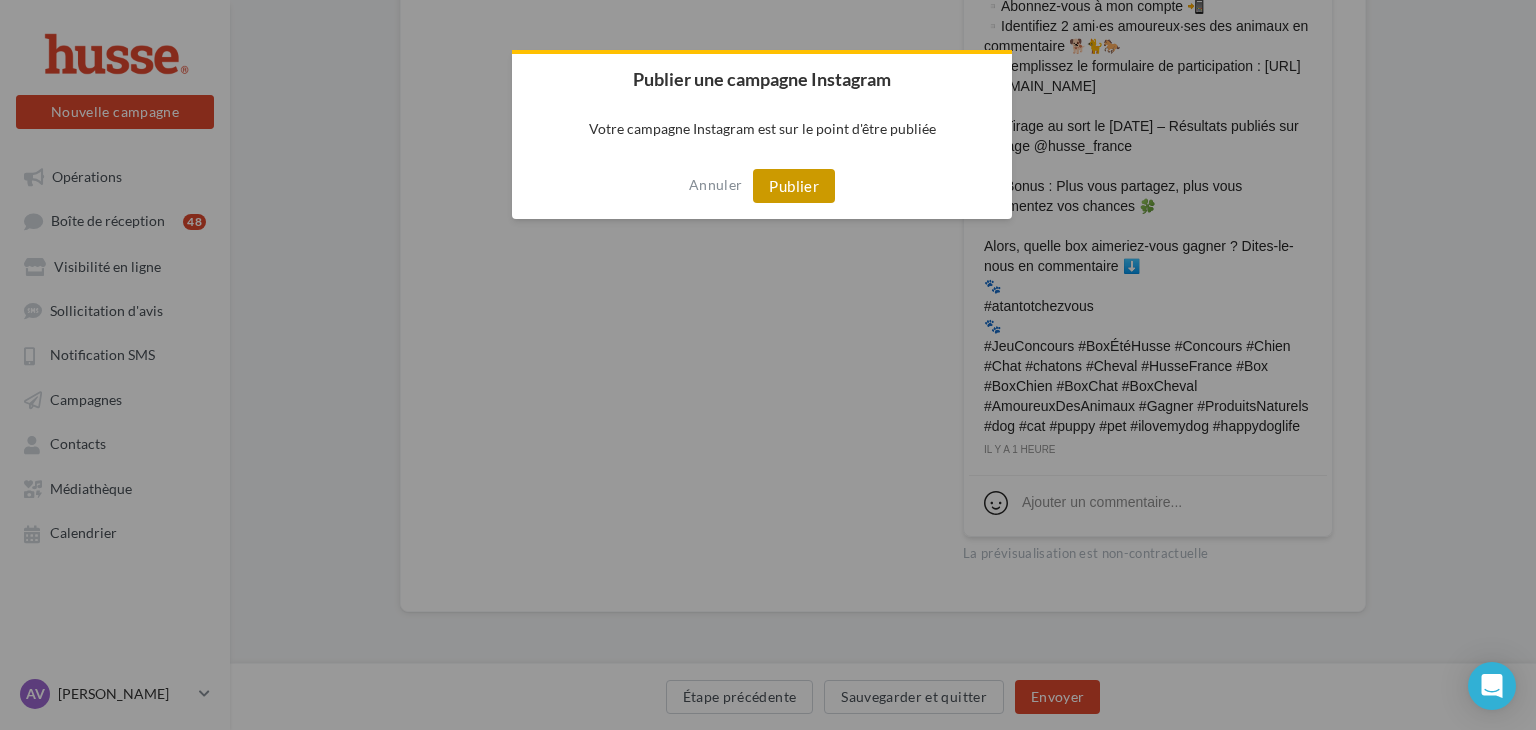 click on "Publier" at bounding box center [794, 186] 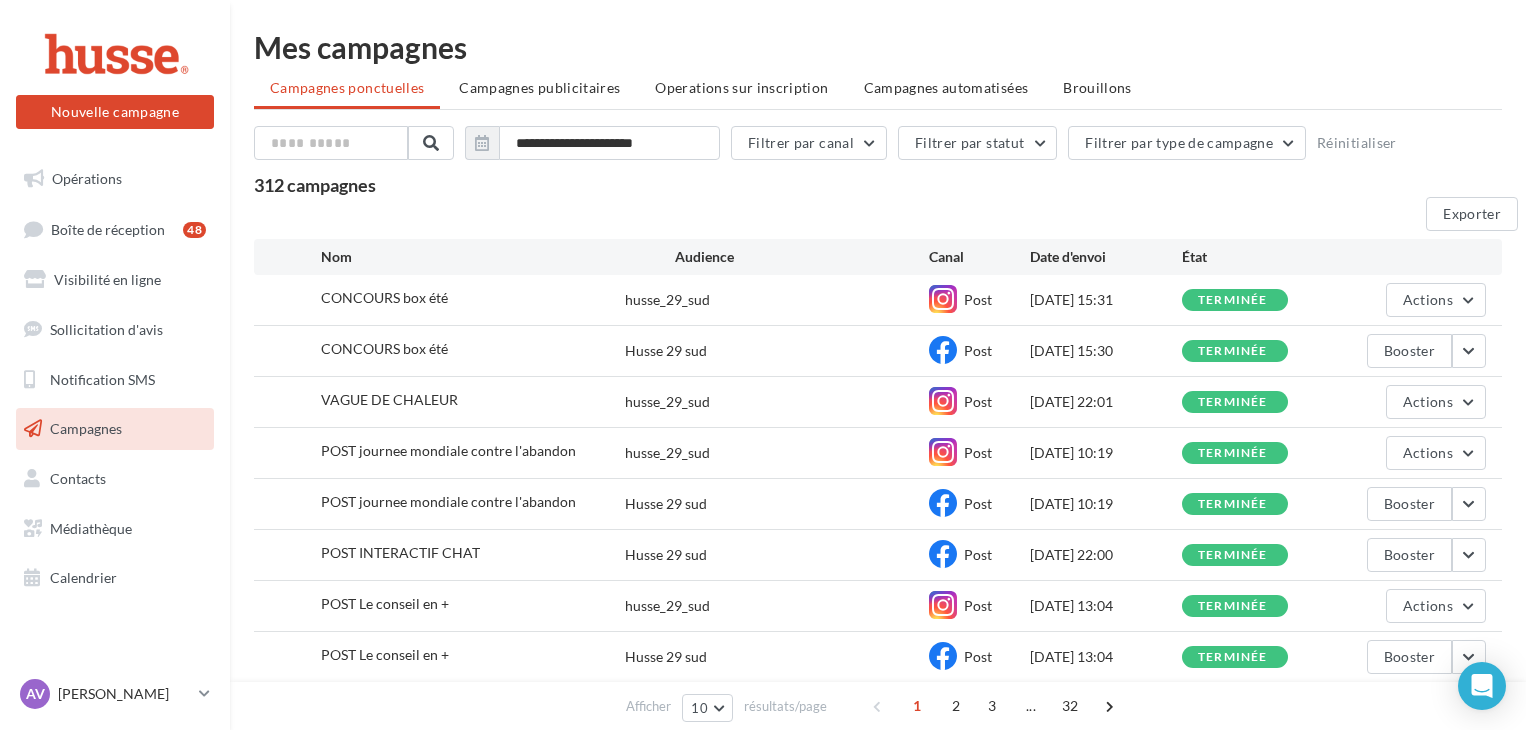 scroll, scrollTop: 0, scrollLeft: 0, axis: both 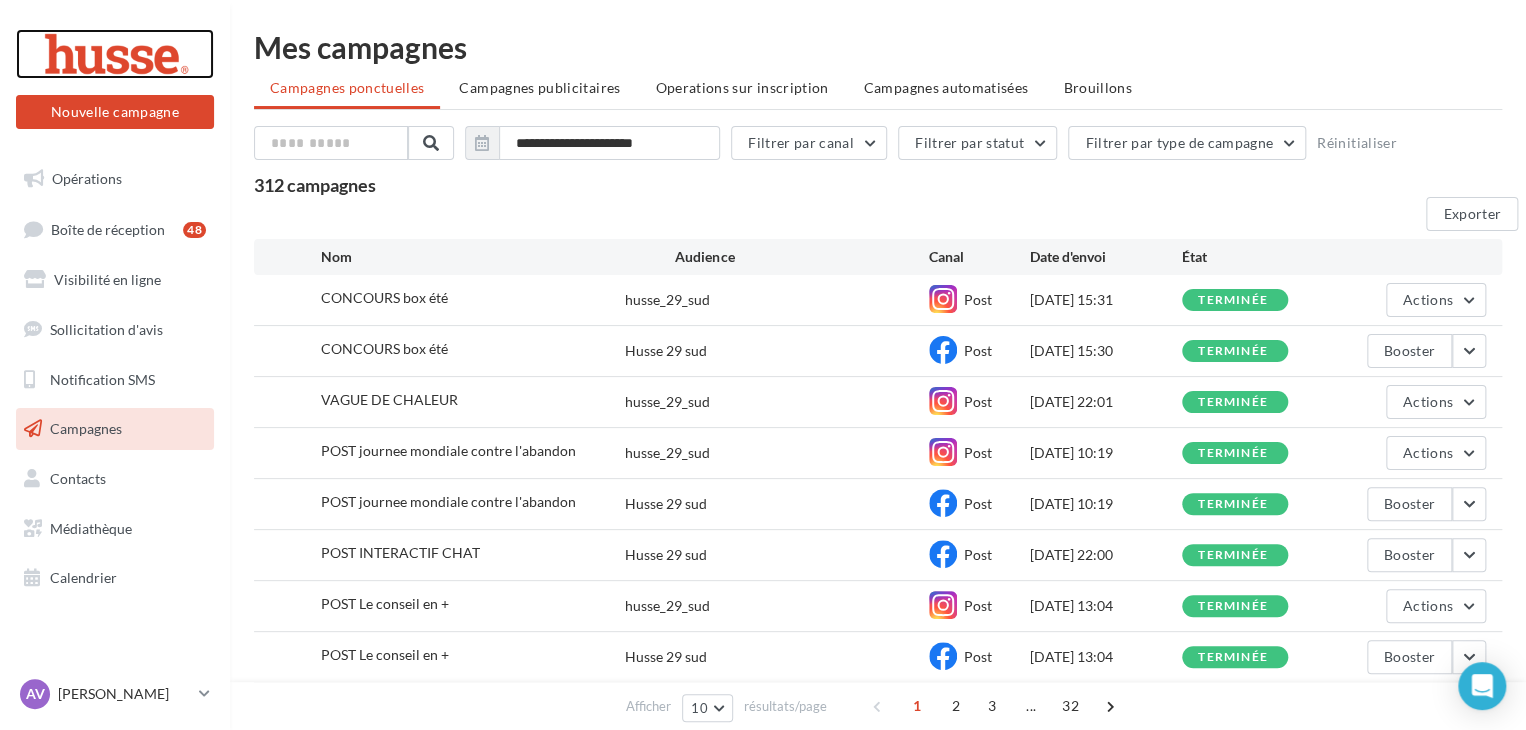 click at bounding box center [115, 54] 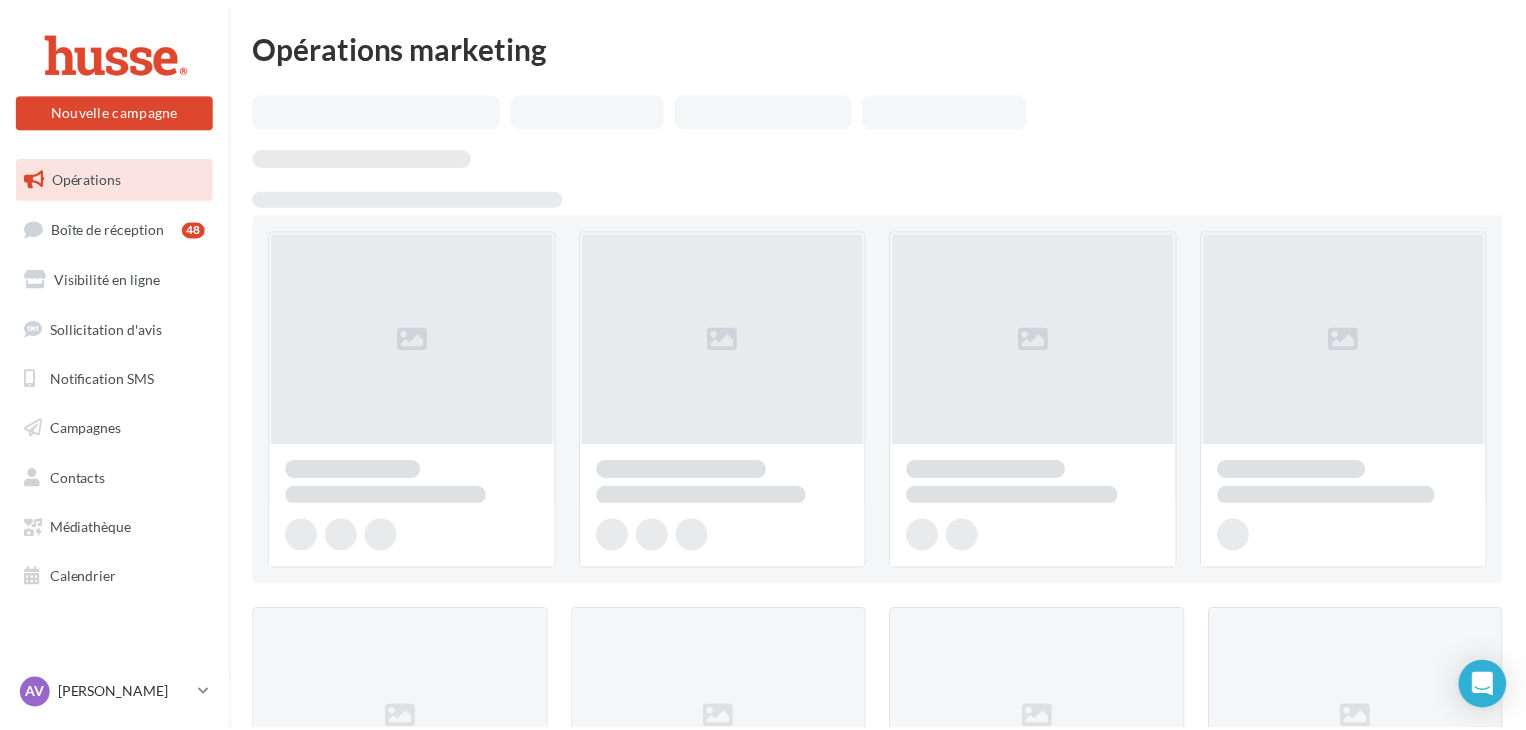 scroll, scrollTop: 0, scrollLeft: 0, axis: both 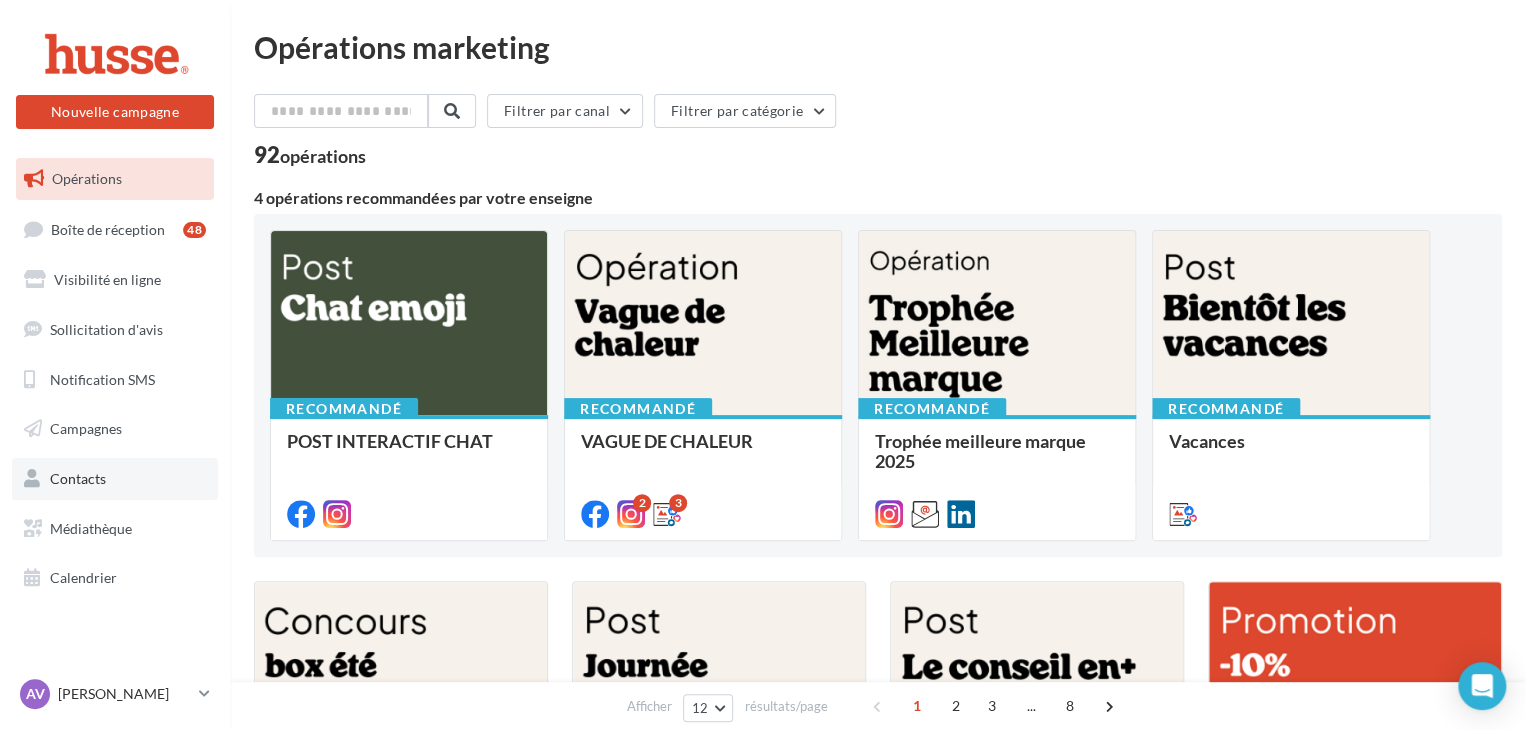 click on "Contacts" at bounding box center (115, 479) 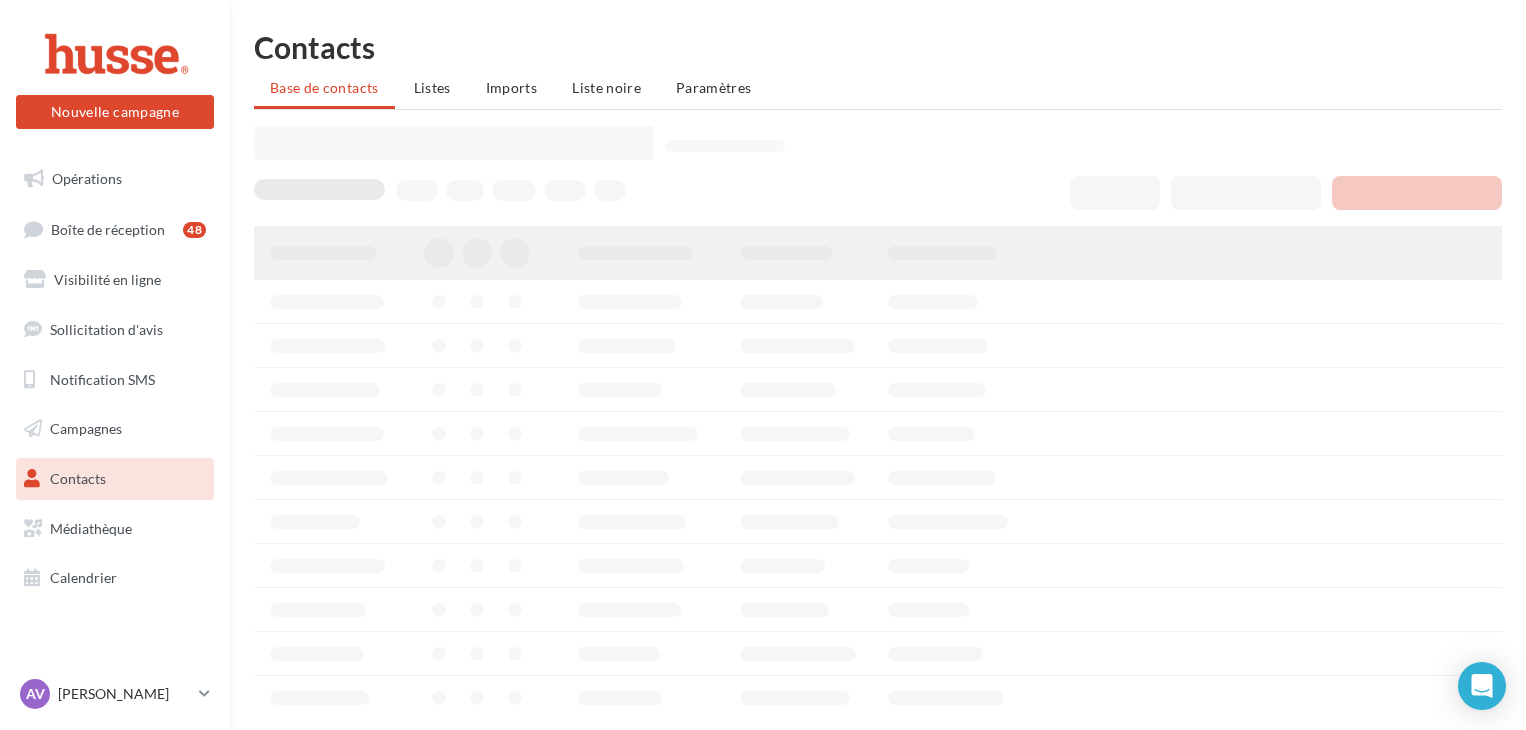 scroll, scrollTop: 0, scrollLeft: 0, axis: both 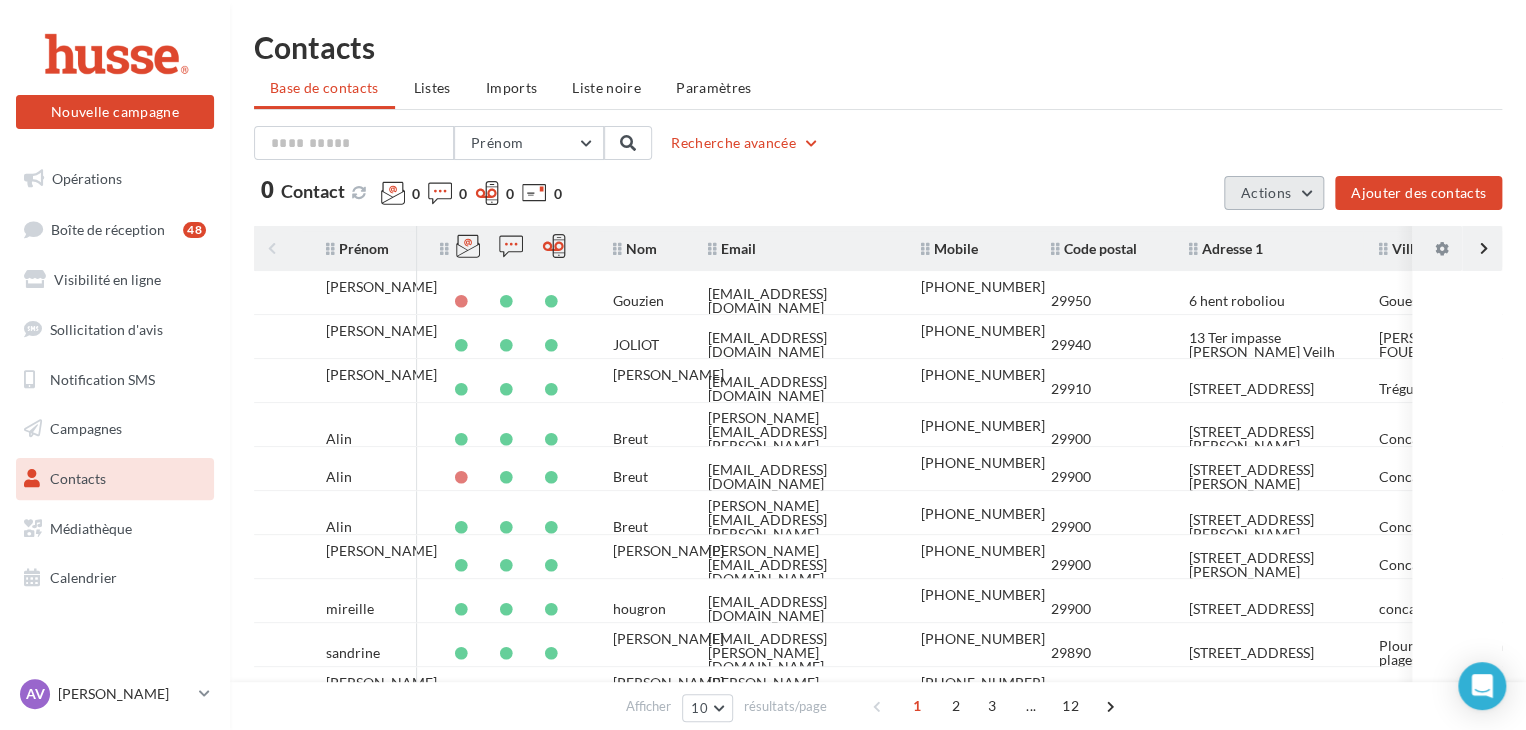 click on "Actions" at bounding box center (1266, 192) 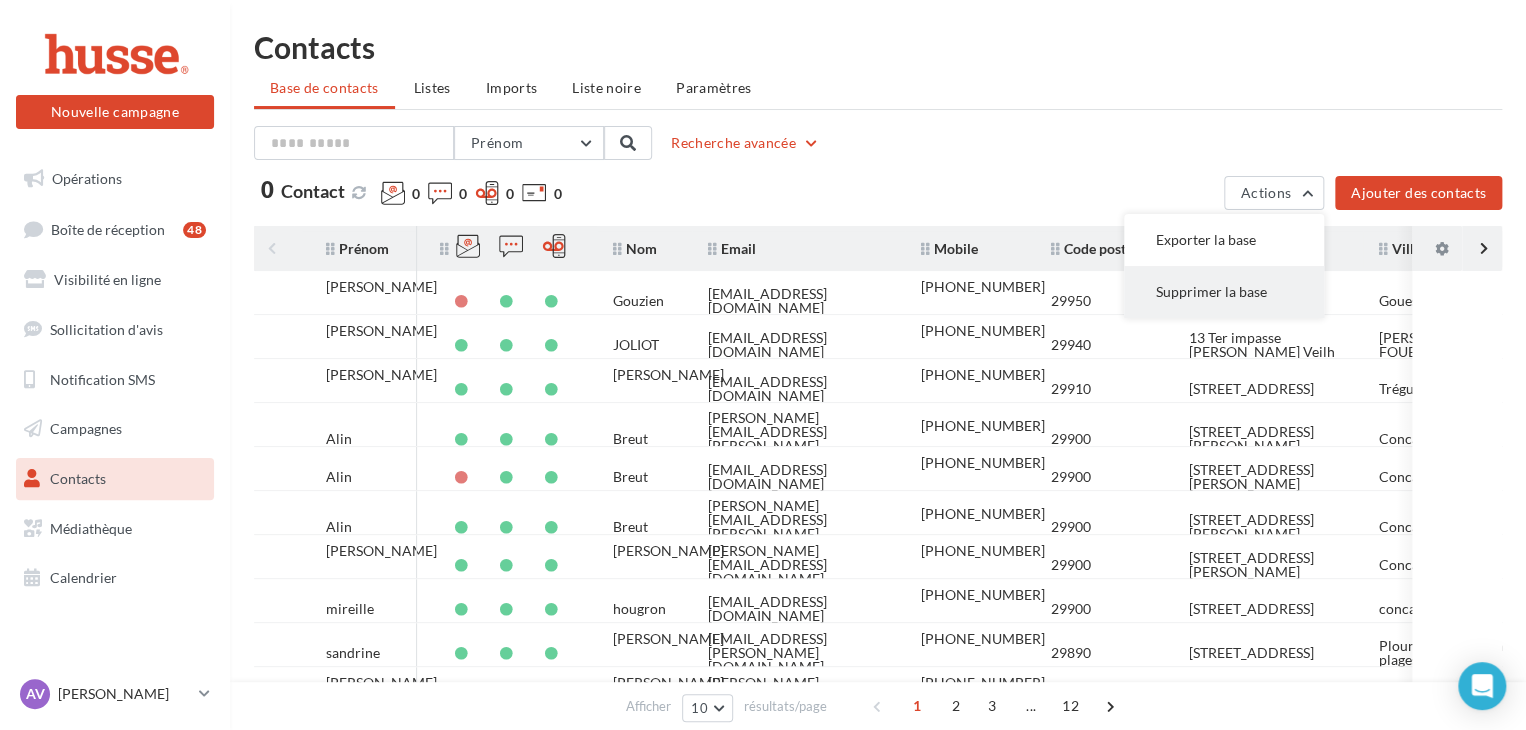 click on "Supprimer la base" at bounding box center [1224, 292] 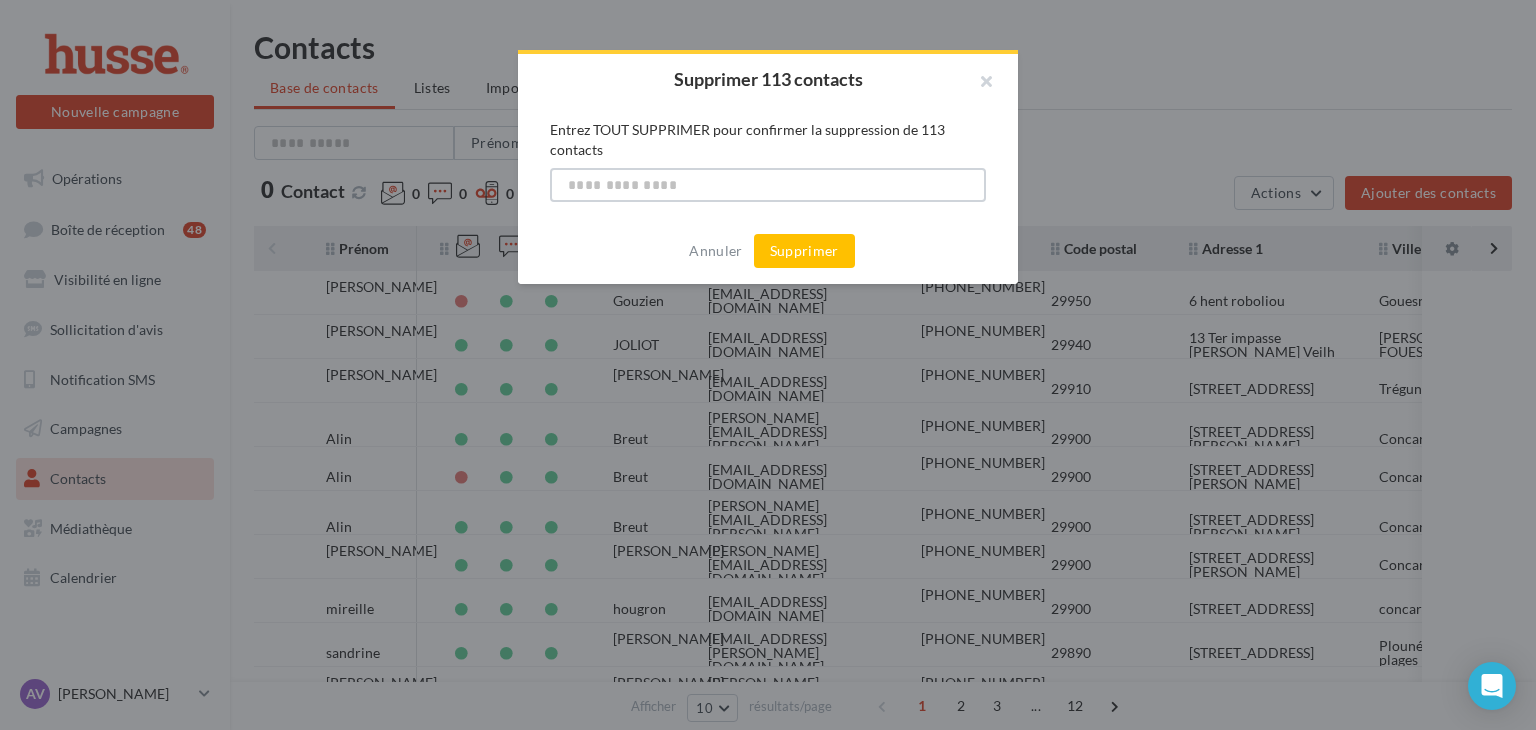 click at bounding box center [768, 185] 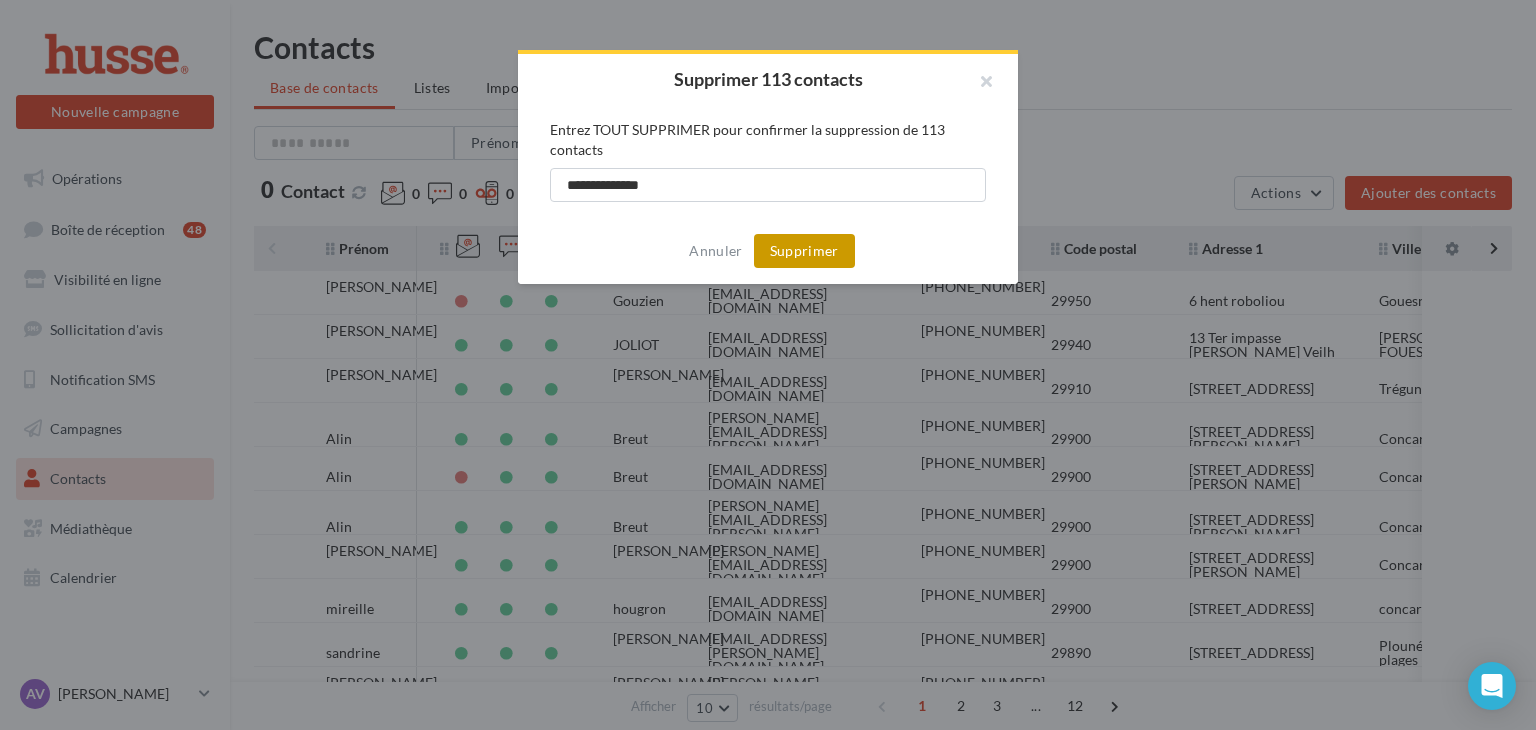 click on "Supprimer" at bounding box center (804, 251) 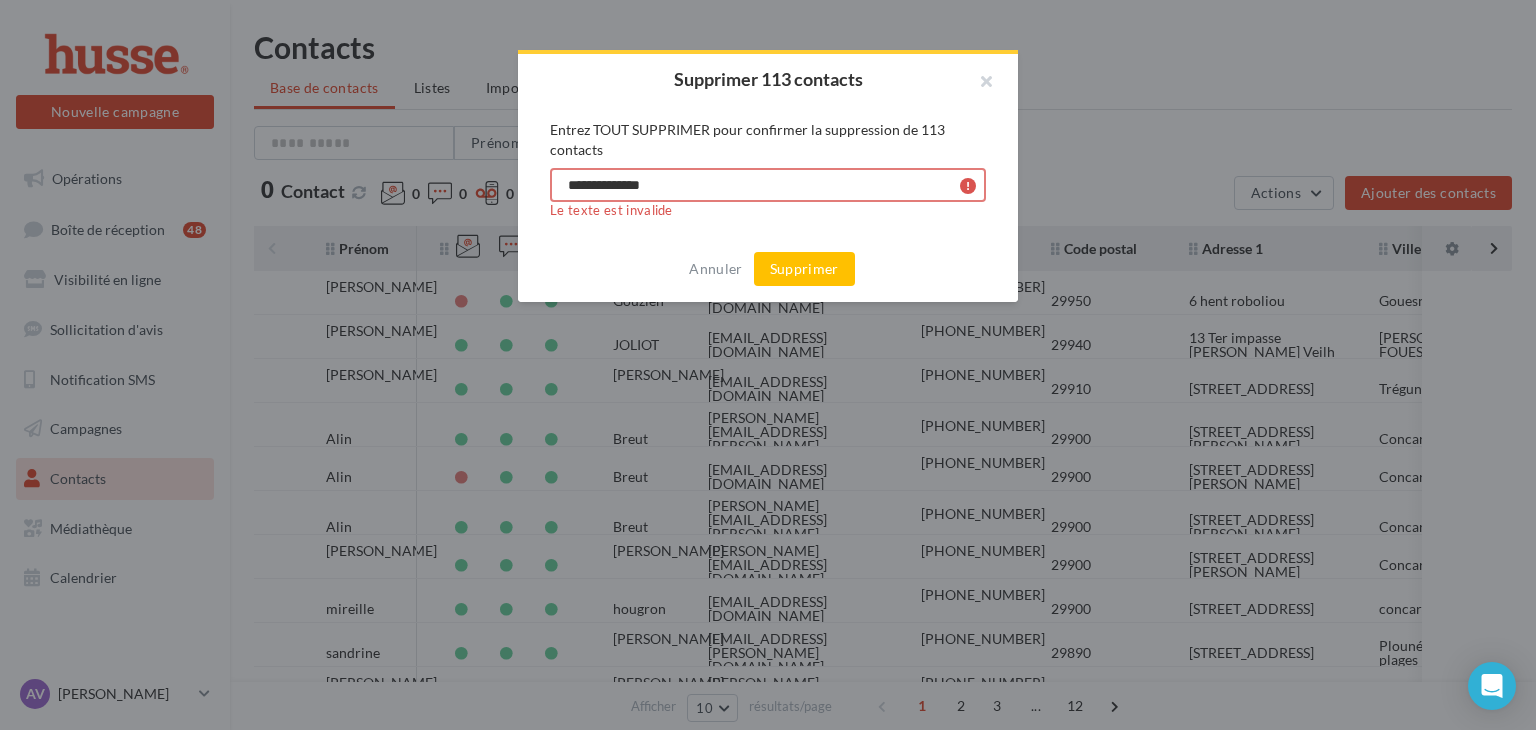 click on "**********" at bounding box center (768, 185) 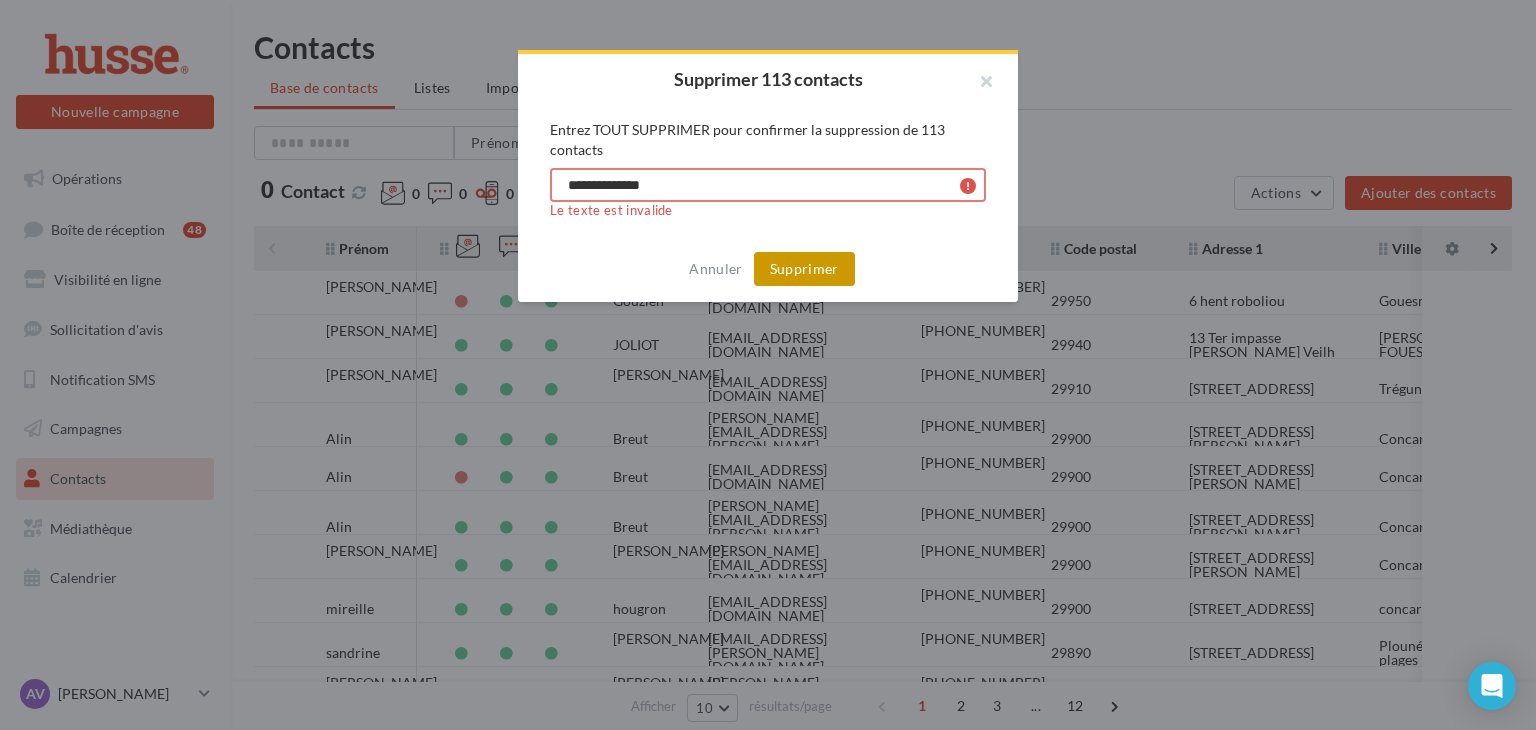type on "**********" 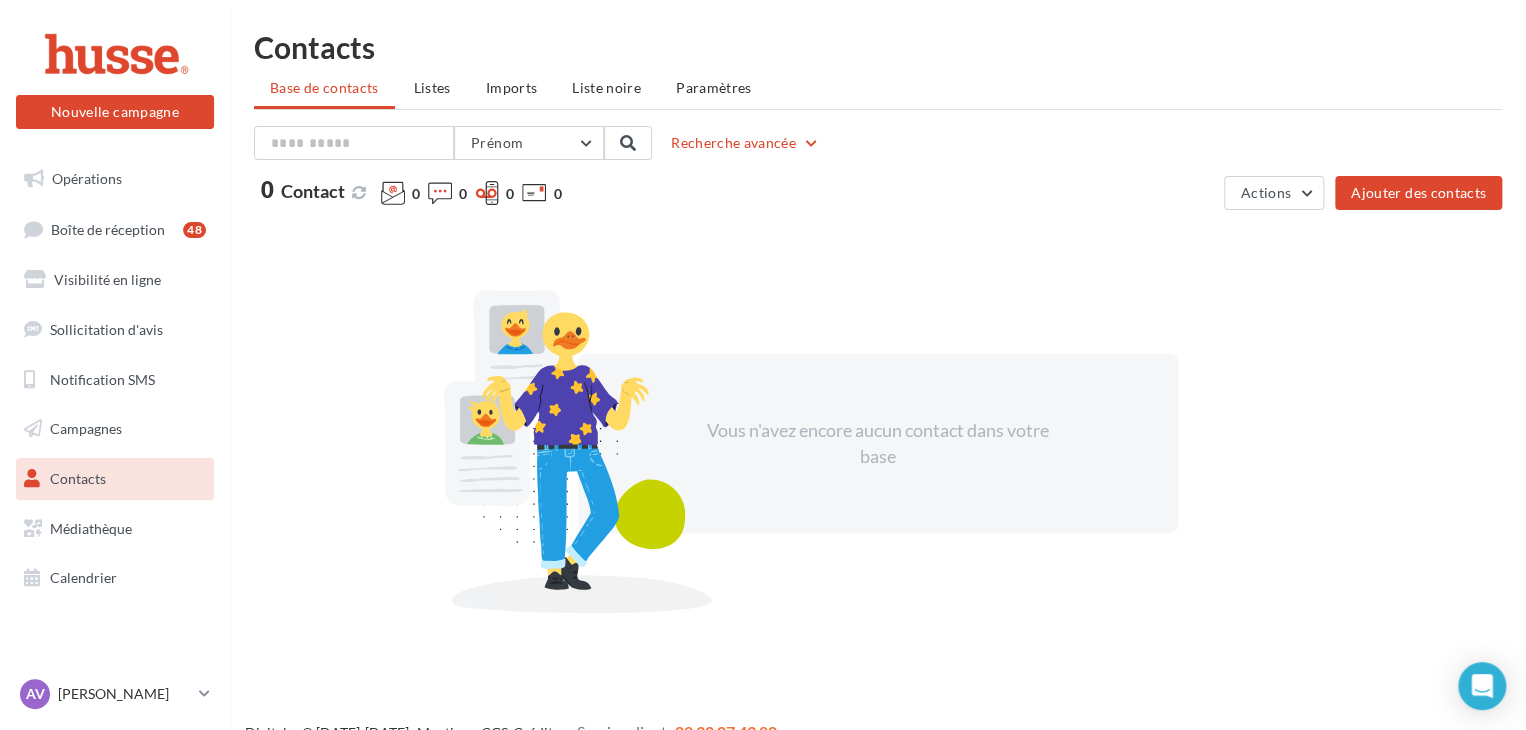 click on "Vous n'avez encore aucun contact dans votre base" at bounding box center [878, 443] 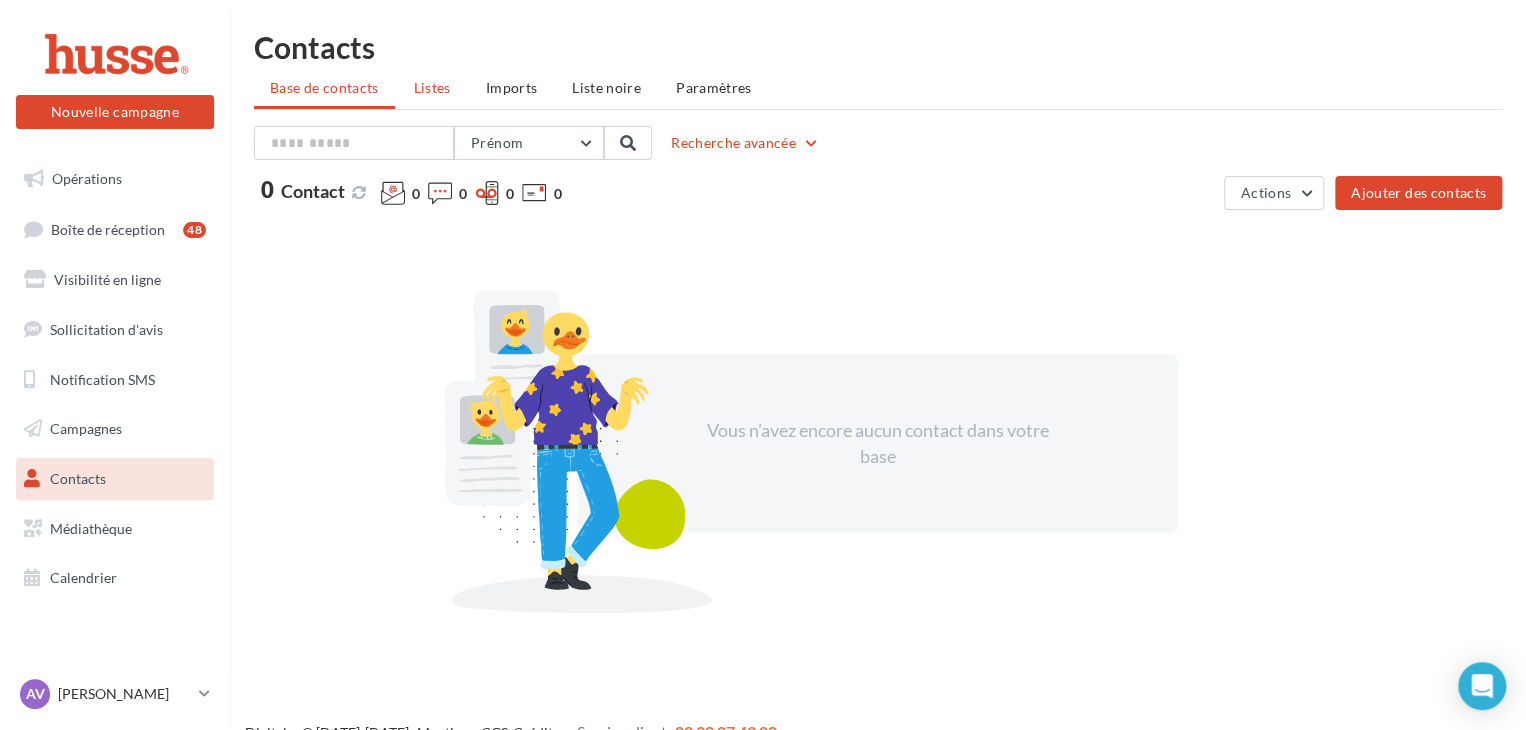 click on "Listes" at bounding box center [432, 87] 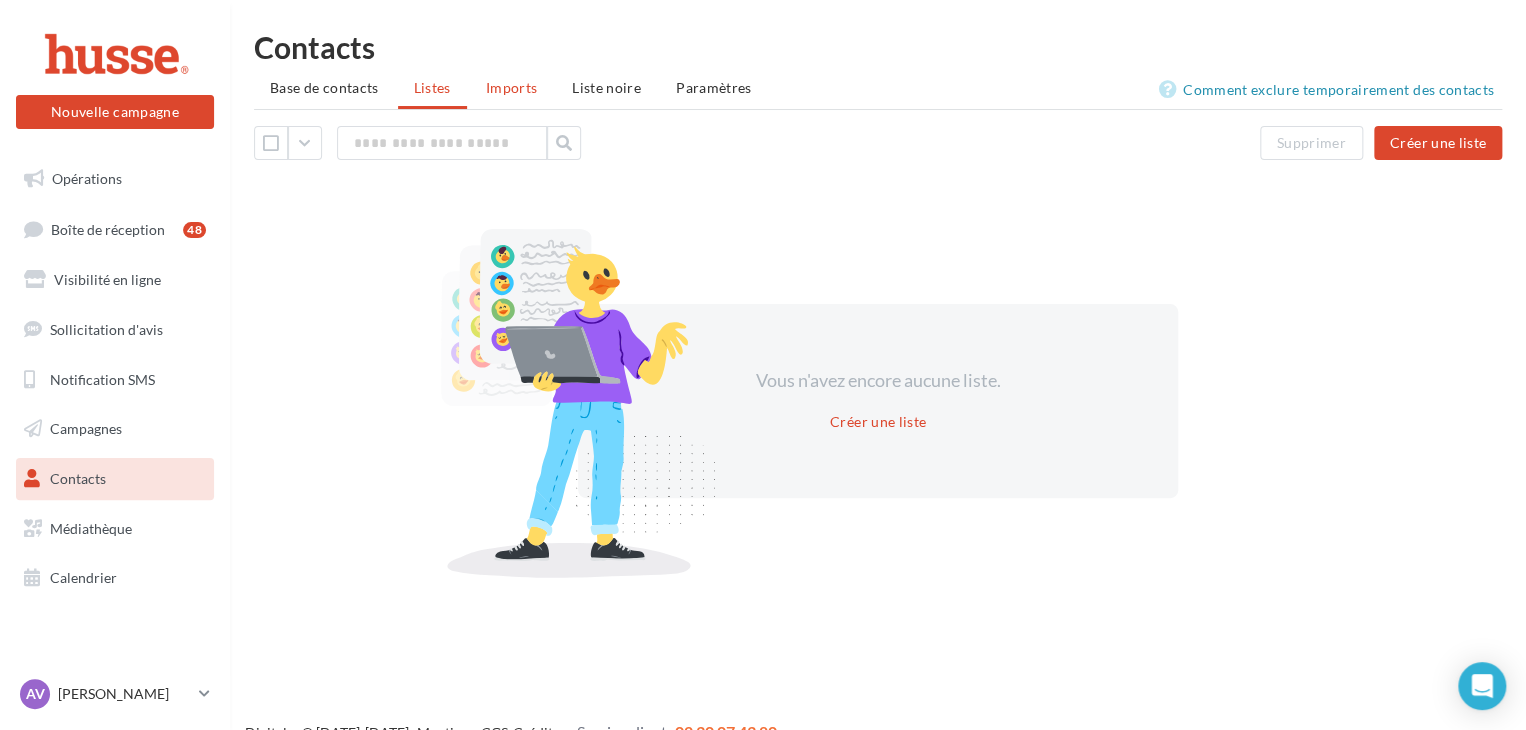 click on "Imports" at bounding box center [511, 87] 